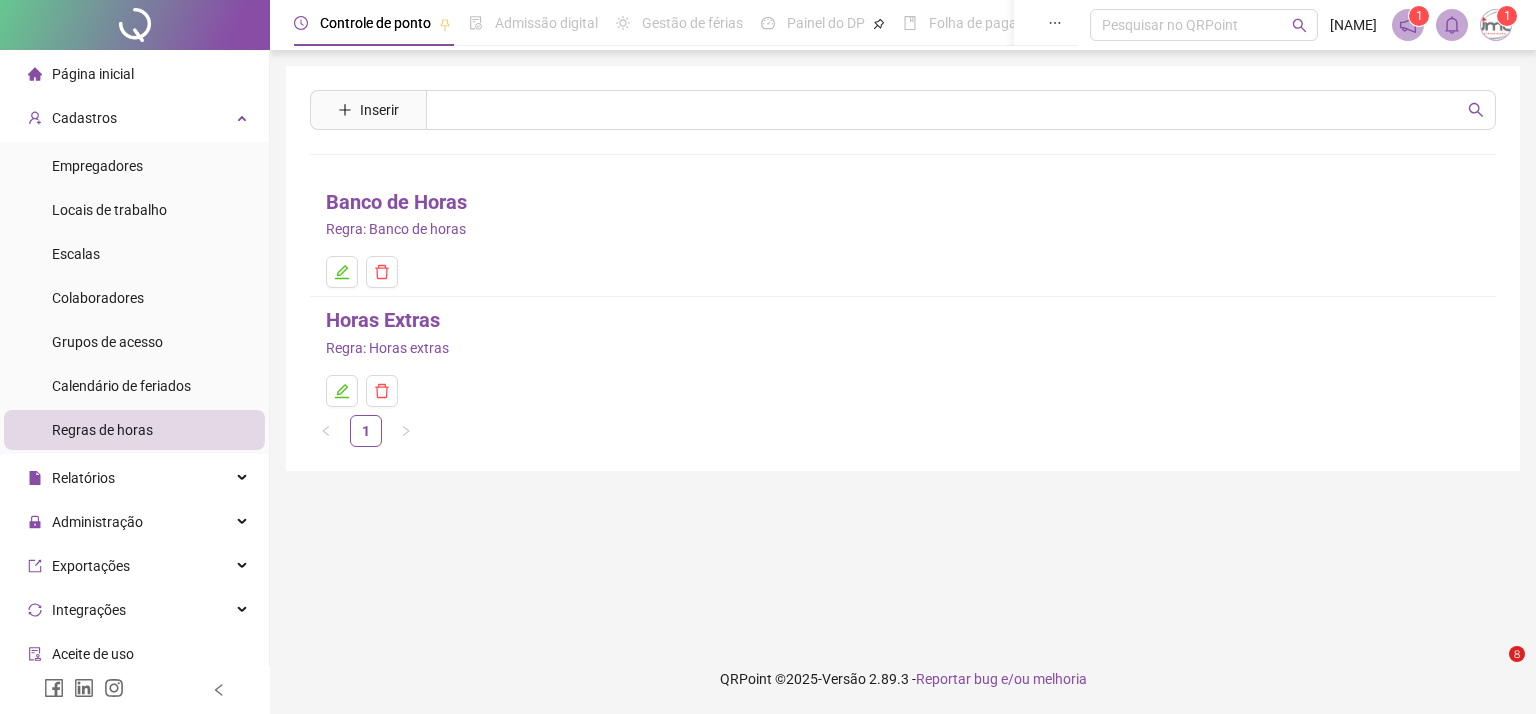 scroll, scrollTop: 0, scrollLeft: 0, axis: both 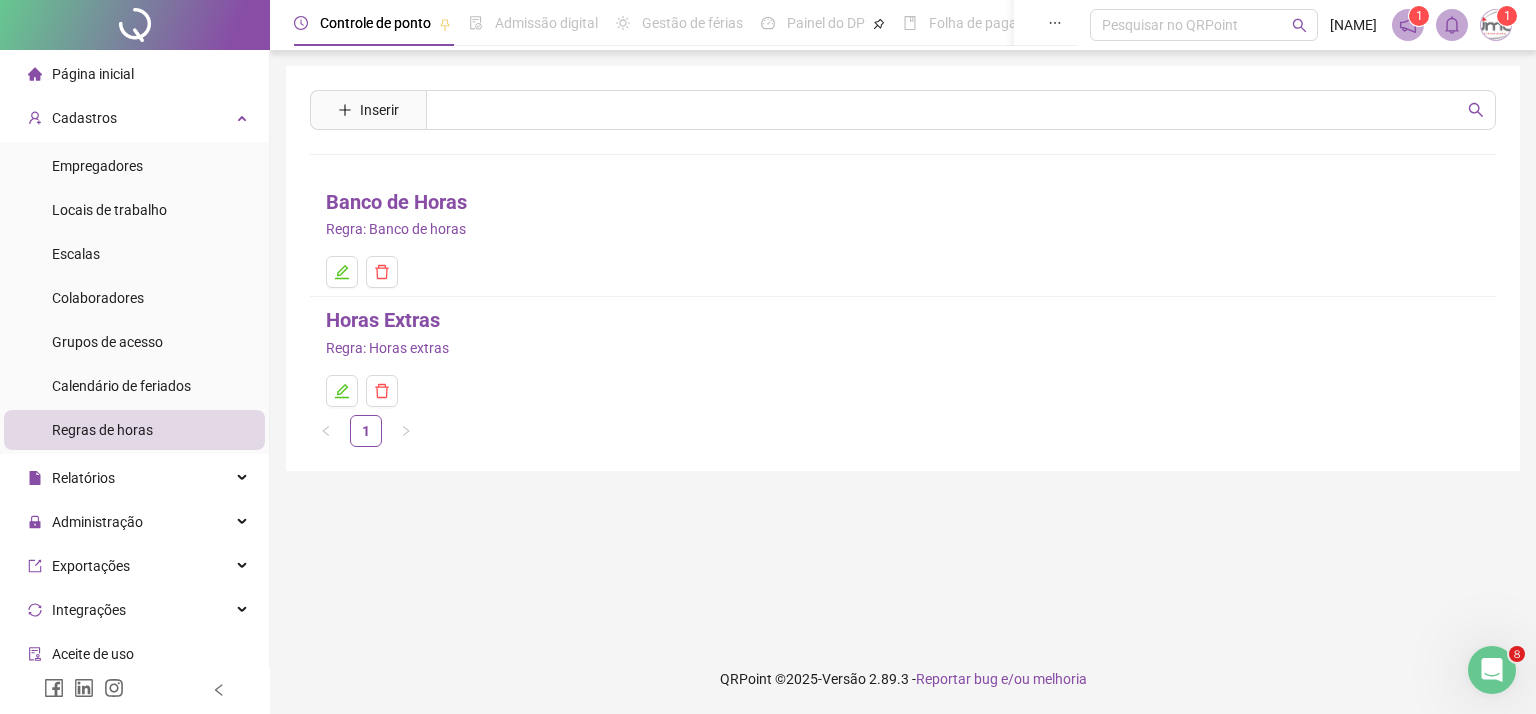 click on "Controle de ponto" at bounding box center (375, 23) 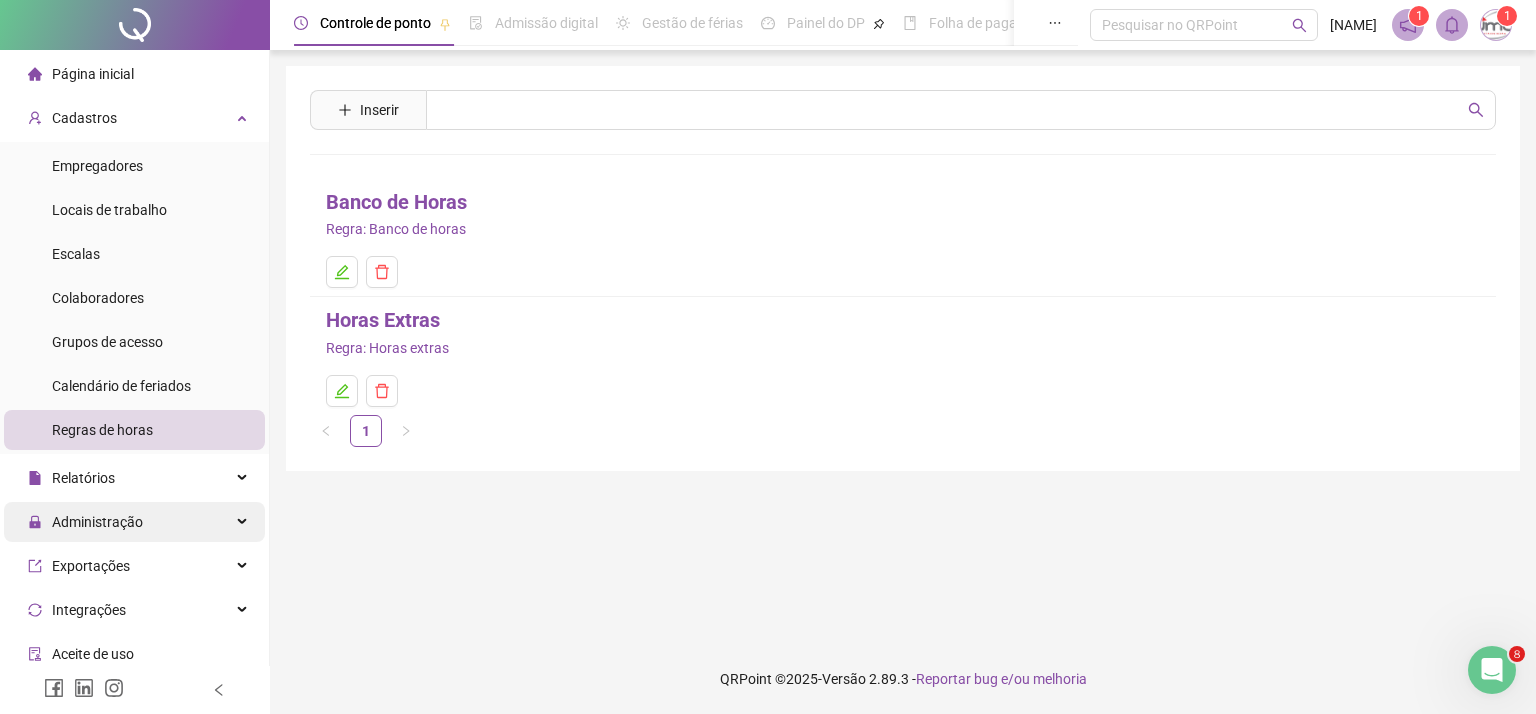click on "Administração" at bounding box center [97, 522] 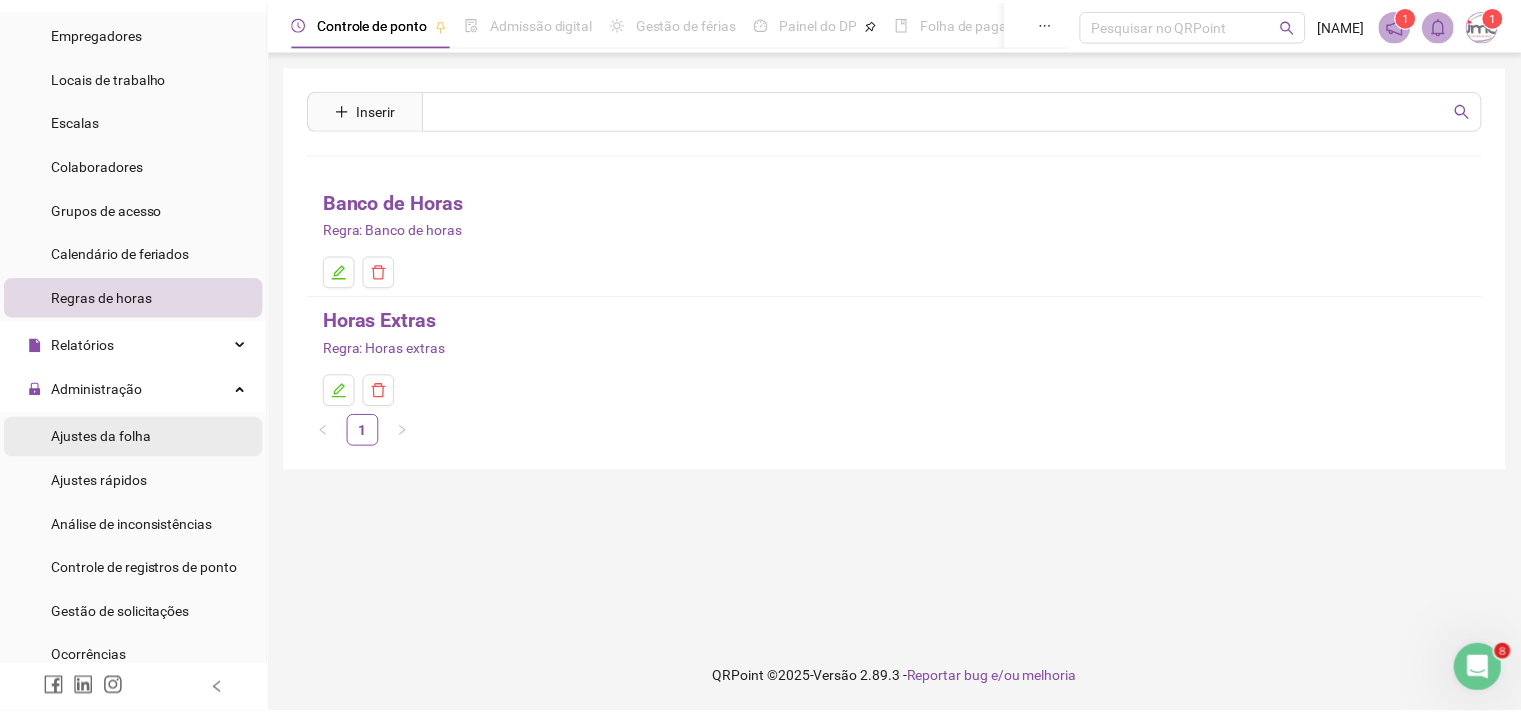 scroll, scrollTop: 200, scrollLeft: 0, axis: vertical 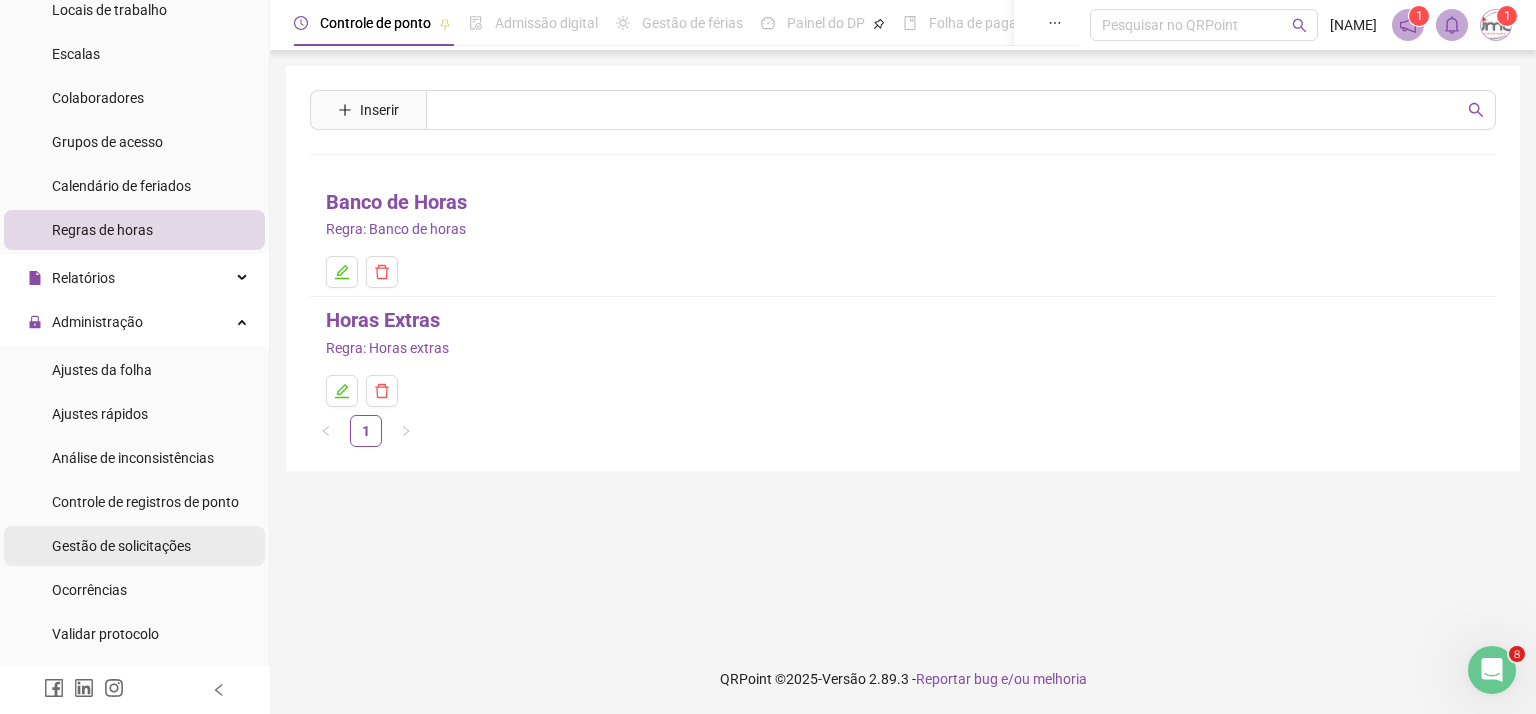 click on "Gestão de solicitações" at bounding box center [121, 546] 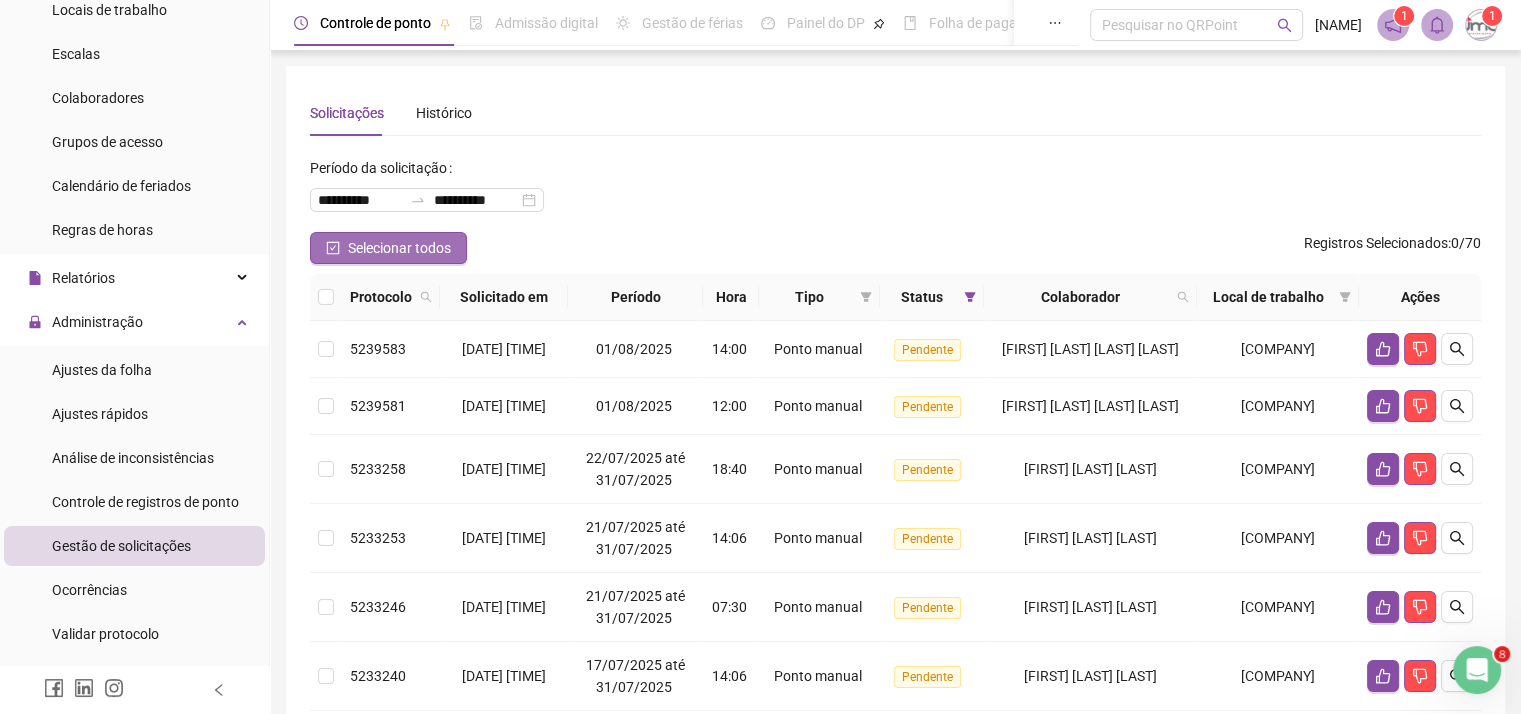 click 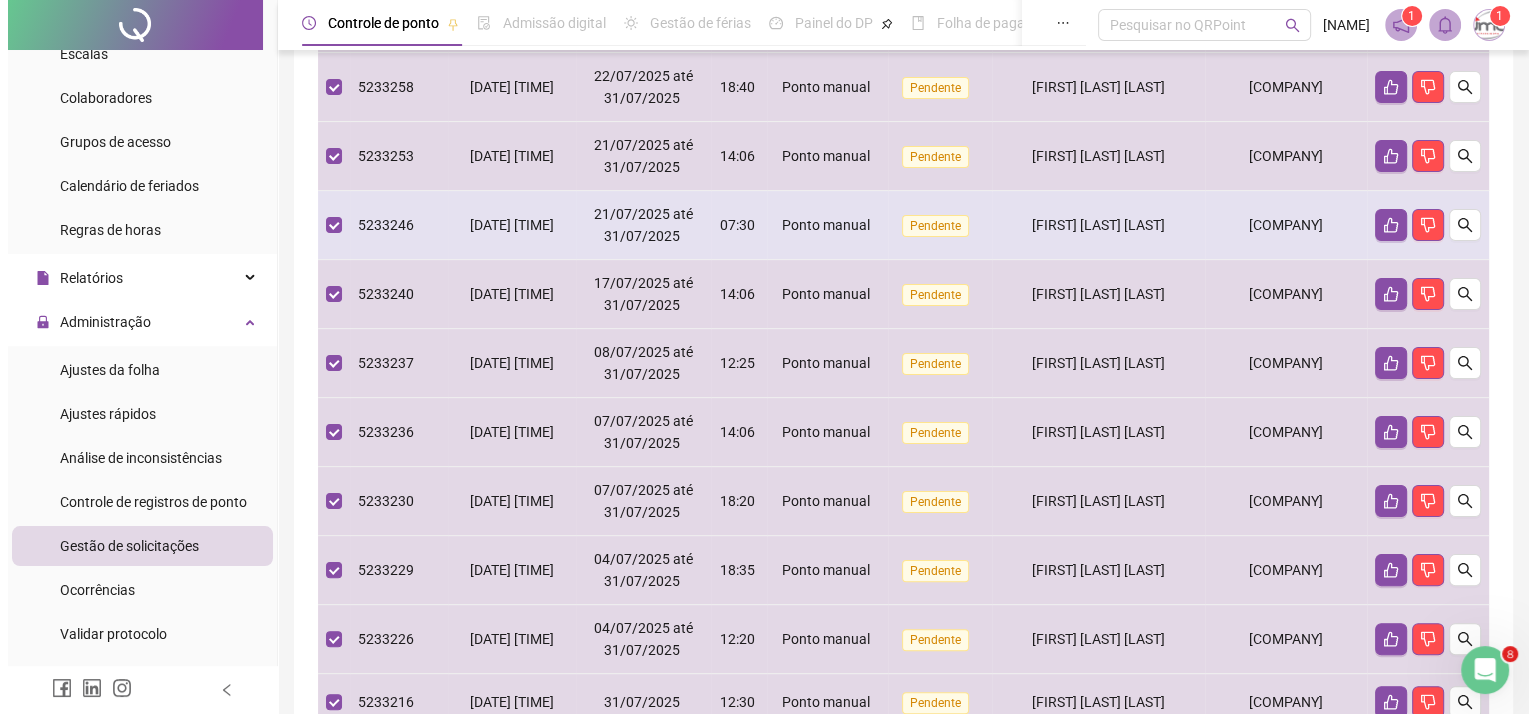 scroll, scrollTop: 100, scrollLeft: 0, axis: vertical 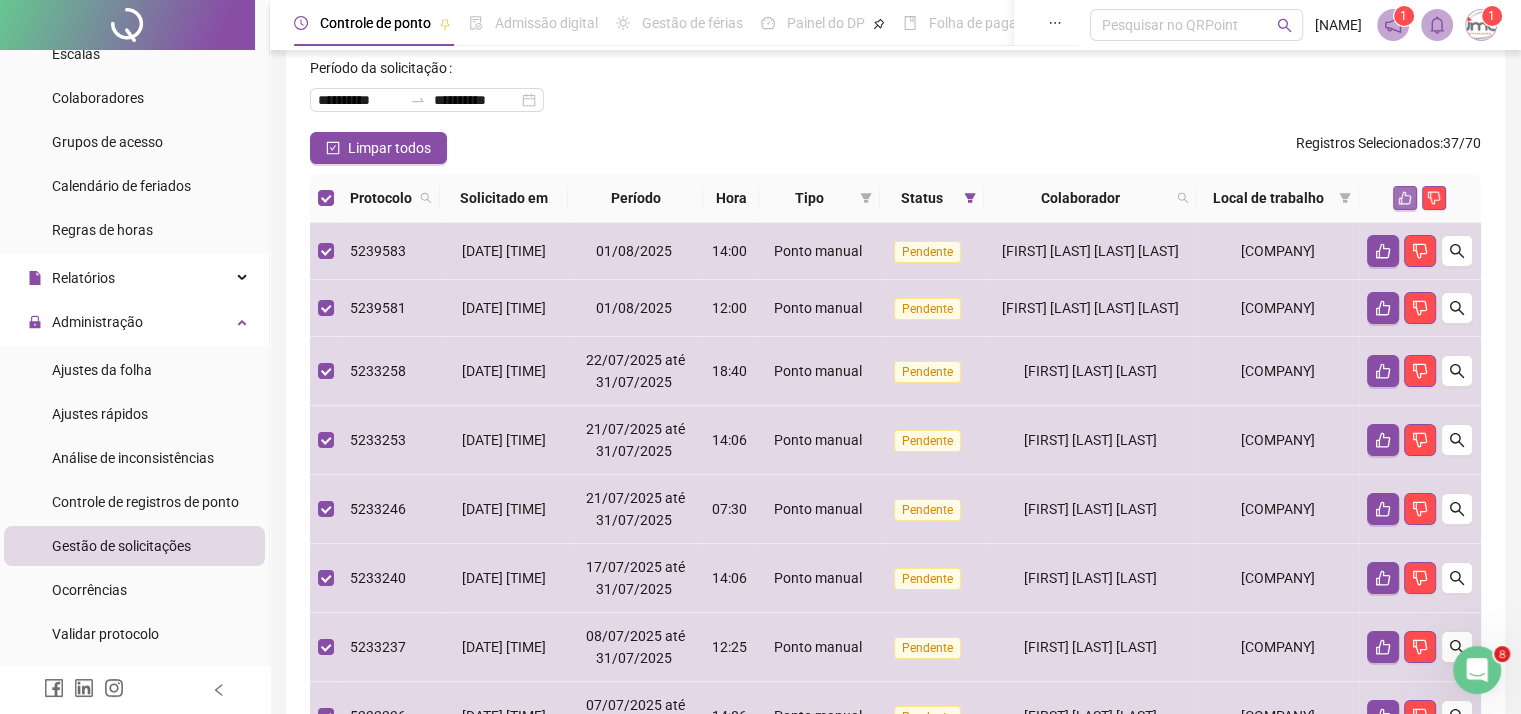 click 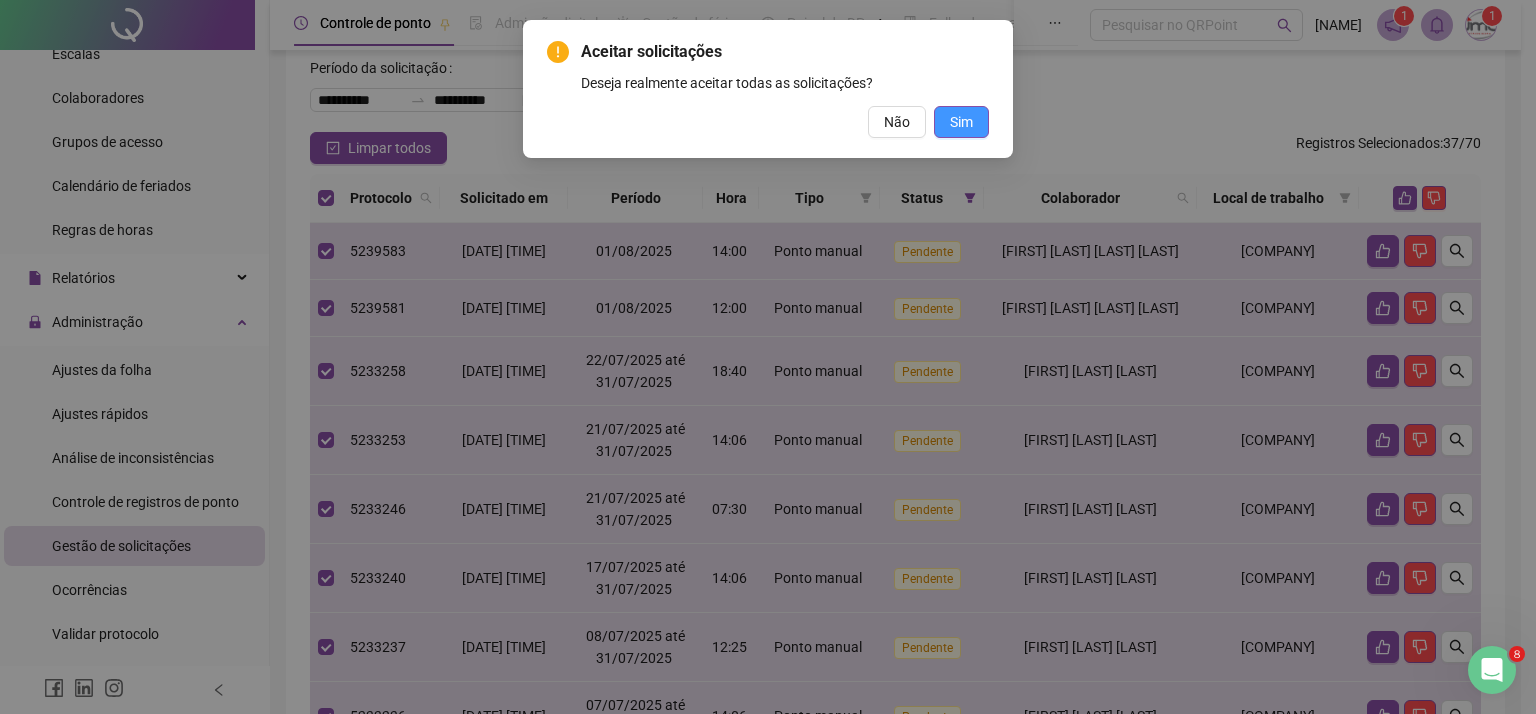 click on "Sim" at bounding box center [961, 122] 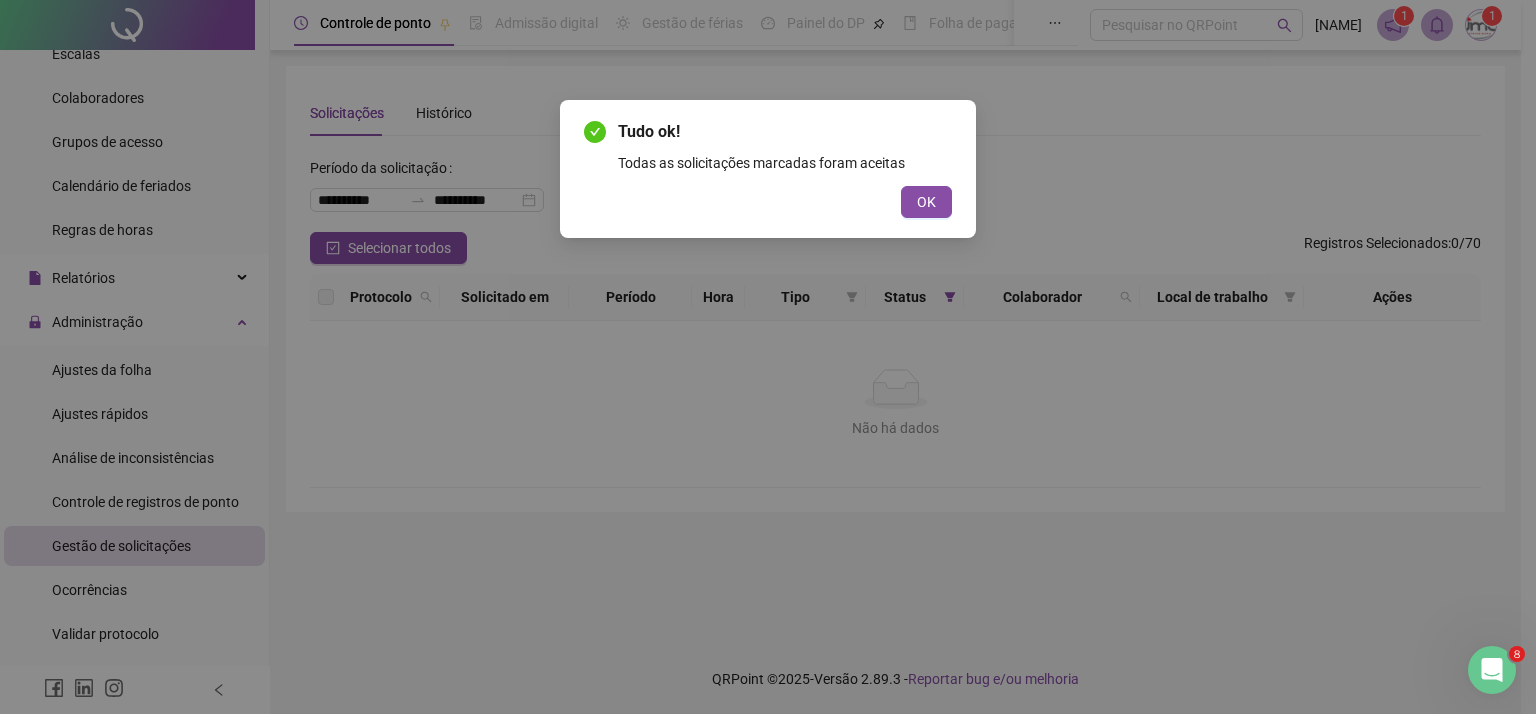 scroll, scrollTop: 0, scrollLeft: 0, axis: both 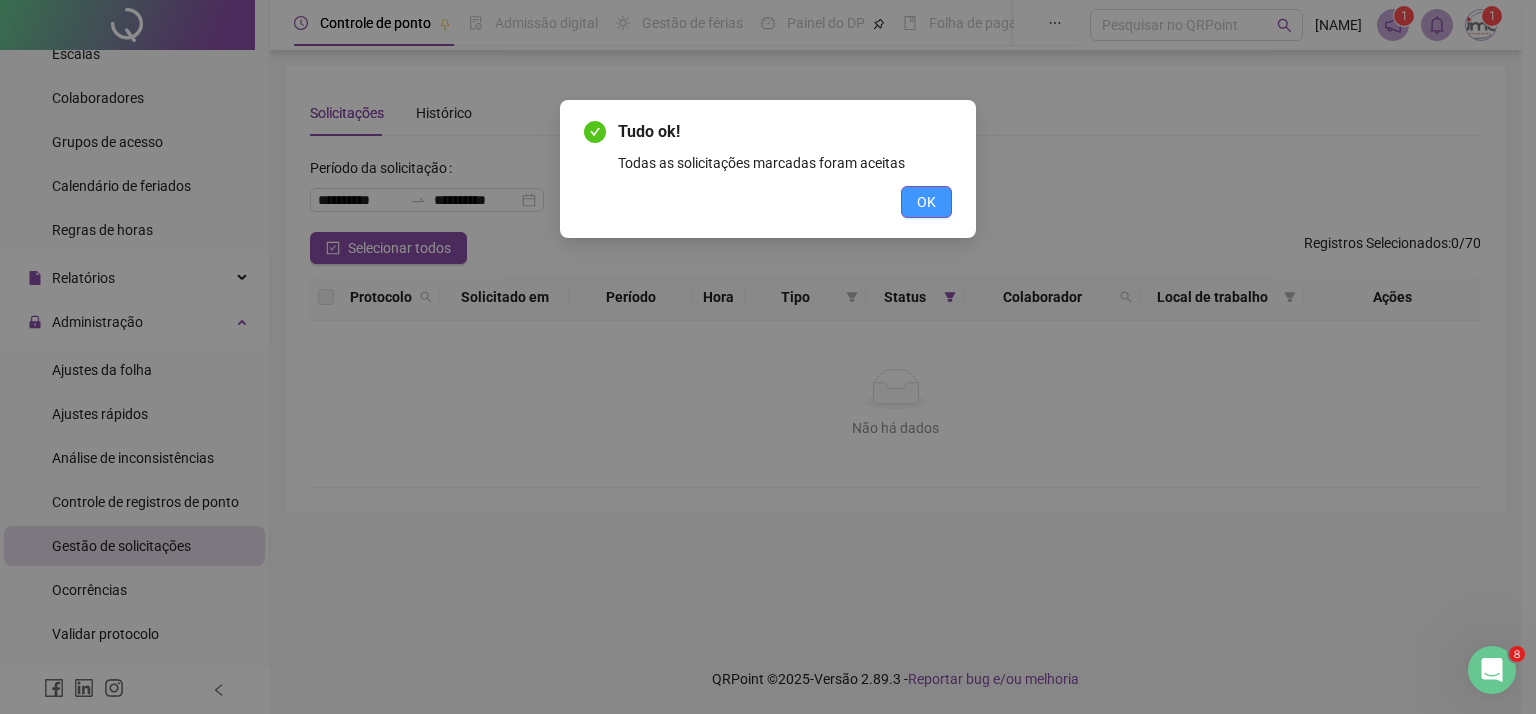 click on "OK" at bounding box center (926, 202) 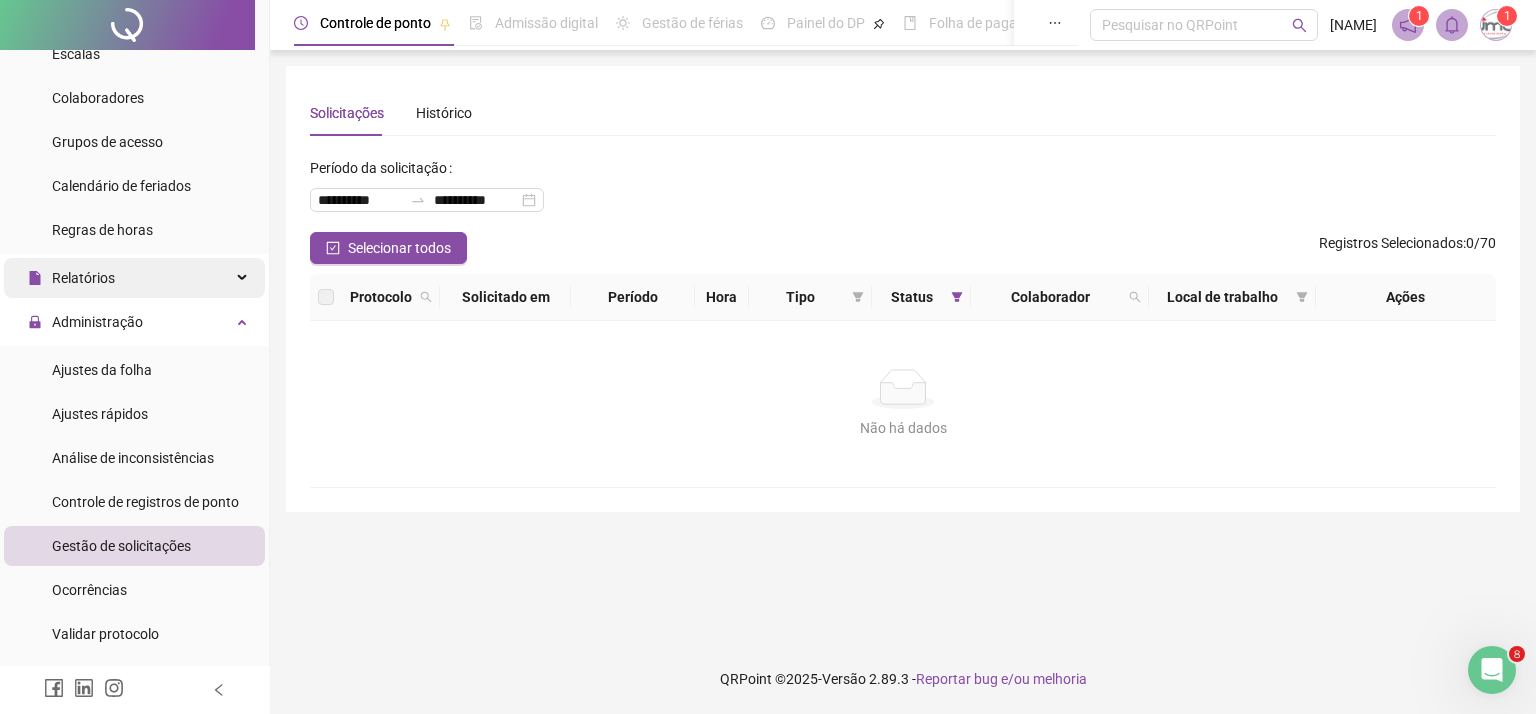 click on "Relatórios" at bounding box center [83, 278] 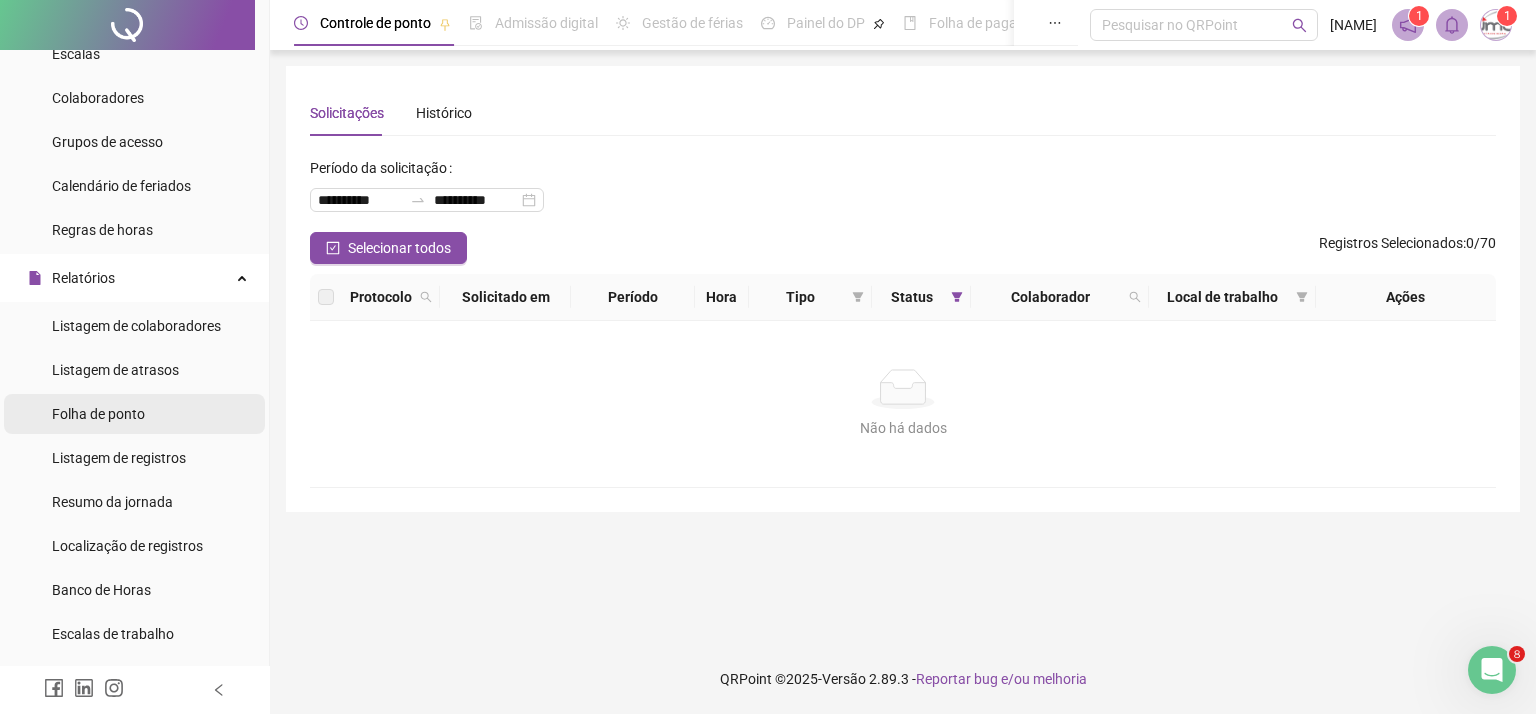 click on "Folha de ponto" at bounding box center (98, 414) 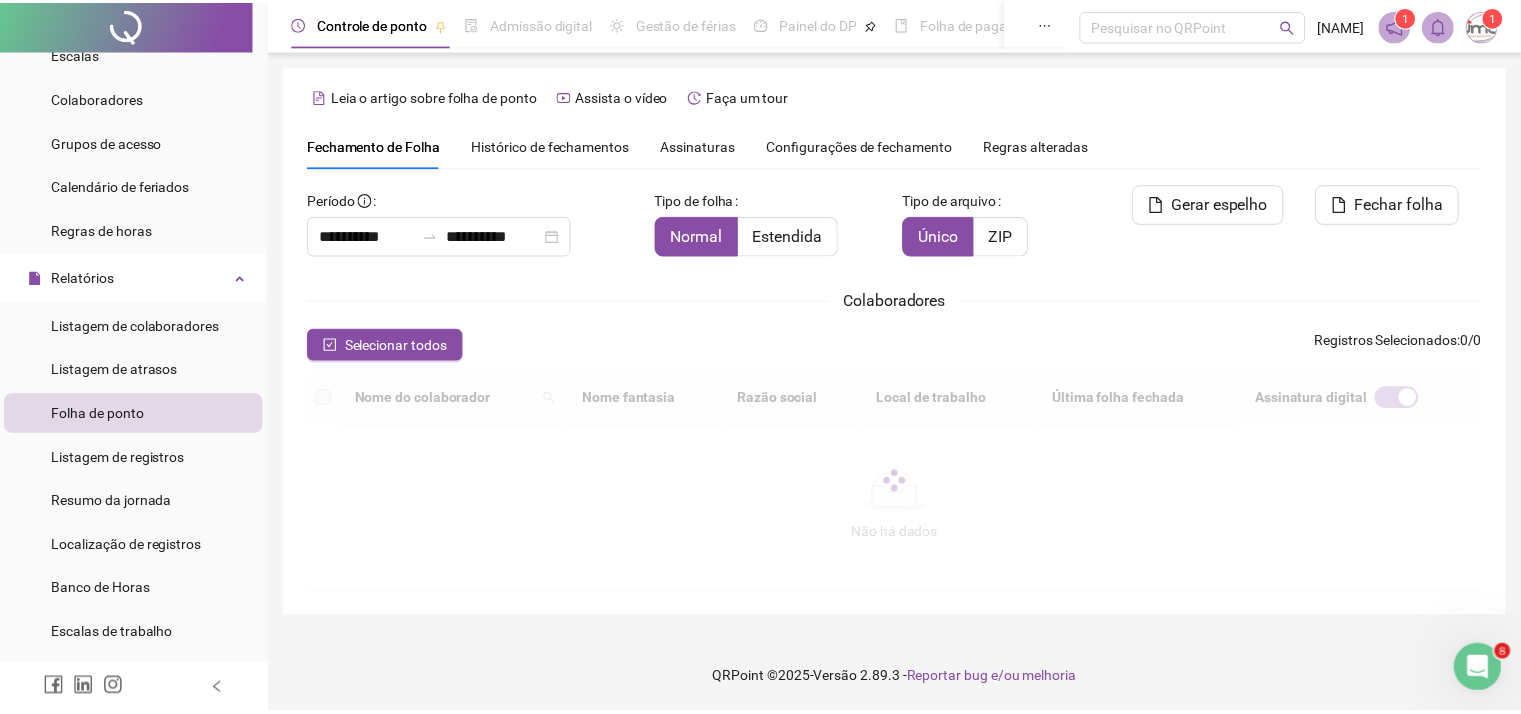 scroll, scrollTop: 52, scrollLeft: 0, axis: vertical 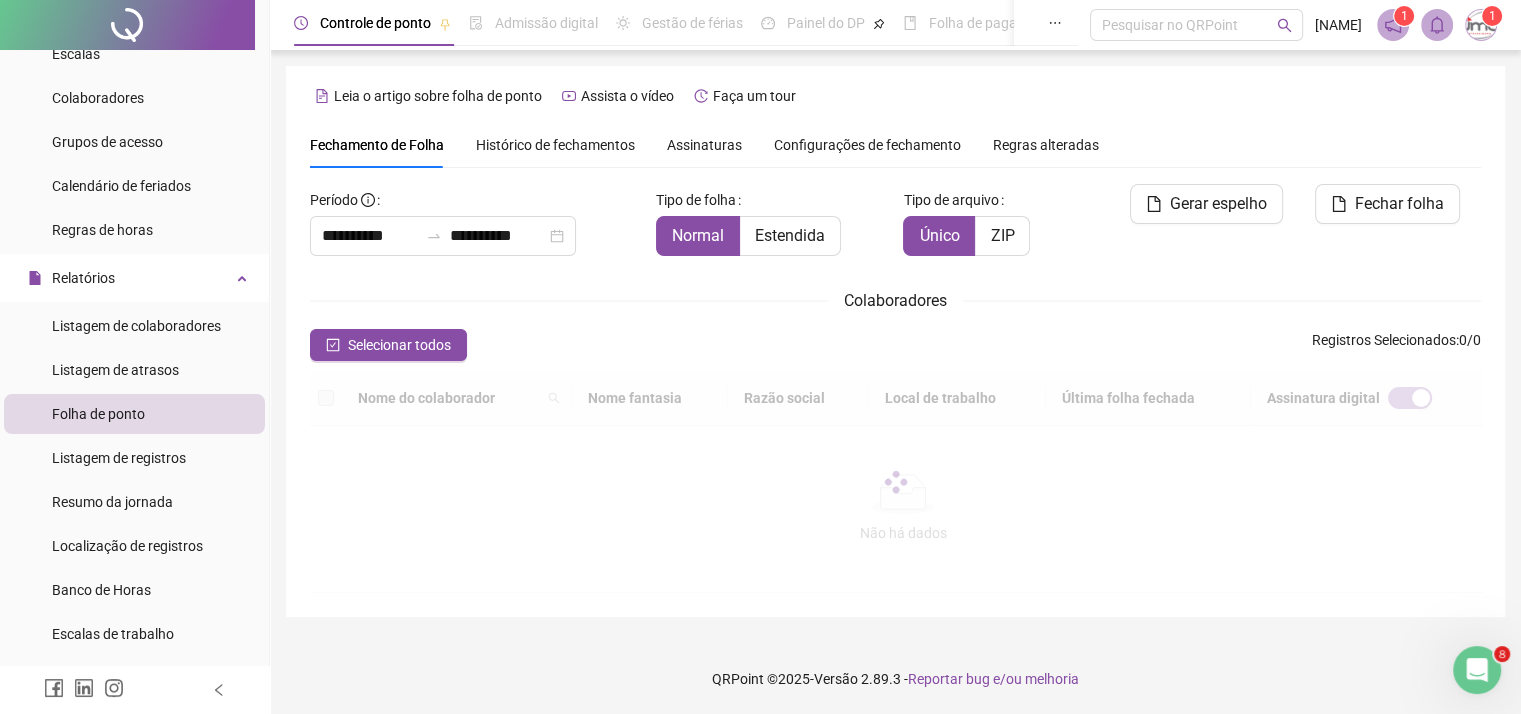 type on "**********" 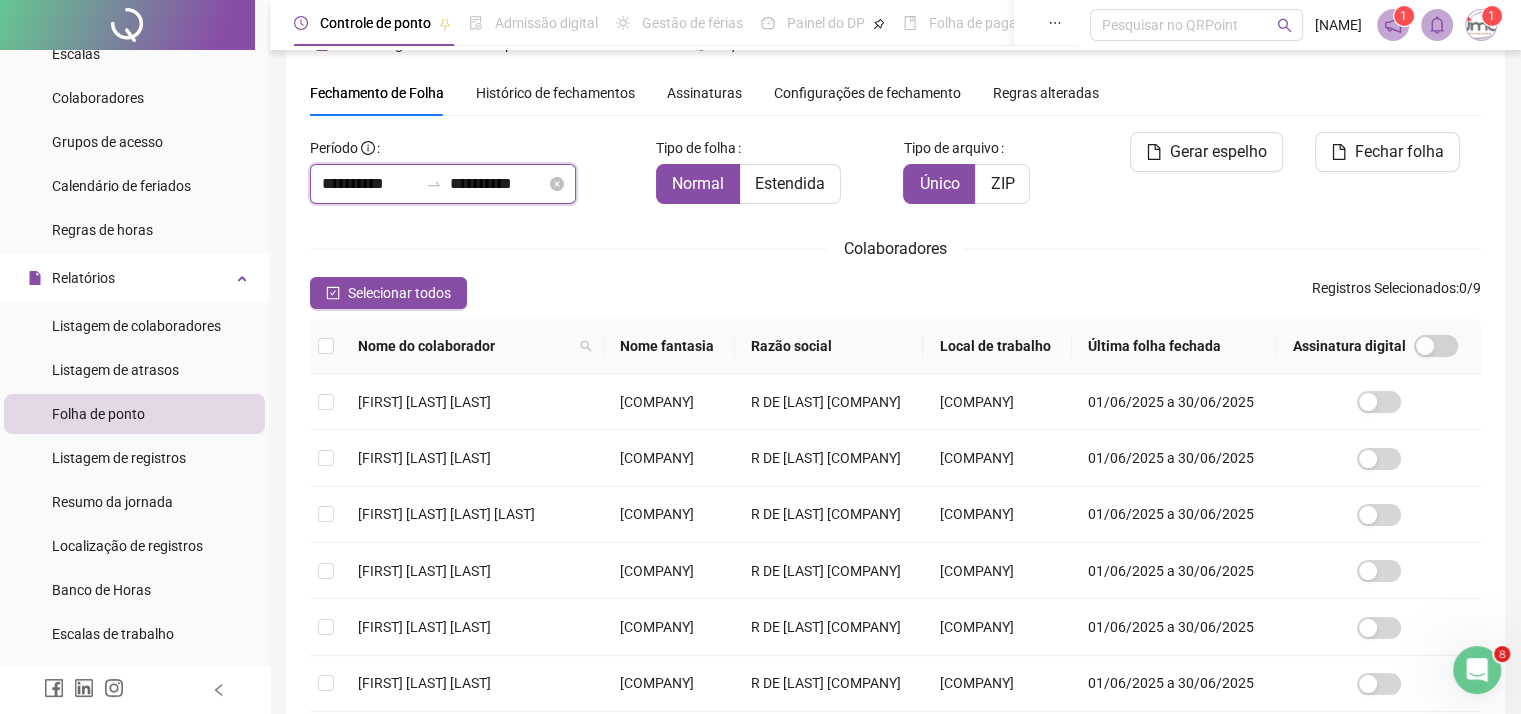 click on "**********" at bounding box center (370, 184) 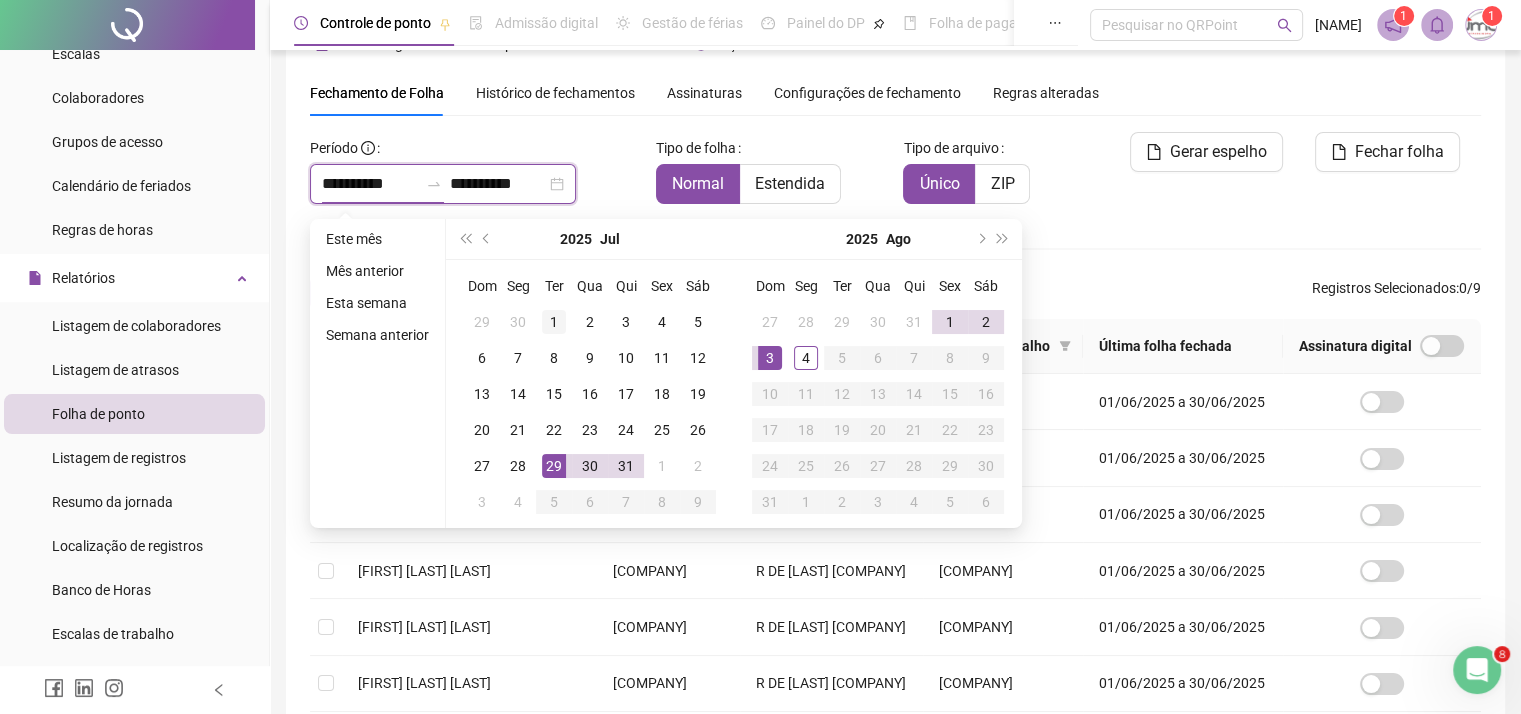 type on "**********" 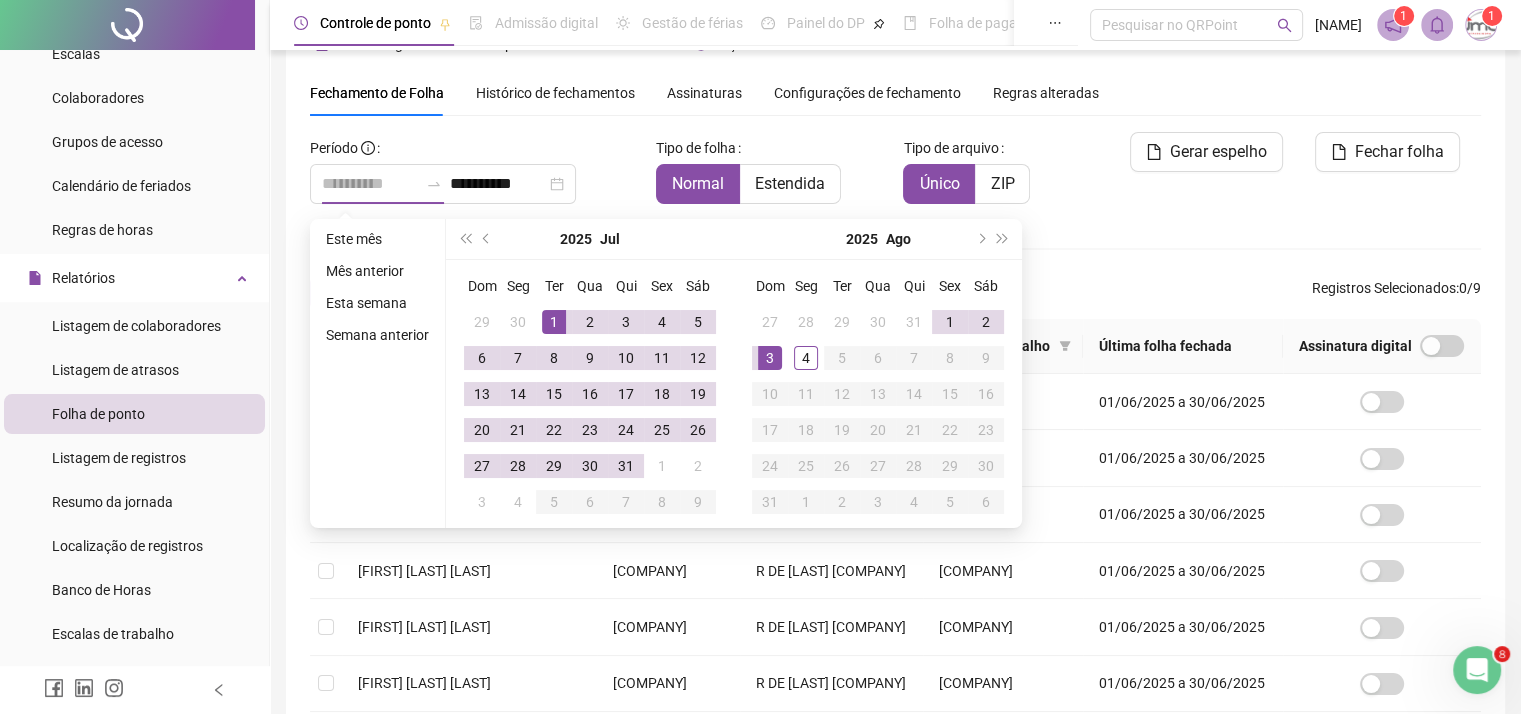 click on "1" at bounding box center (554, 322) 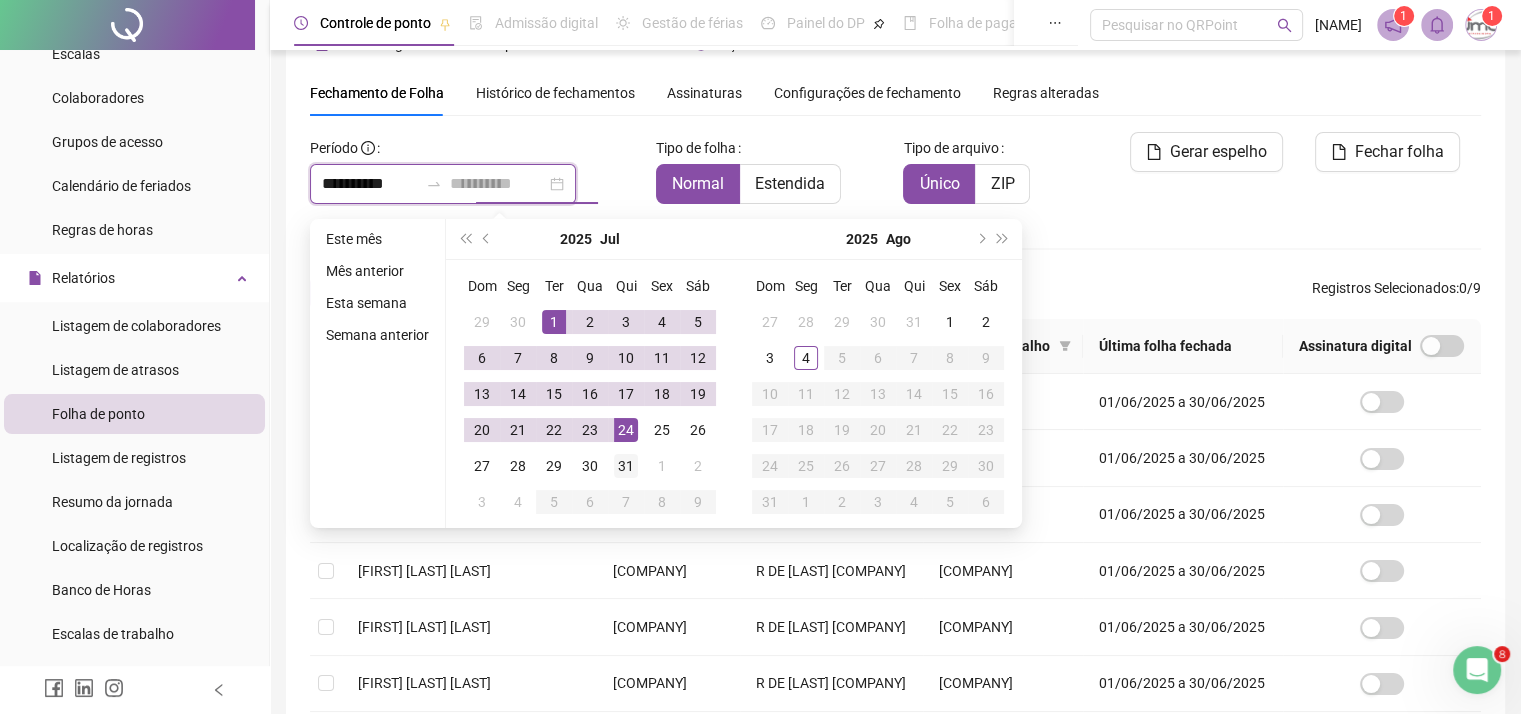 type on "**********" 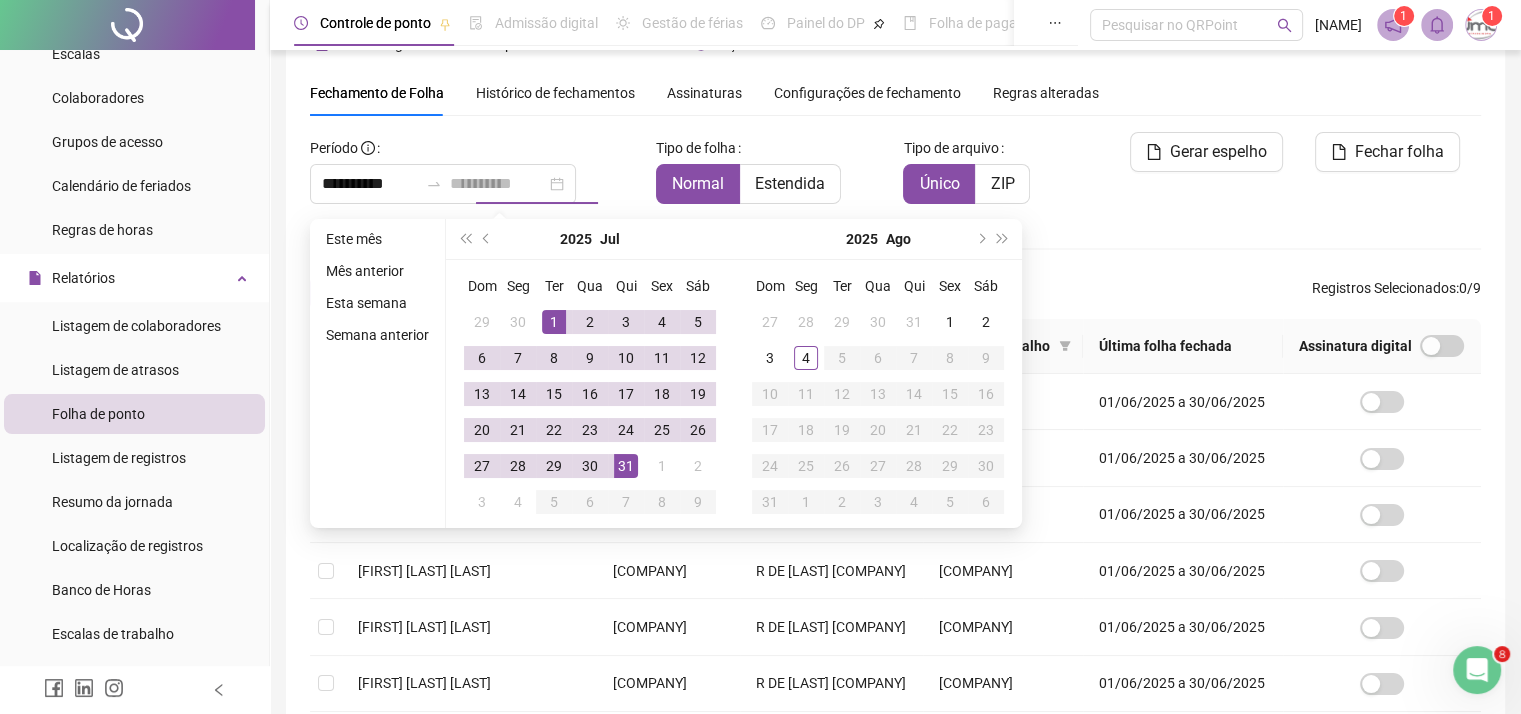click on "31" at bounding box center [626, 466] 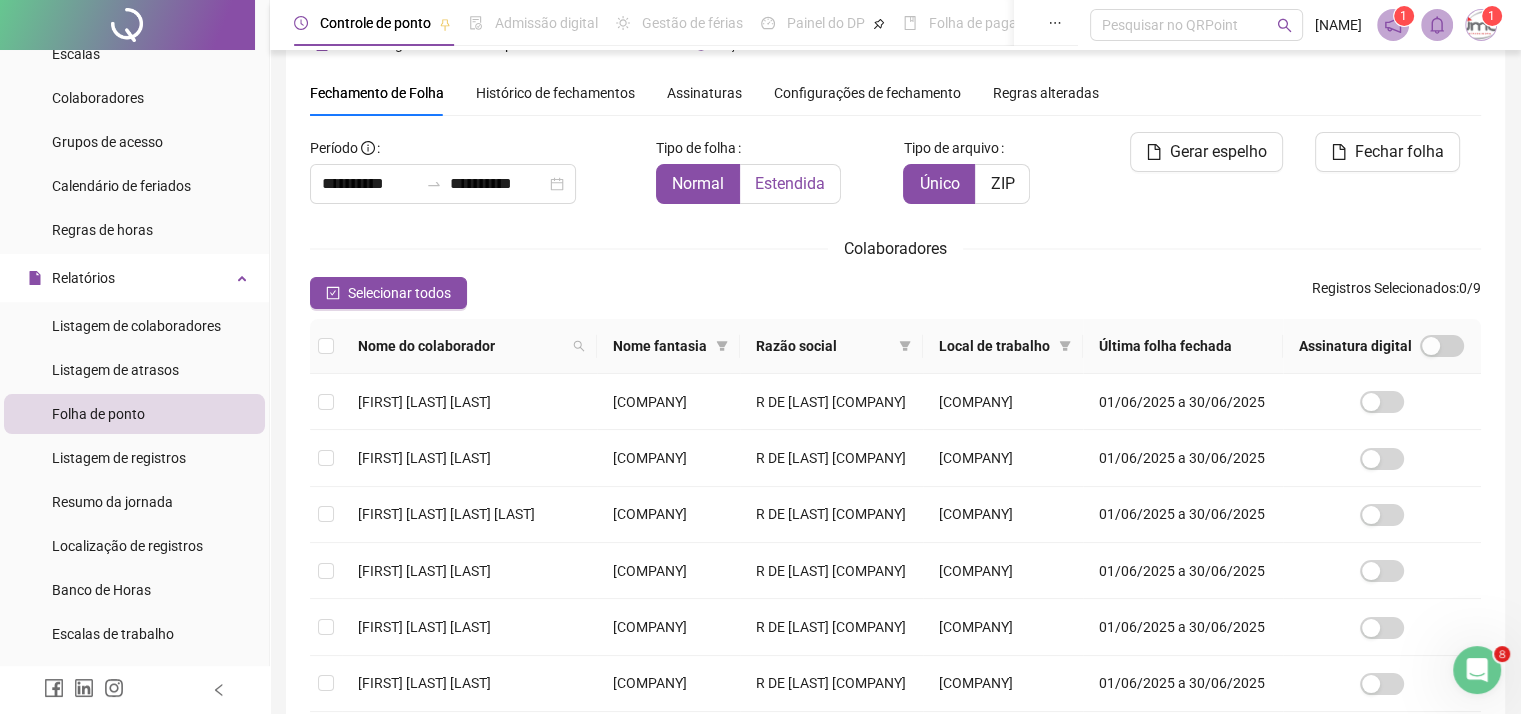 click on "Estendida" at bounding box center [790, 183] 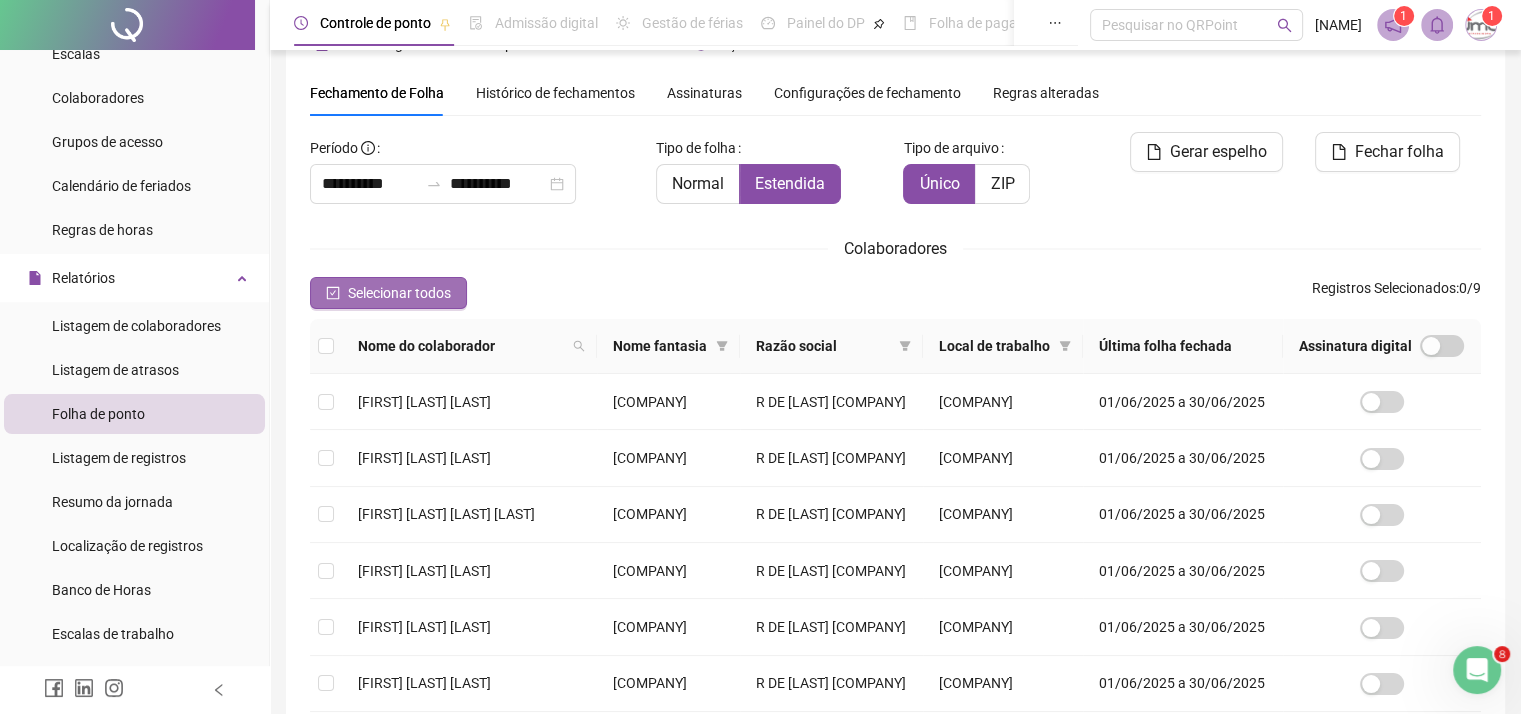 click on "Selecionar todos" at bounding box center (399, 293) 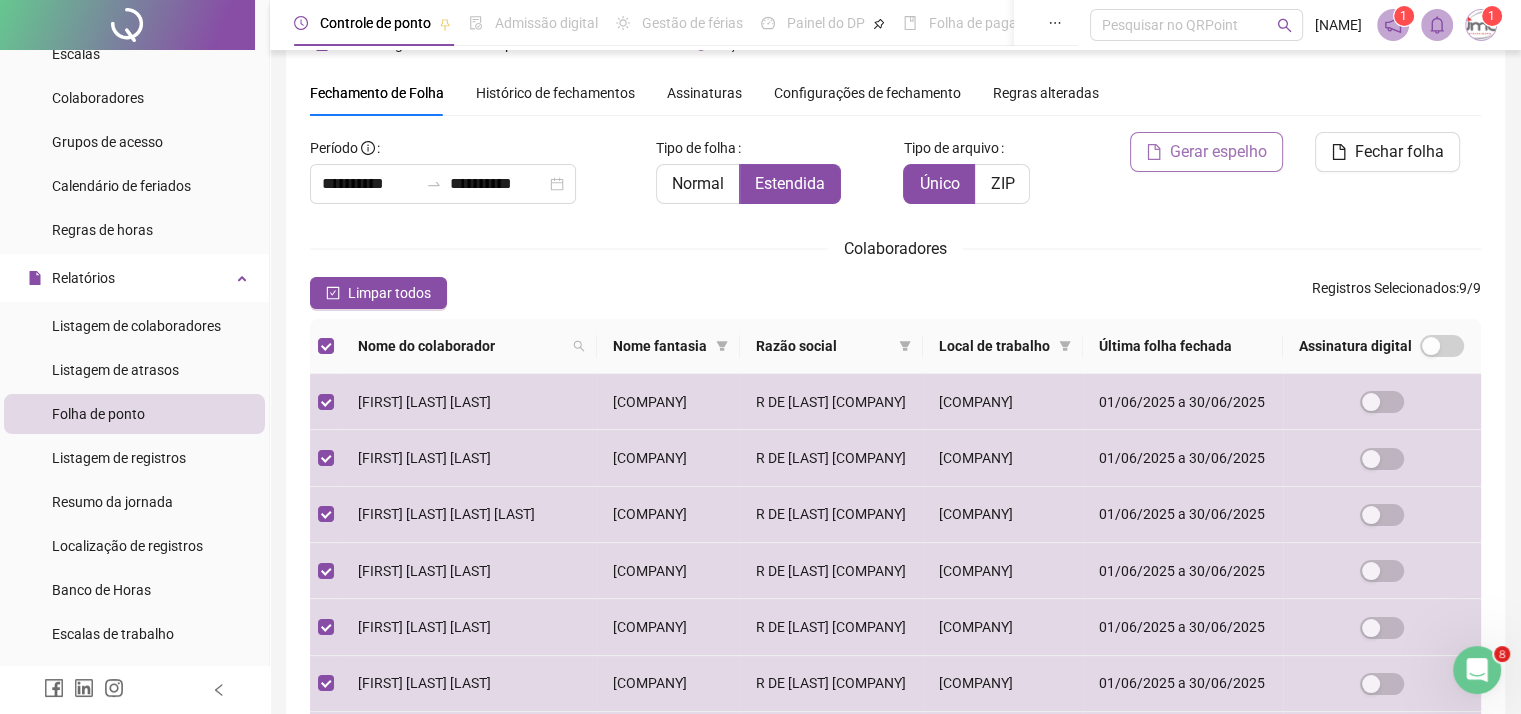 click on "Gerar espelho" at bounding box center [1218, 152] 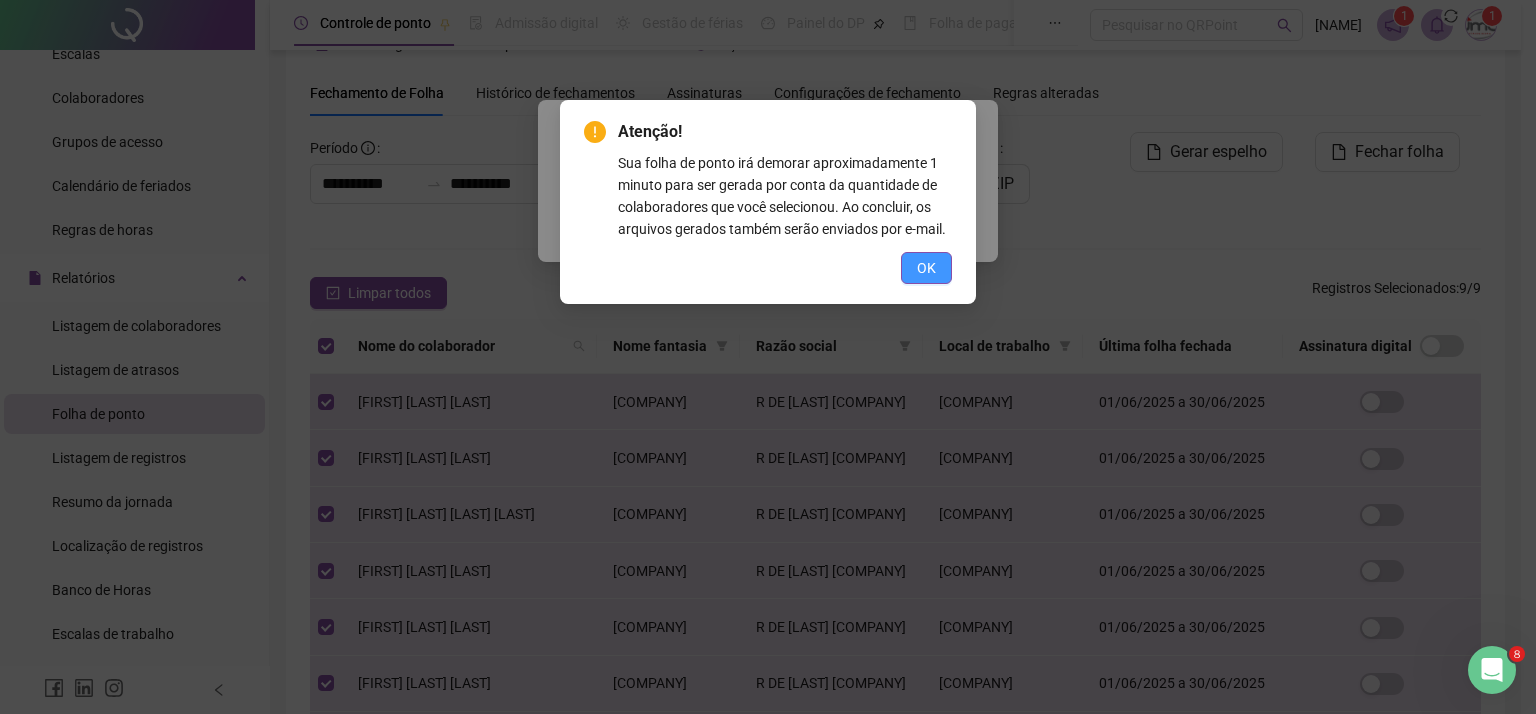 click on "OK" at bounding box center (926, 268) 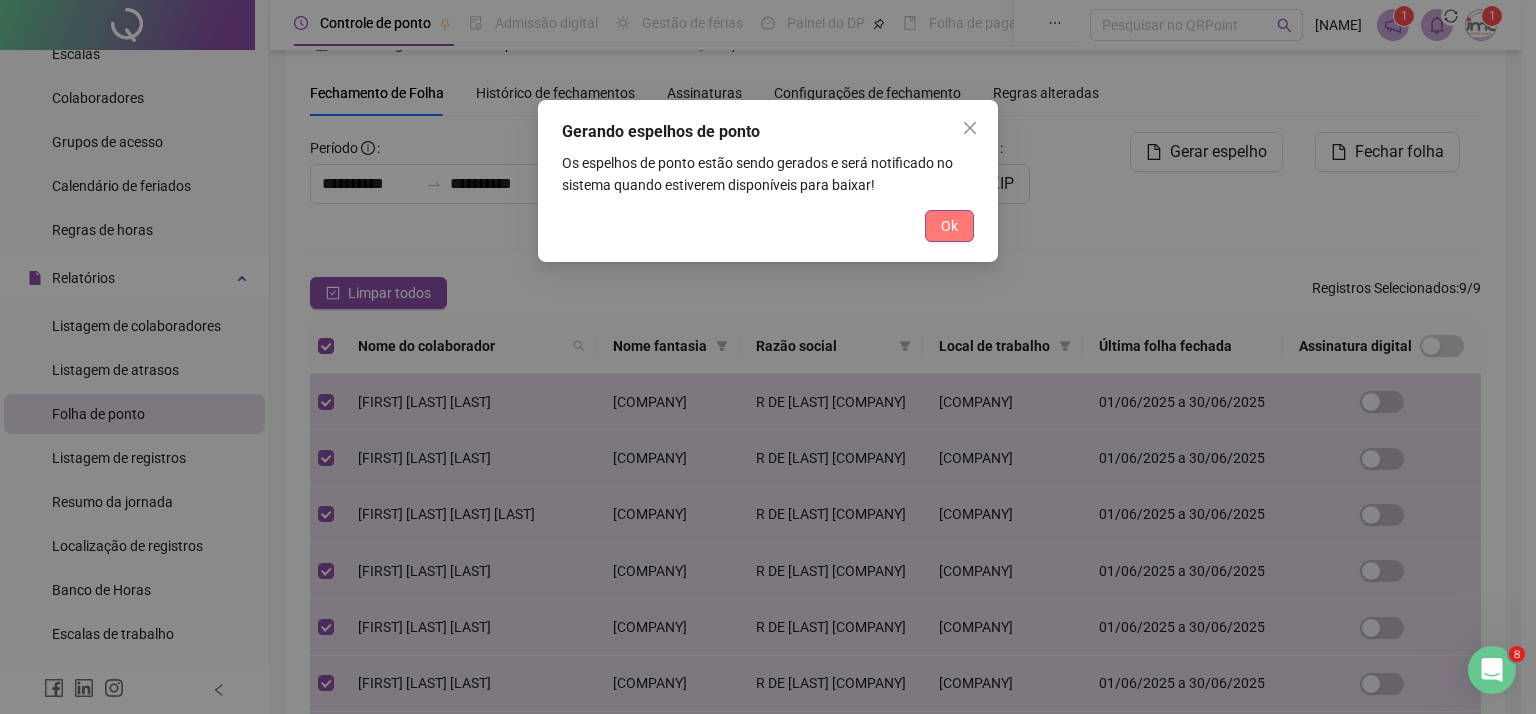 click on "Ok" at bounding box center [949, 226] 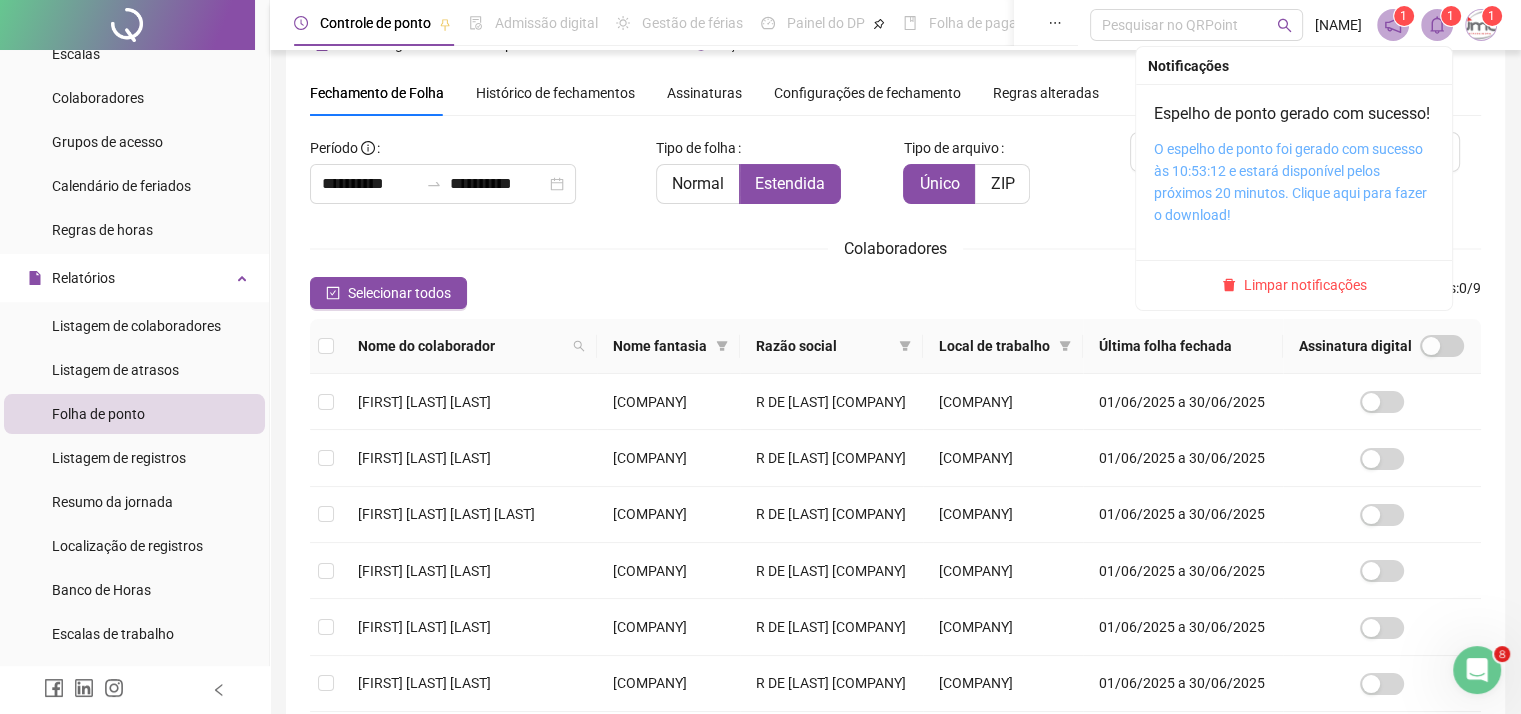 click on "O espelho de ponto foi gerado com sucesso às 10:53:12 e estará disponível pelos próximos 20 minutos.
Clique aqui para fazer o download!" at bounding box center [1290, 182] 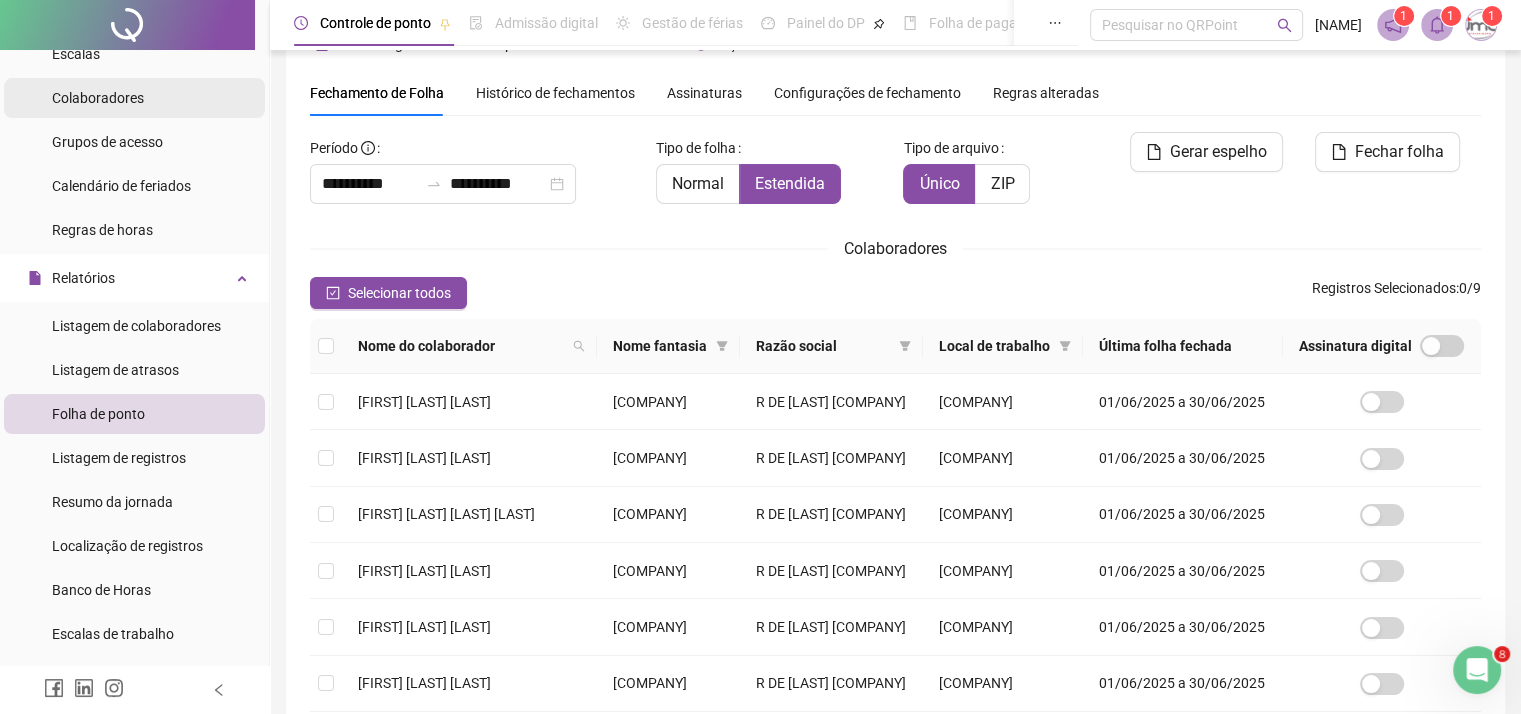 click on "Colaboradores" at bounding box center [98, 98] 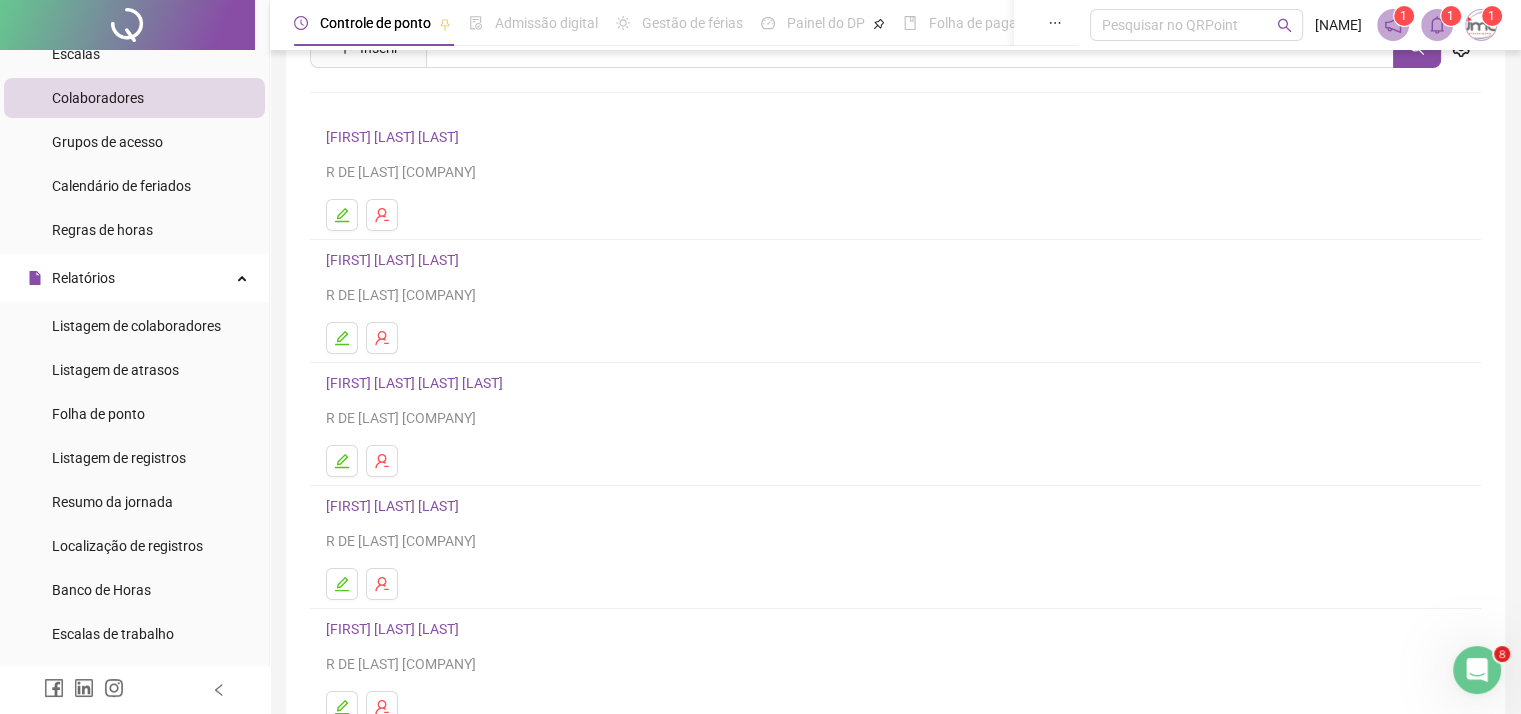 scroll, scrollTop: 252, scrollLeft: 0, axis: vertical 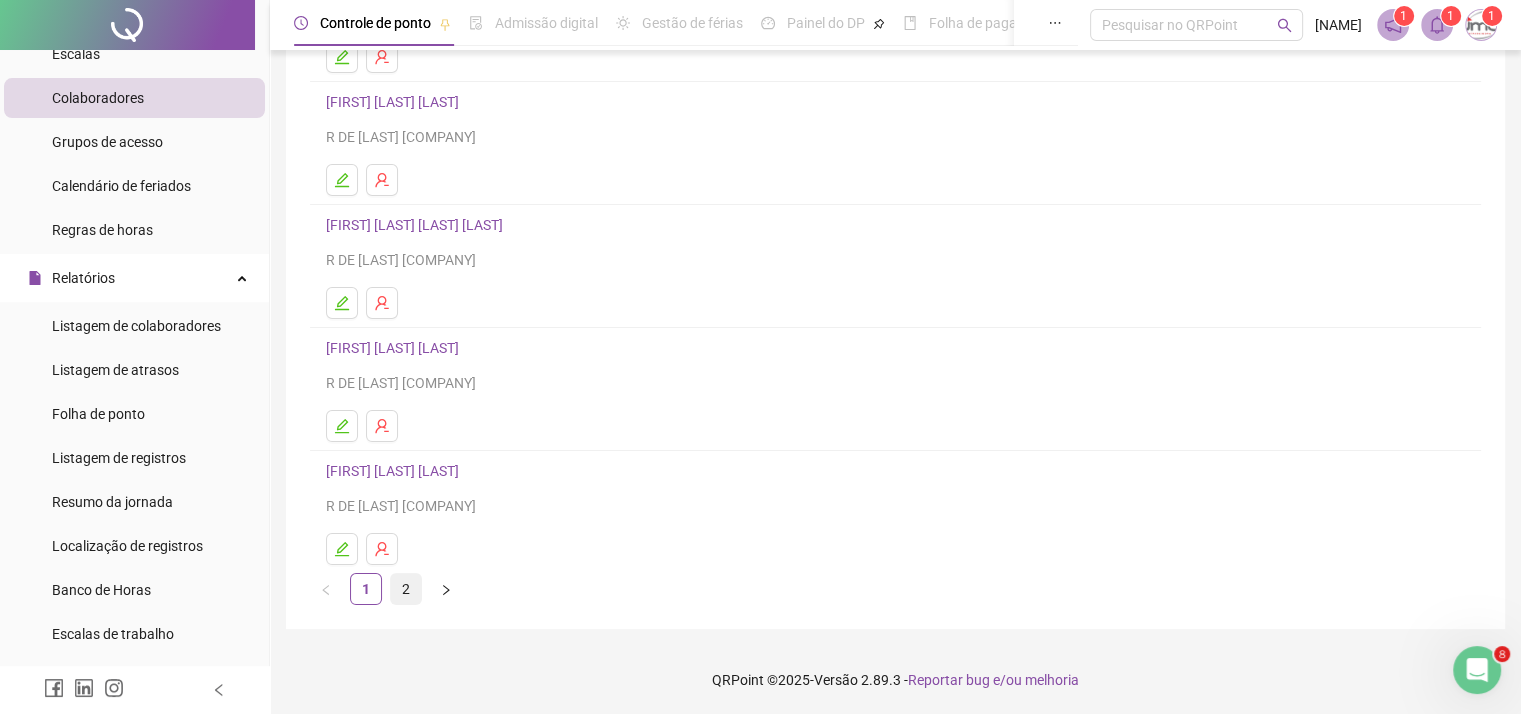 click on "2" at bounding box center (406, 589) 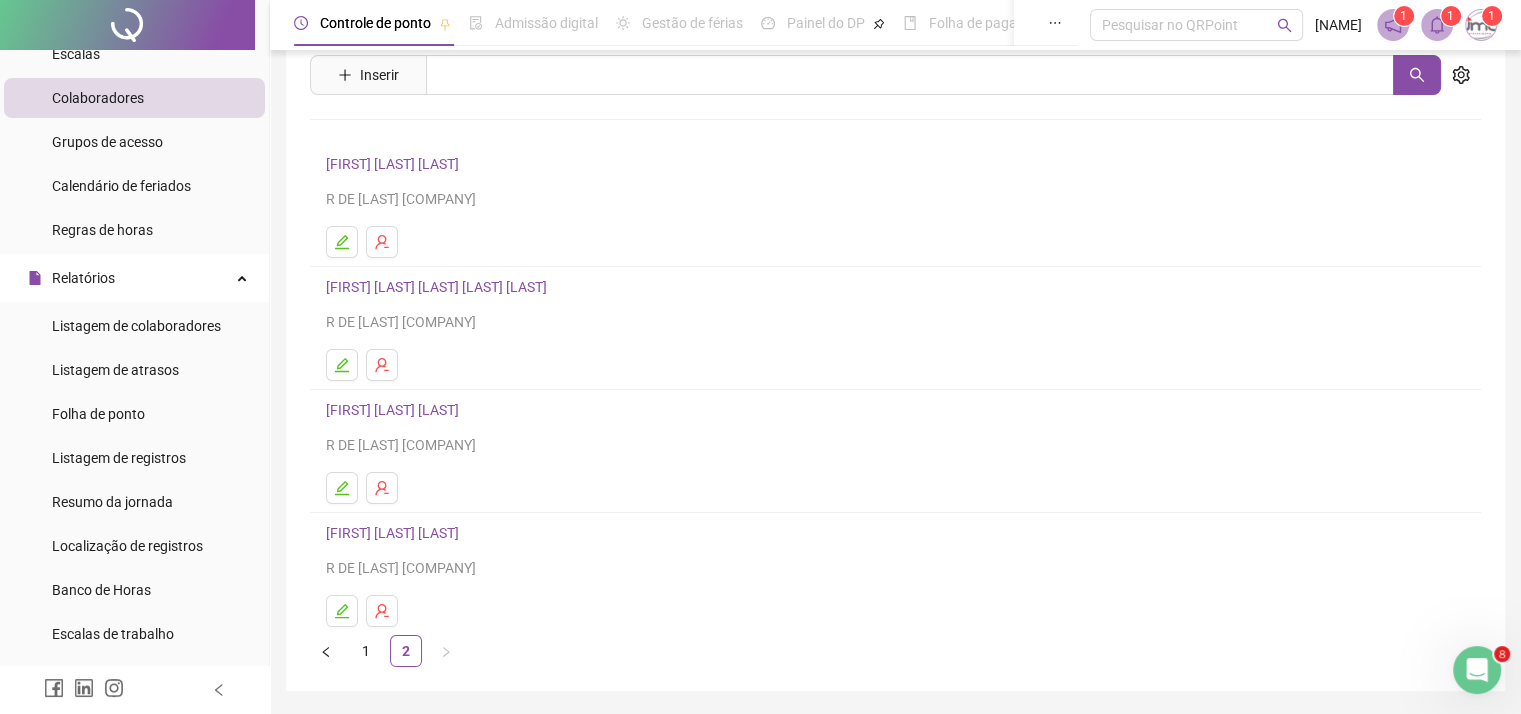 scroll, scrollTop: 129, scrollLeft: 0, axis: vertical 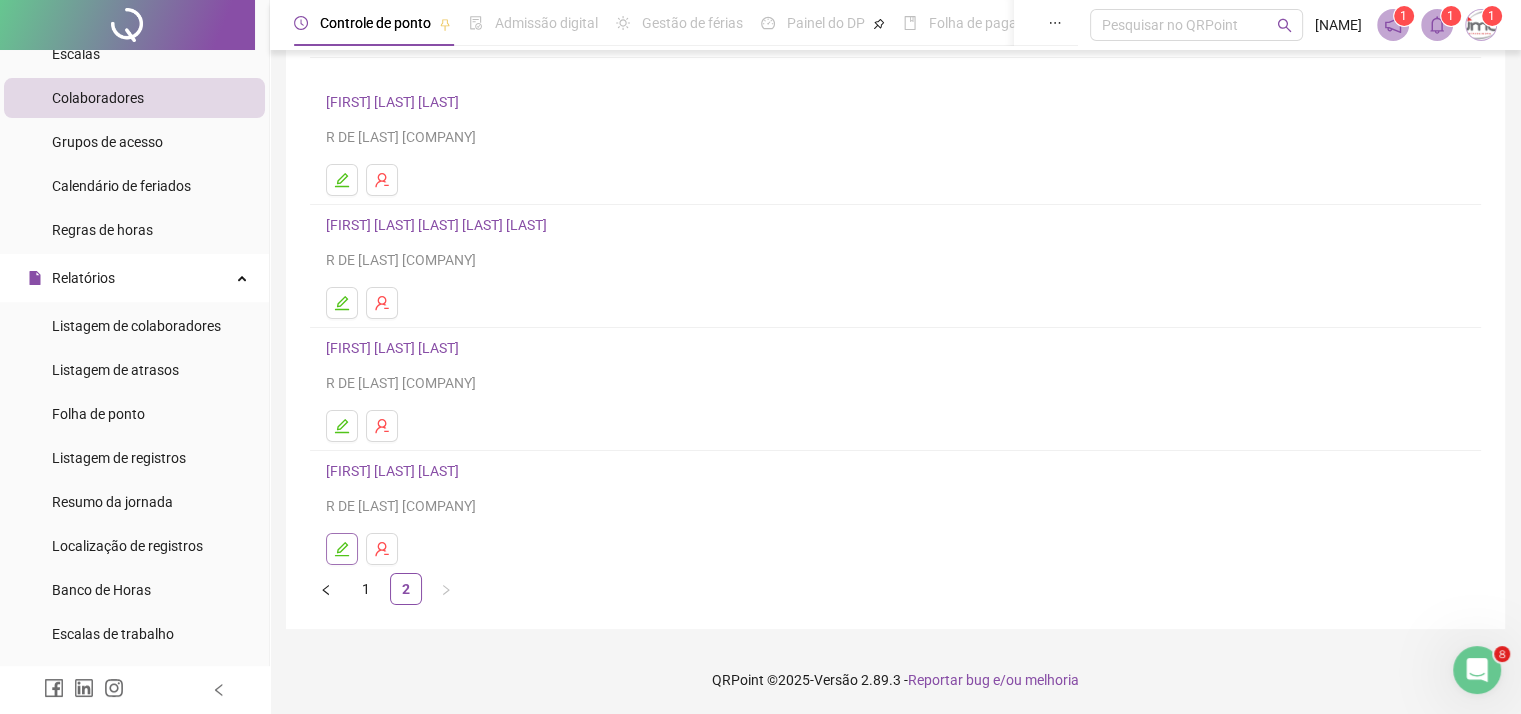 click 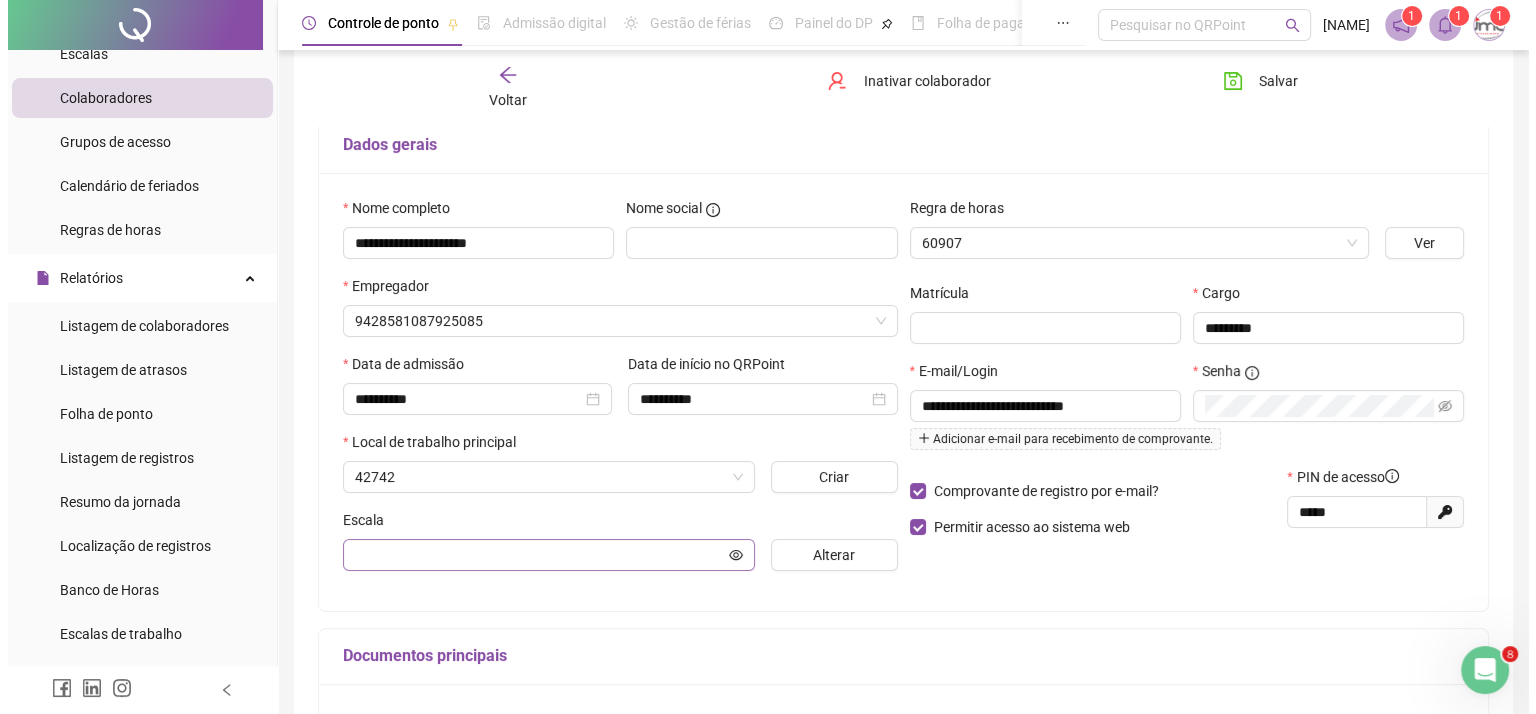 scroll, scrollTop: 140, scrollLeft: 0, axis: vertical 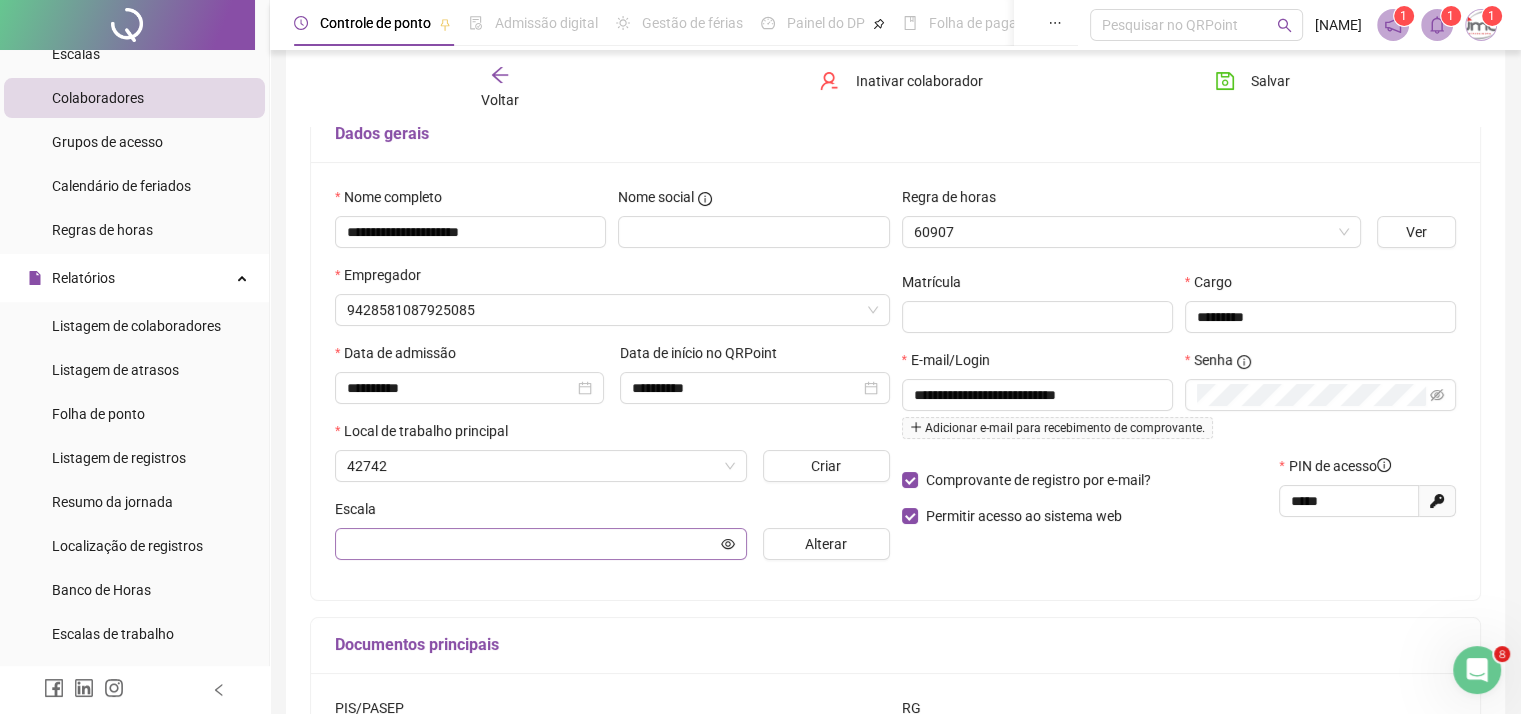 type on "**********" 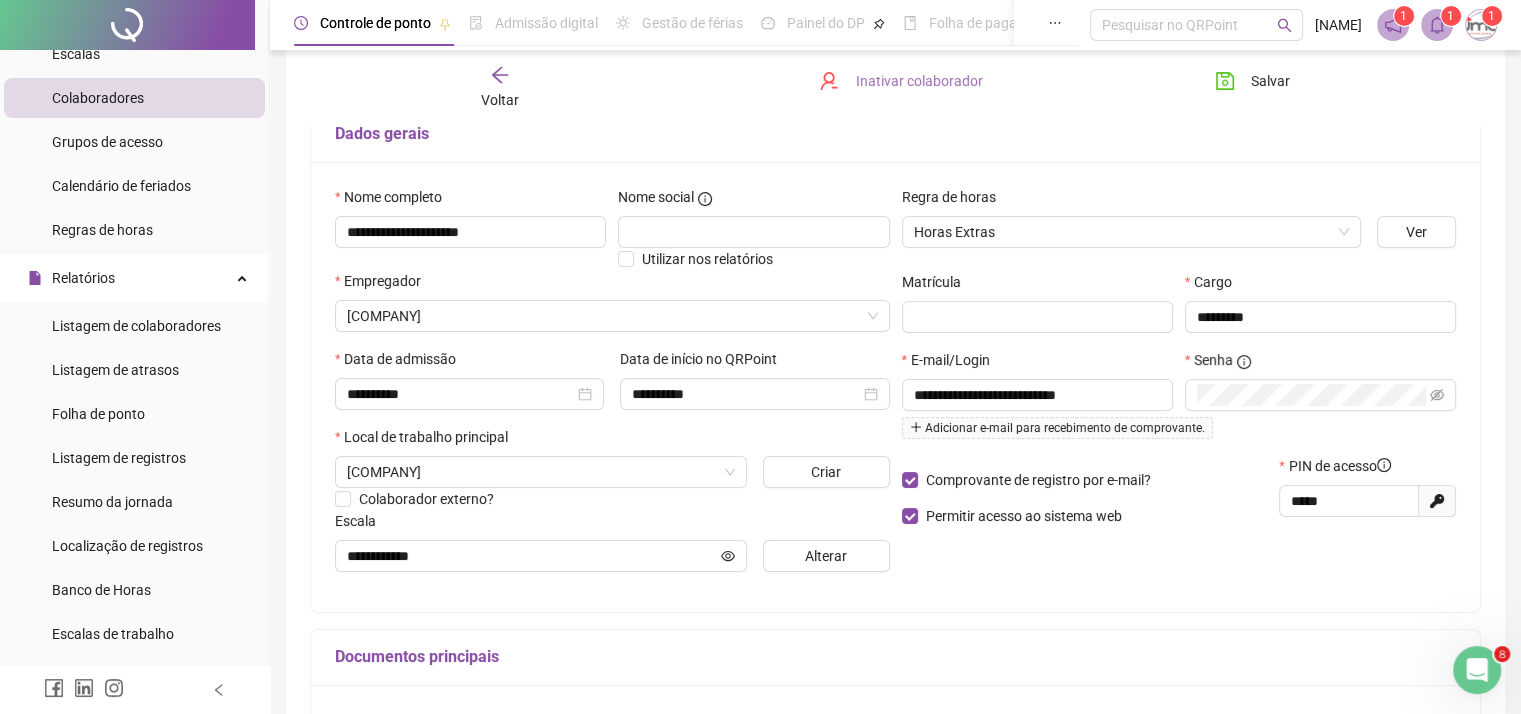 click on "Inativar colaborador" at bounding box center (918, 81) 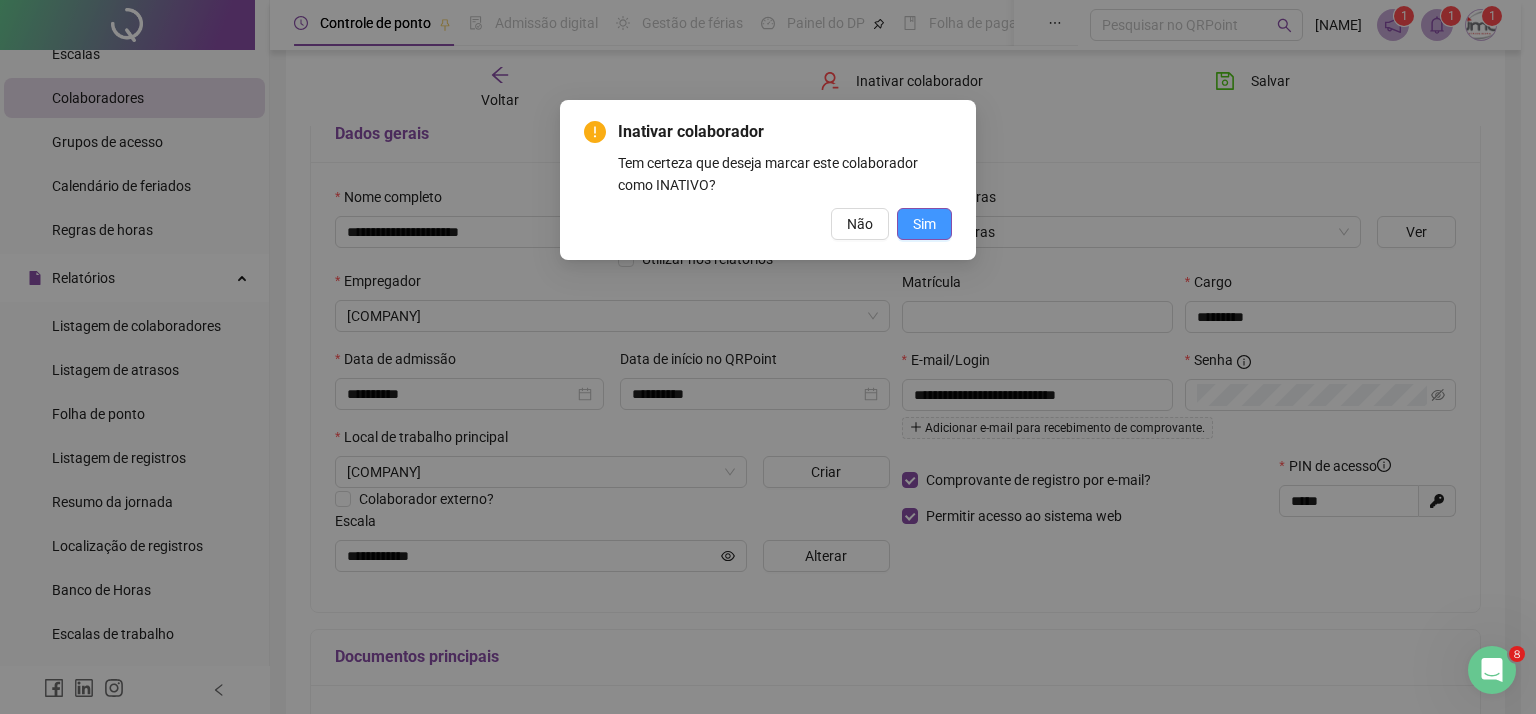 click on "Sim" at bounding box center [924, 224] 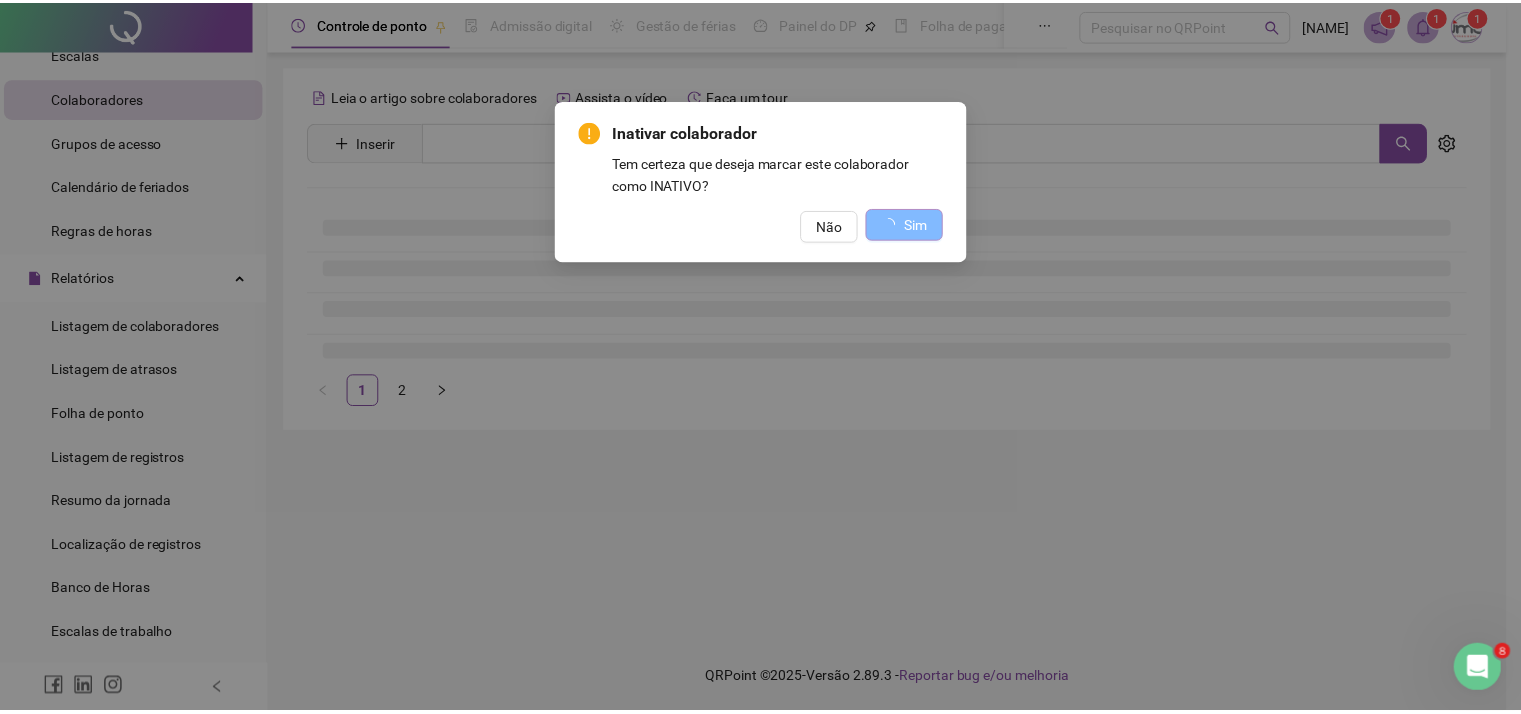 scroll, scrollTop: 0, scrollLeft: 0, axis: both 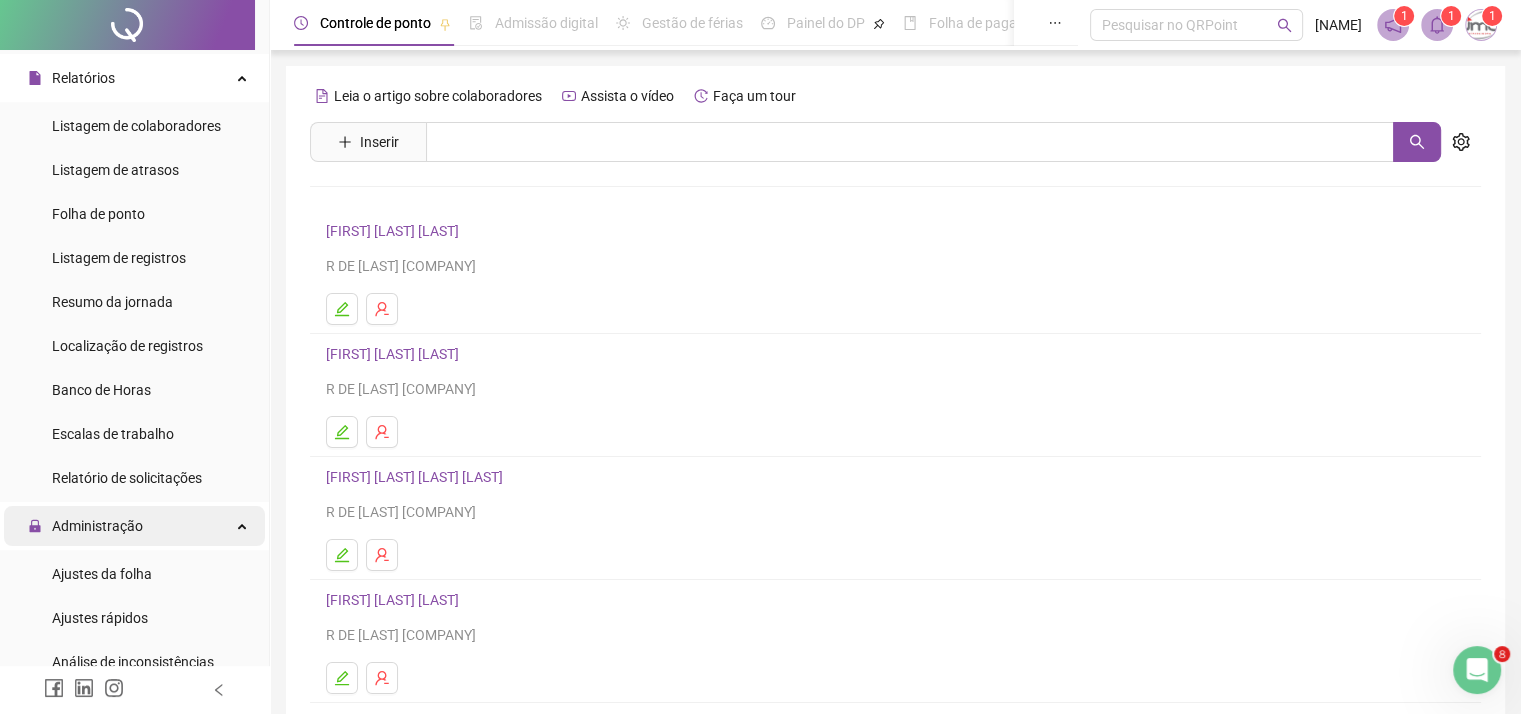 click on "Administração" at bounding box center [97, 526] 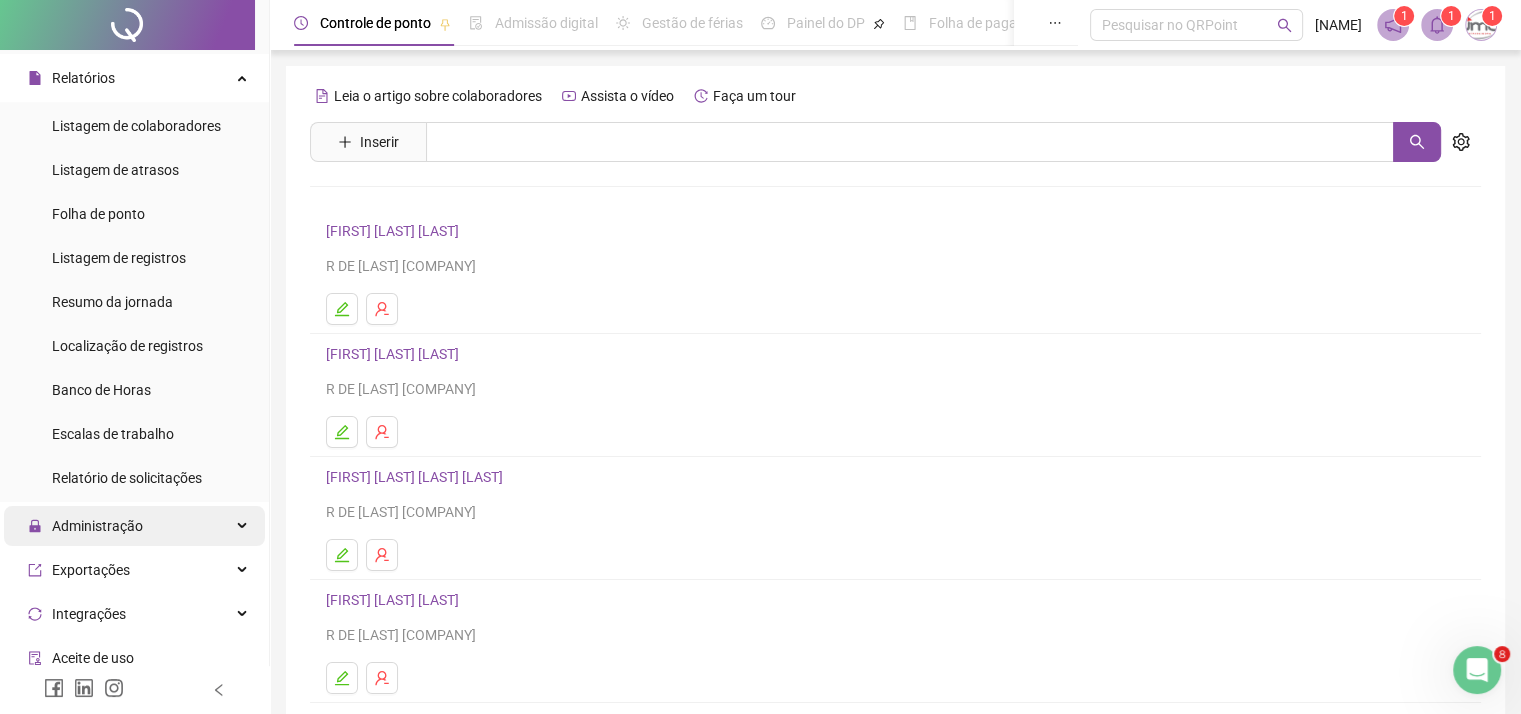 click on "Administração" at bounding box center [97, 526] 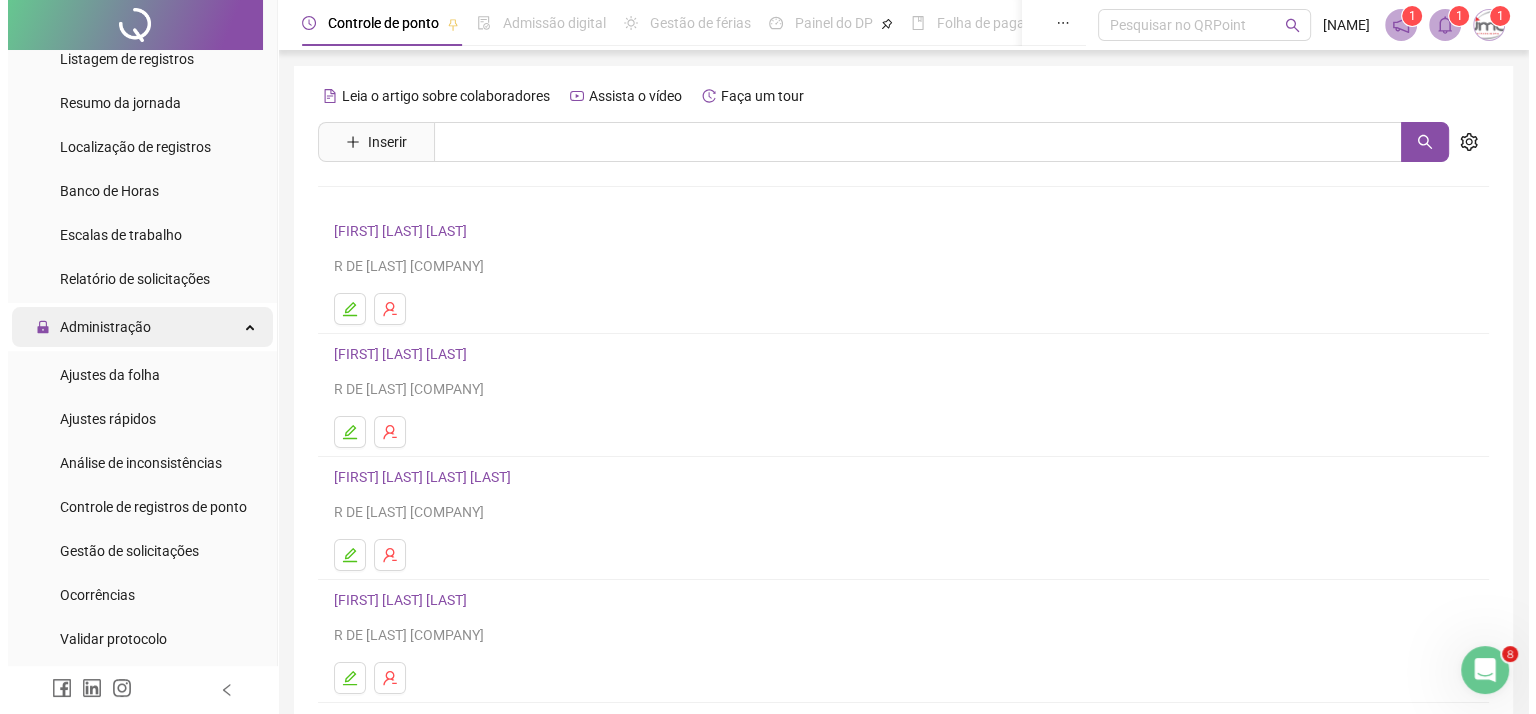 scroll, scrollTop: 600, scrollLeft: 0, axis: vertical 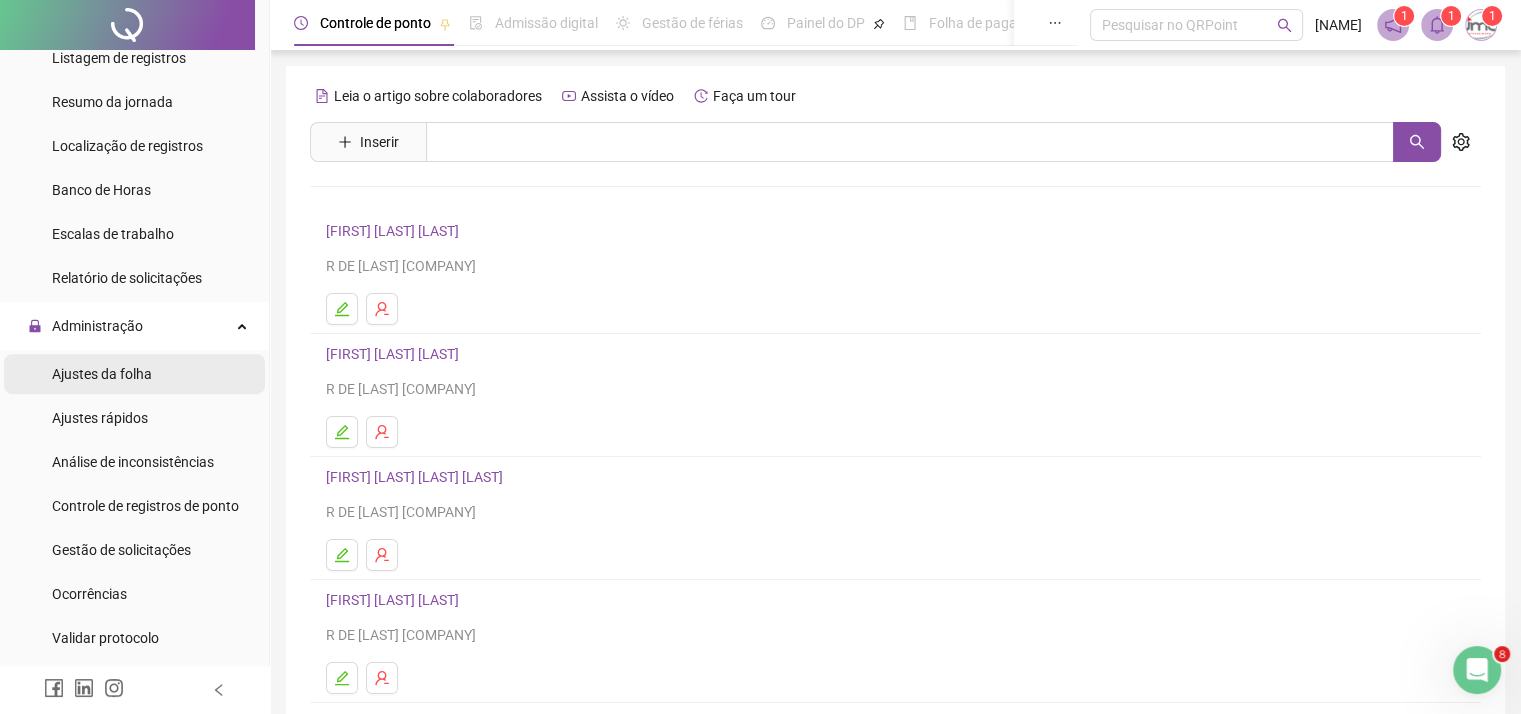 click on "Ajustes da folha" at bounding box center [102, 374] 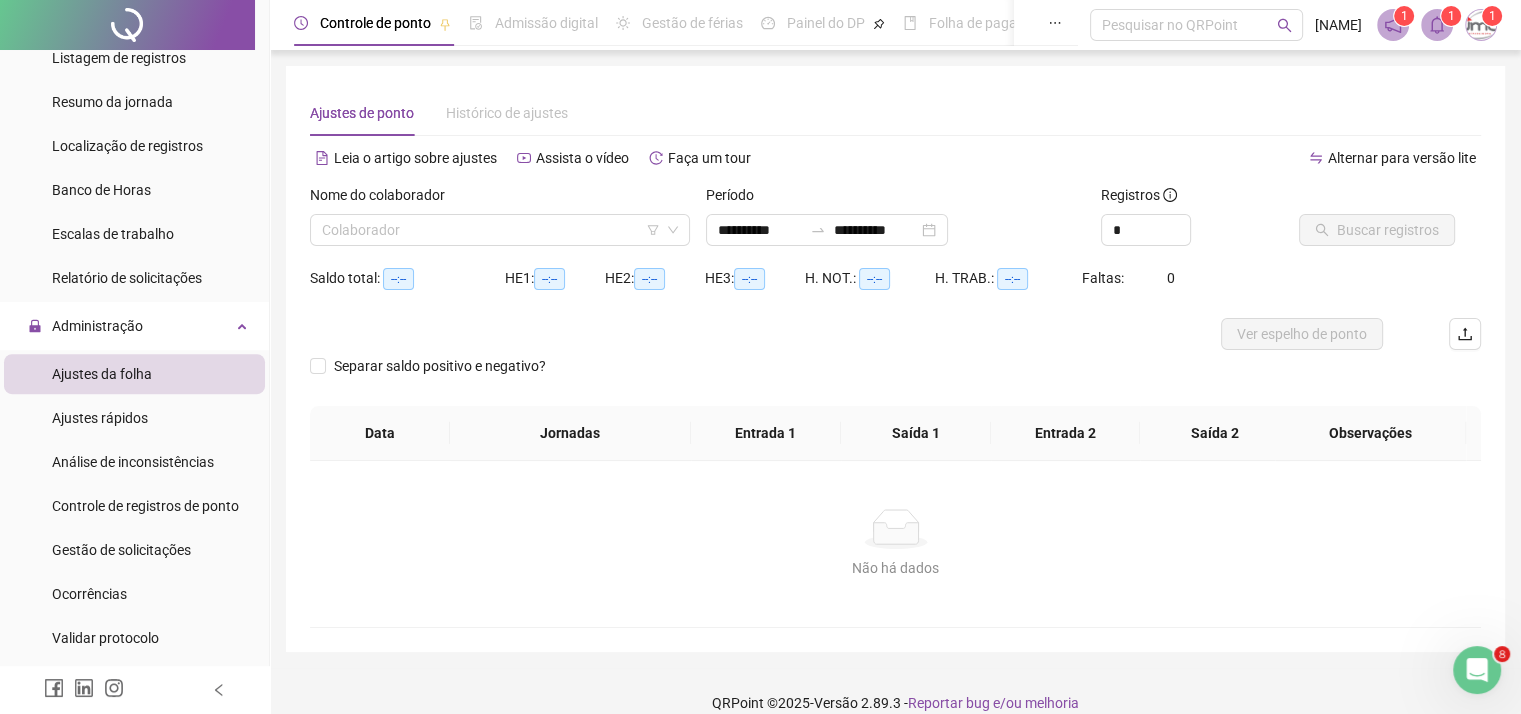 type on "**********" 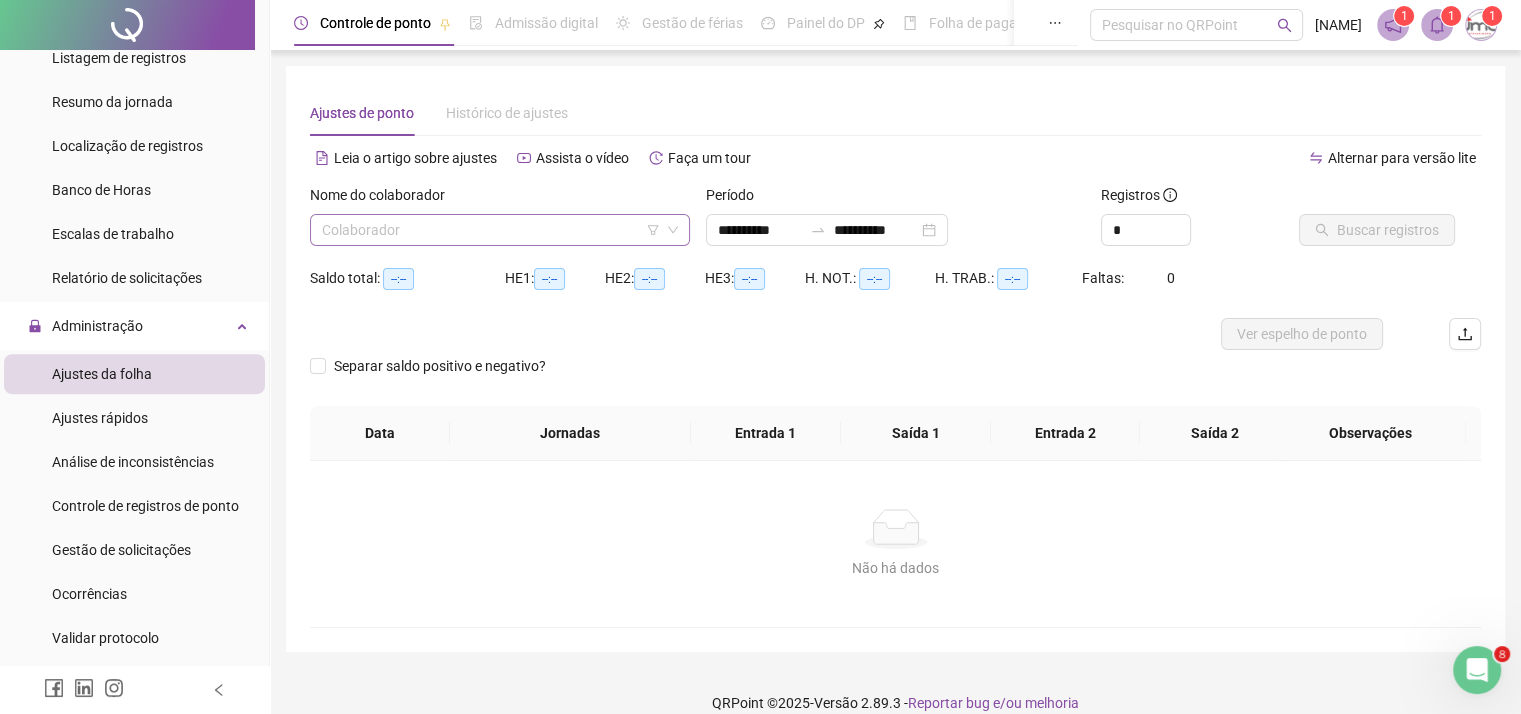 click at bounding box center (491, 230) 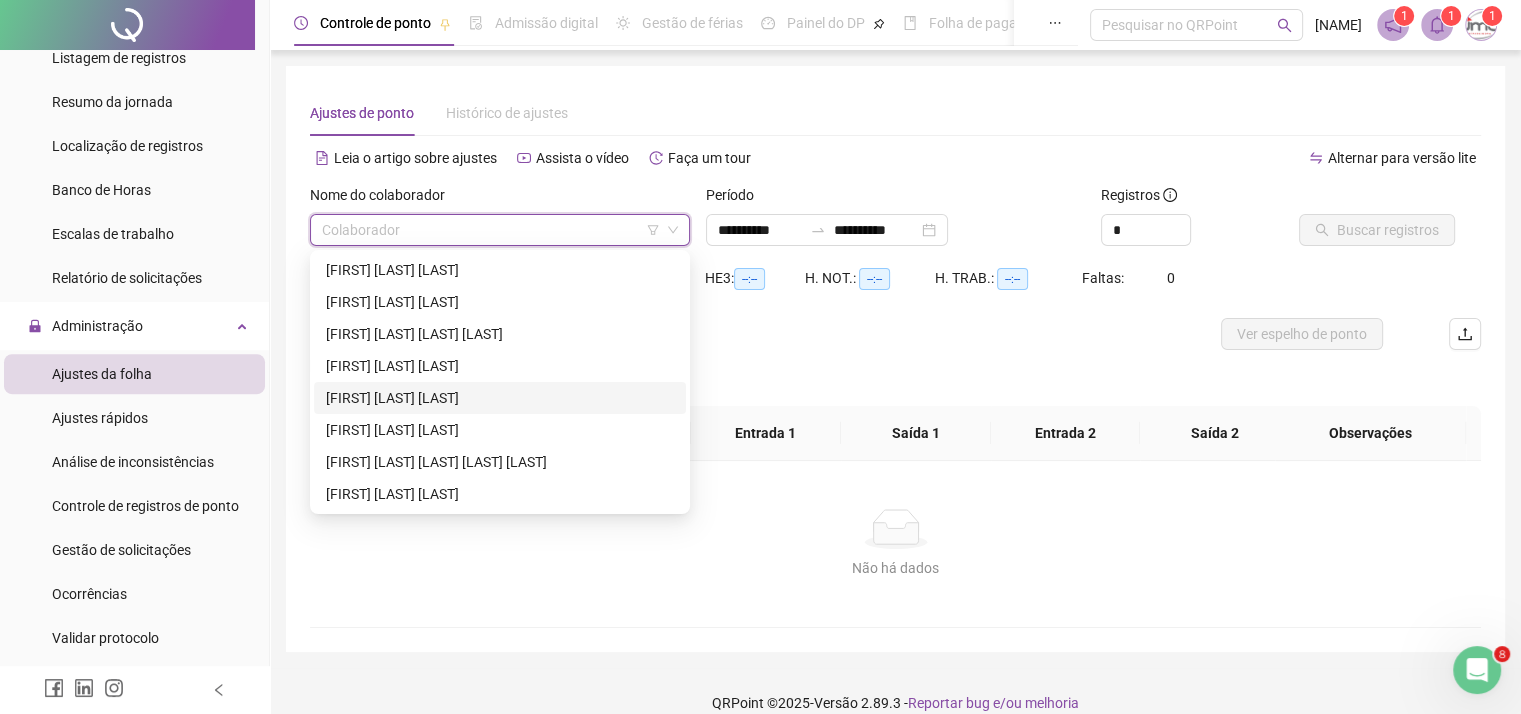 click on "[FIRST] [LAST] [LAST]" at bounding box center [500, 398] 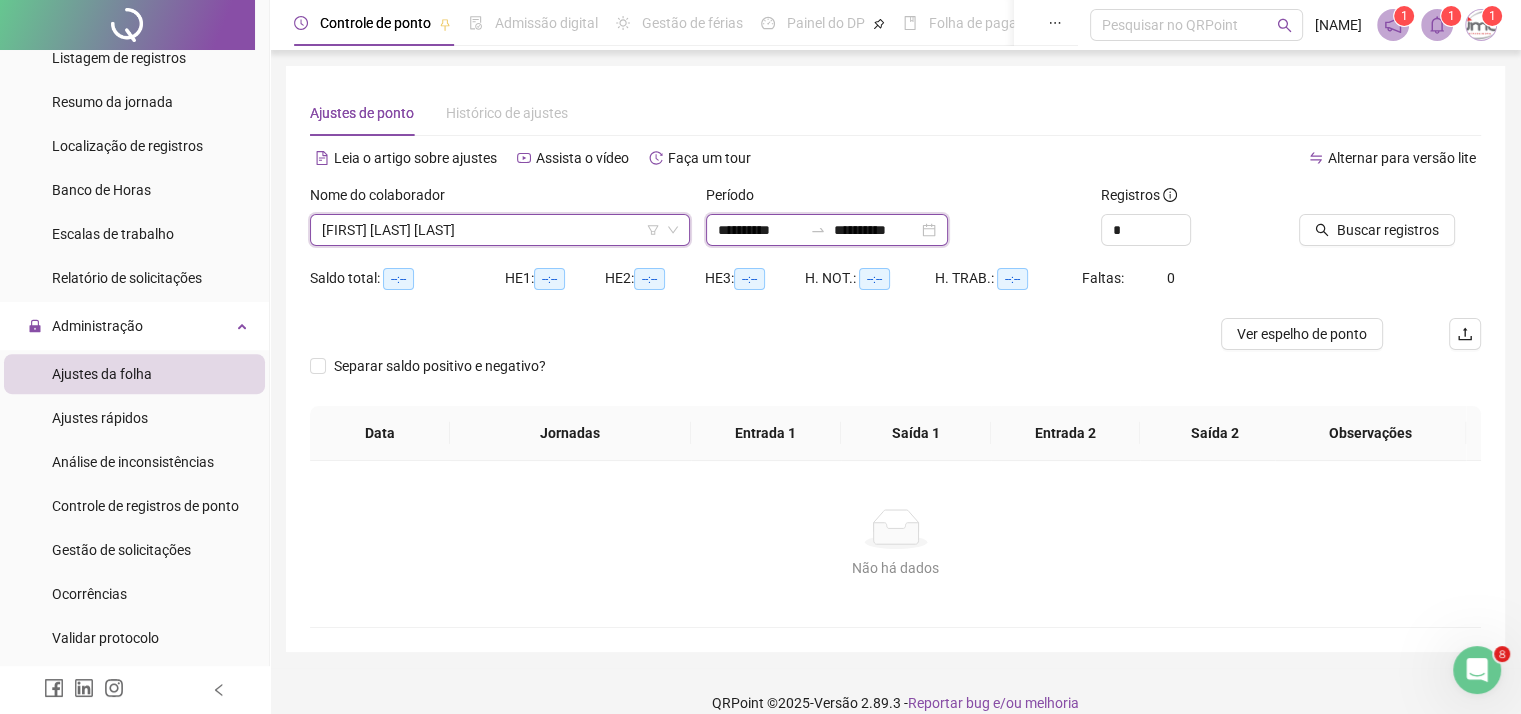 click on "**********" at bounding box center (760, 230) 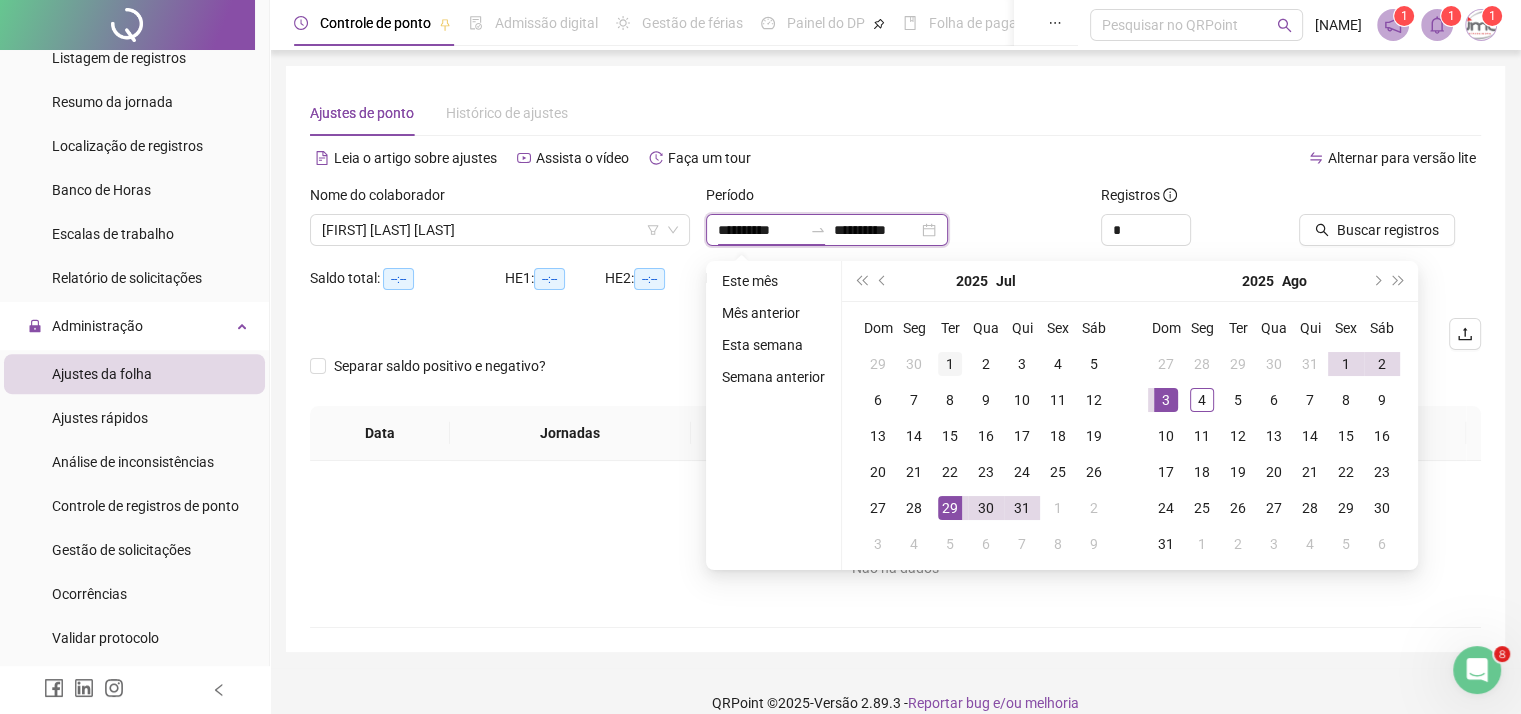 type on "**********" 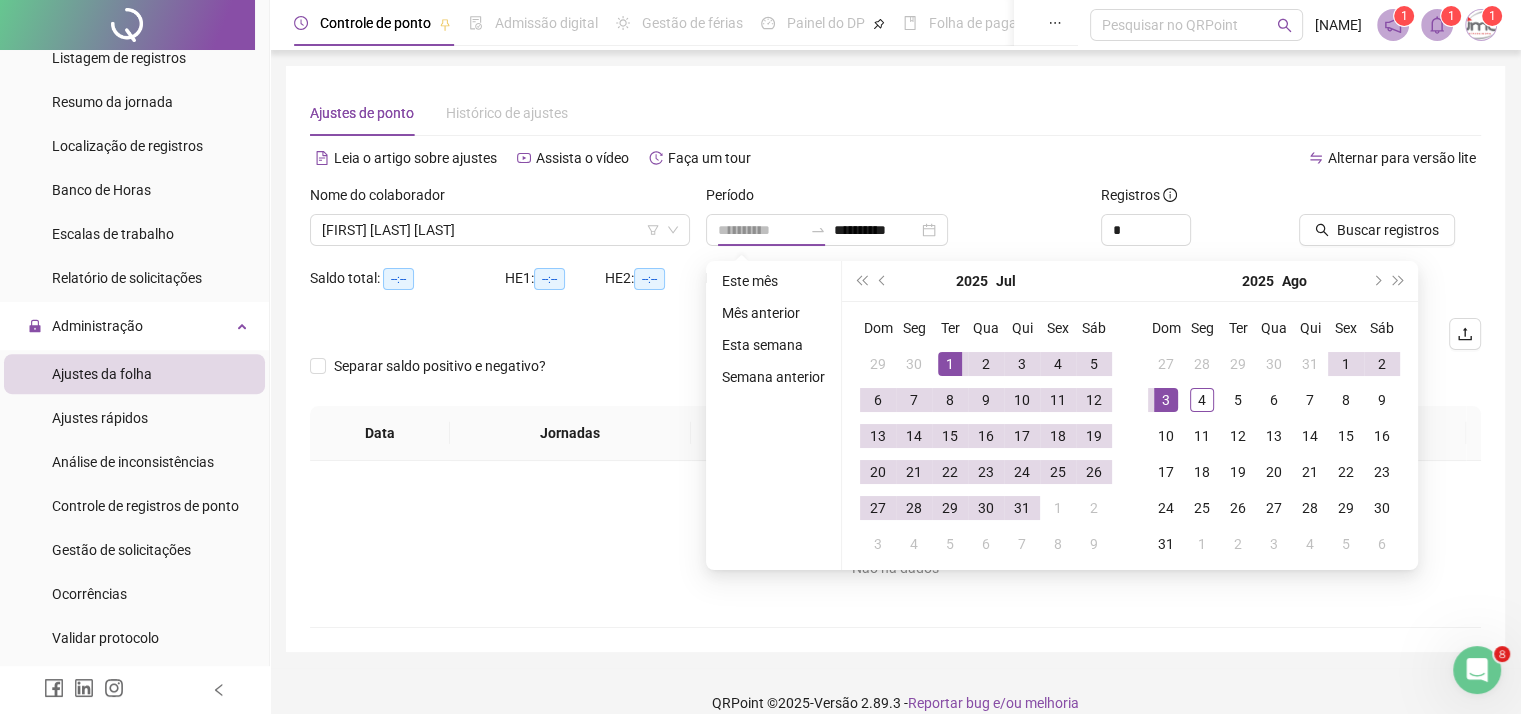 click on "1" at bounding box center [950, 364] 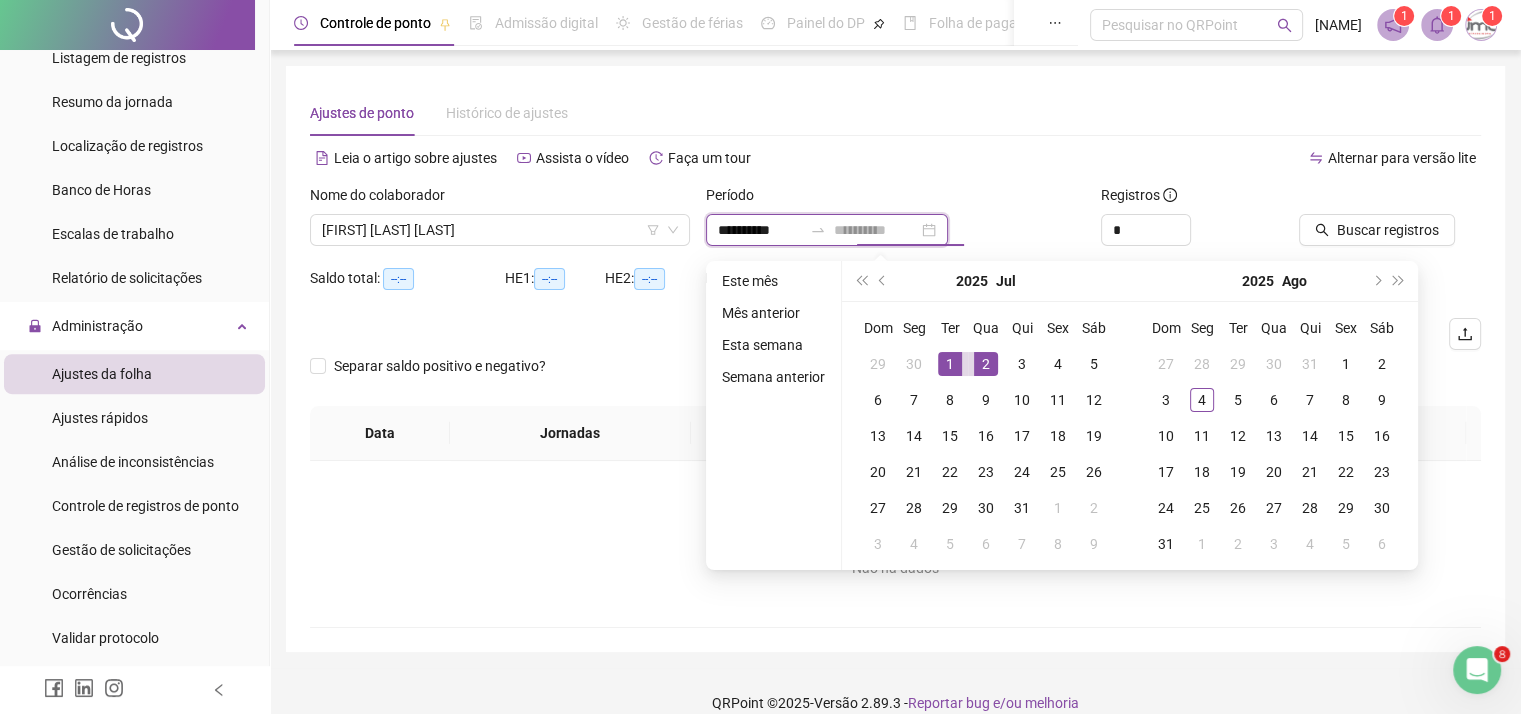 type on "**********" 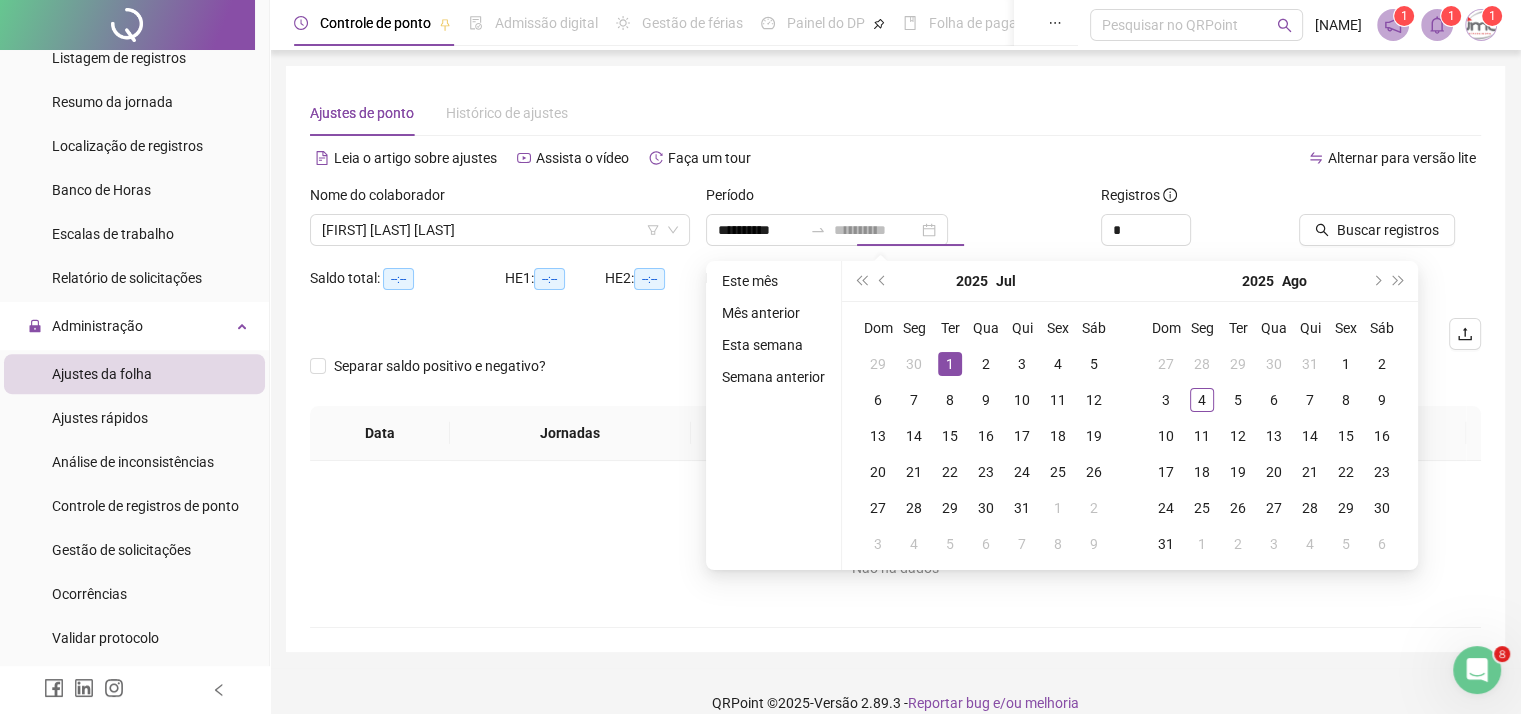 click on "1" at bounding box center (950, 364) 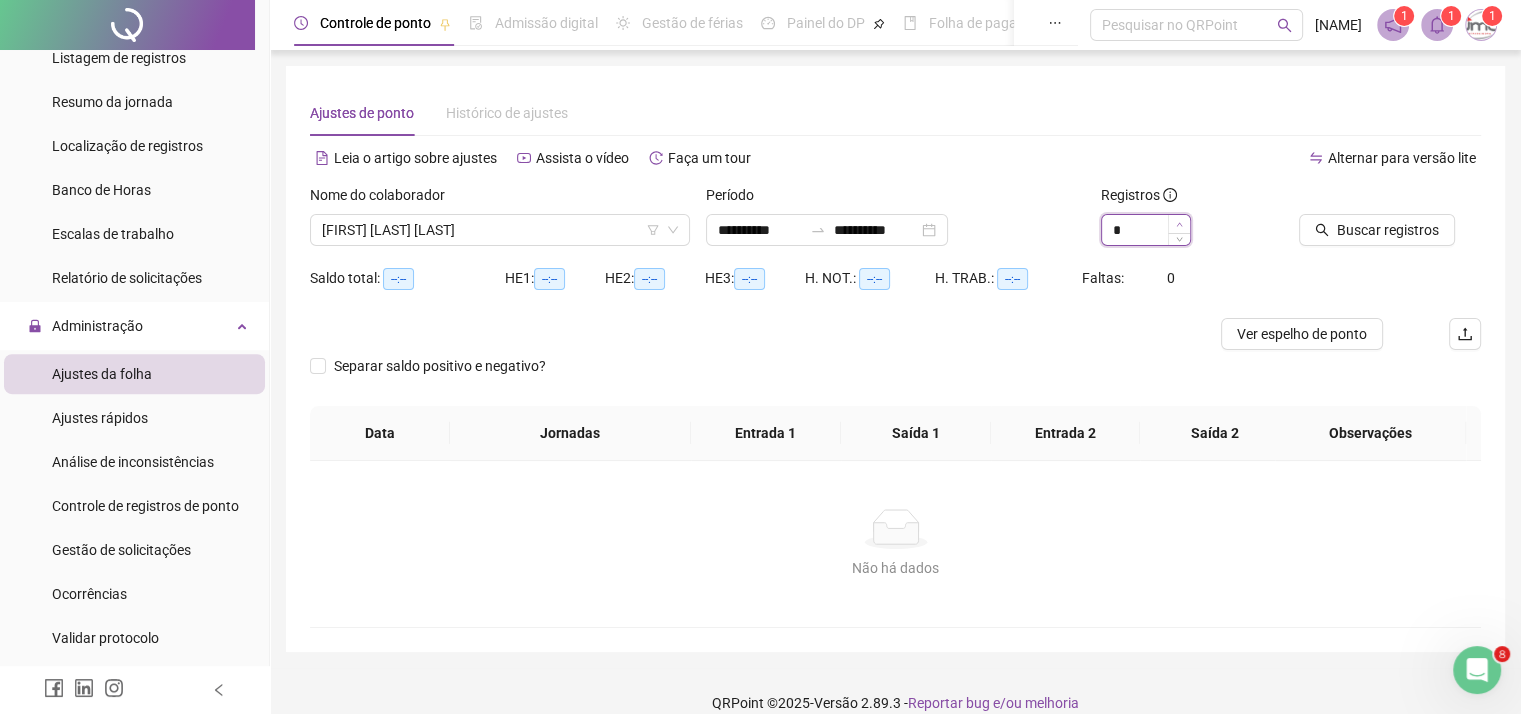 type on "*" 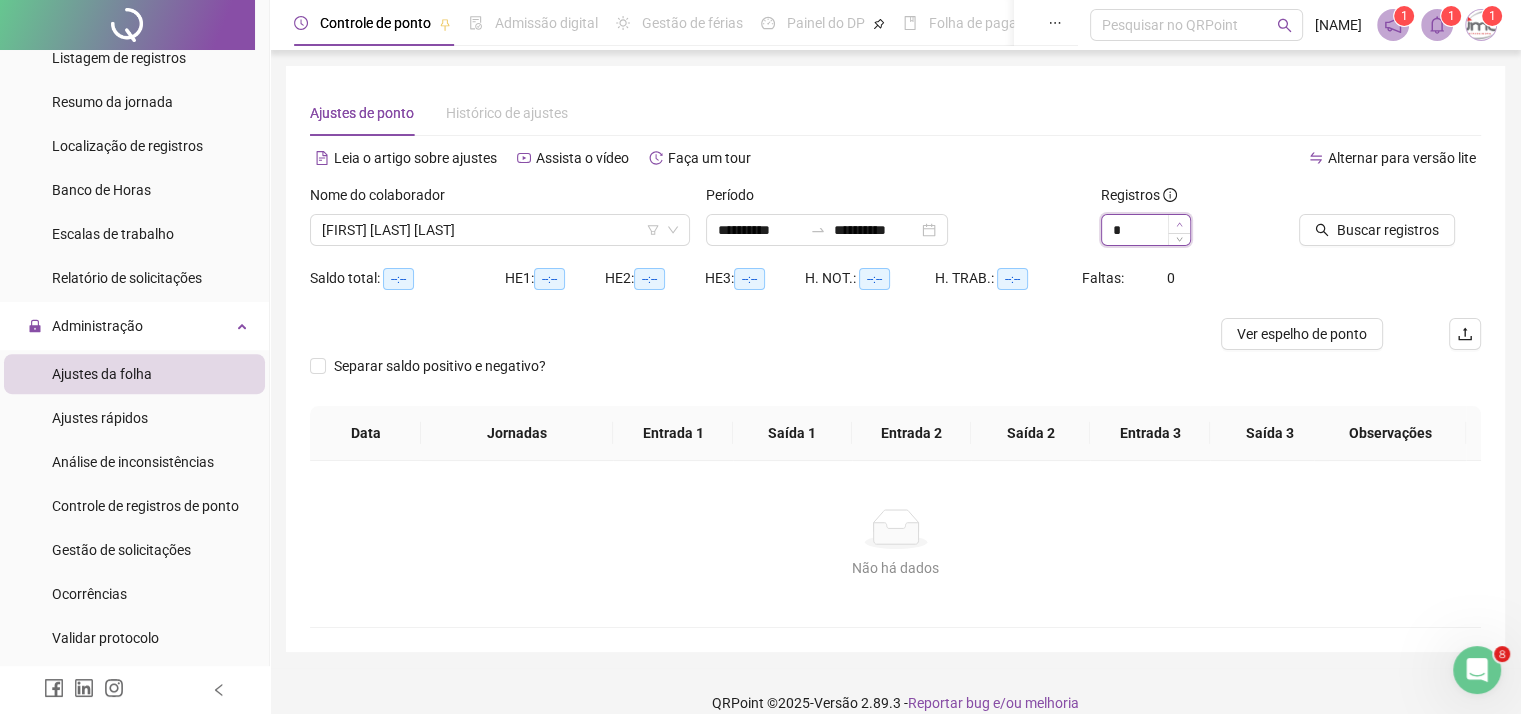 click 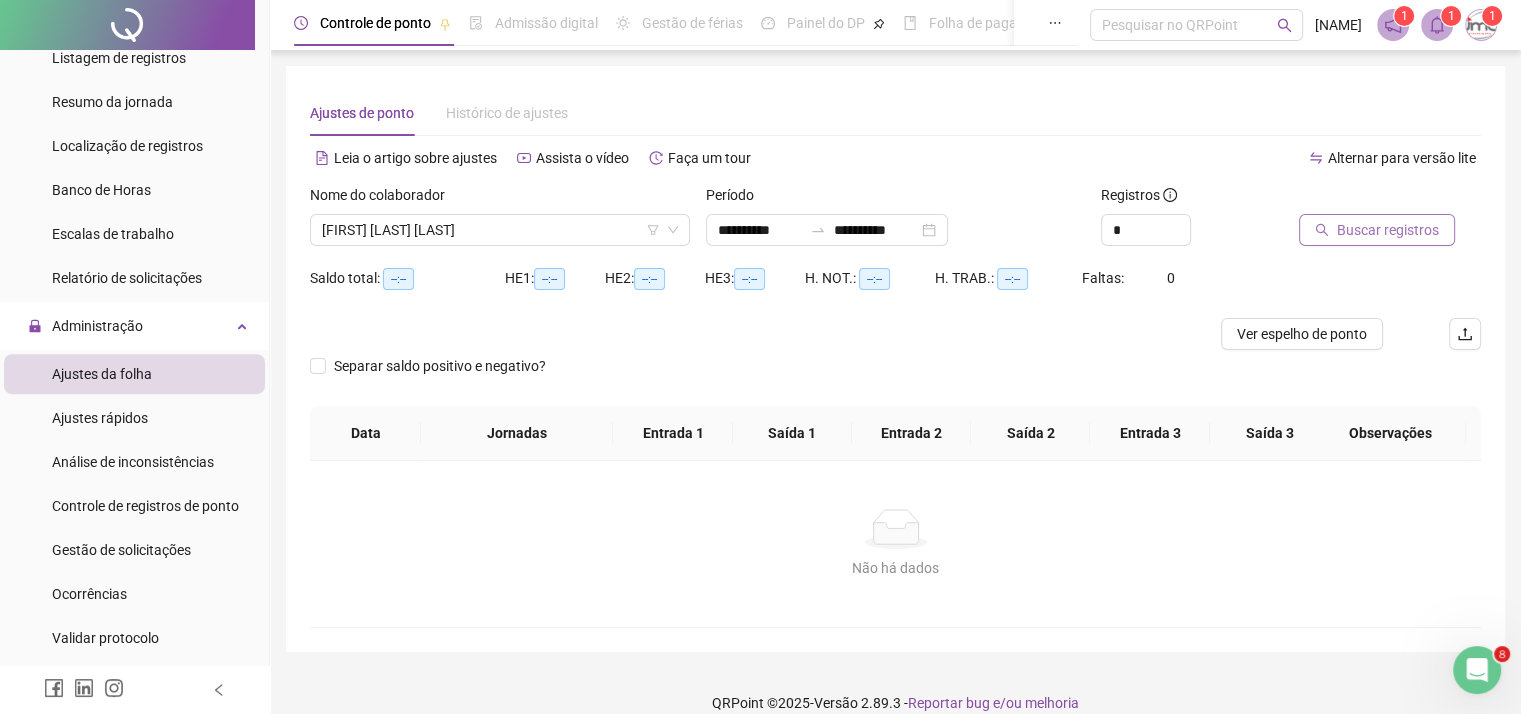 click on "Buscar registros" at bounding box center [1388, 230] 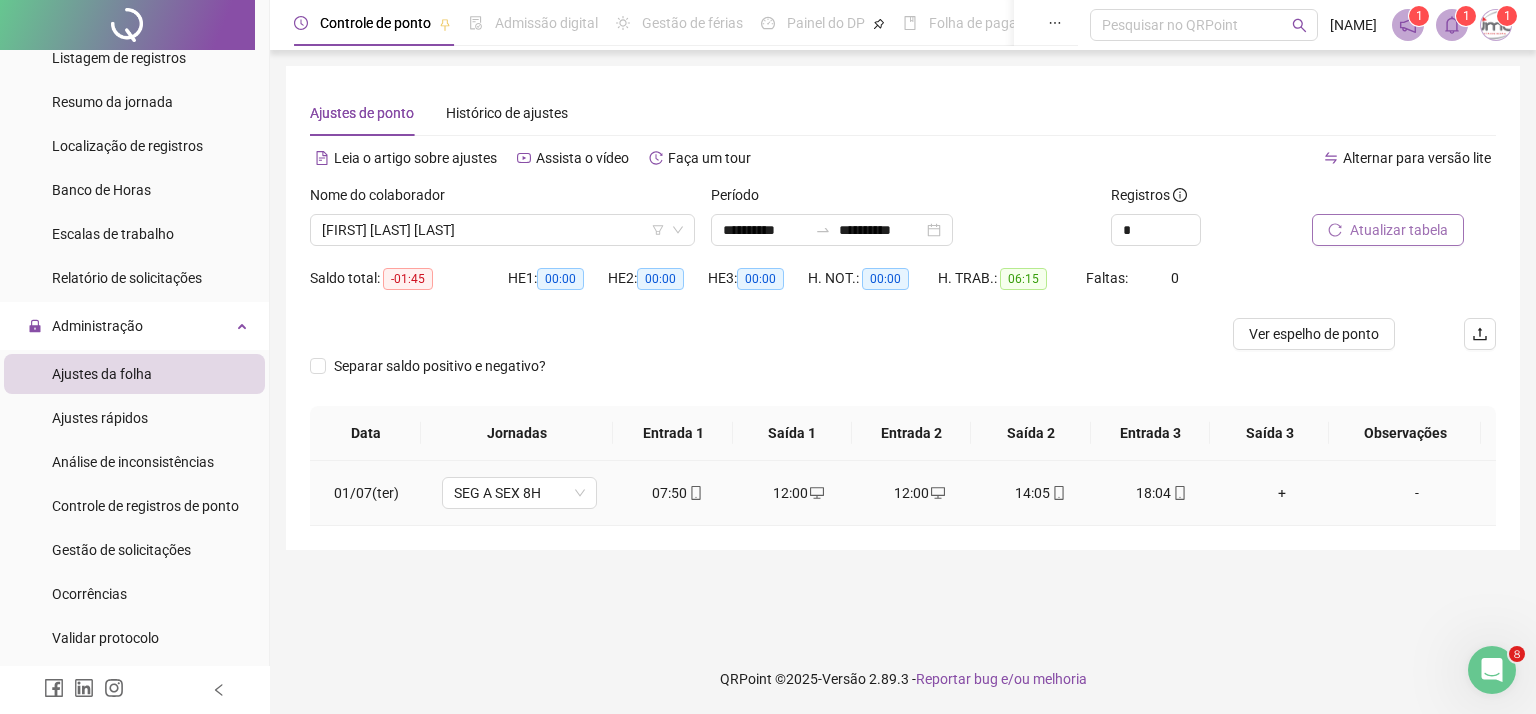 click on "12:00" at bounding box center (919, 493) 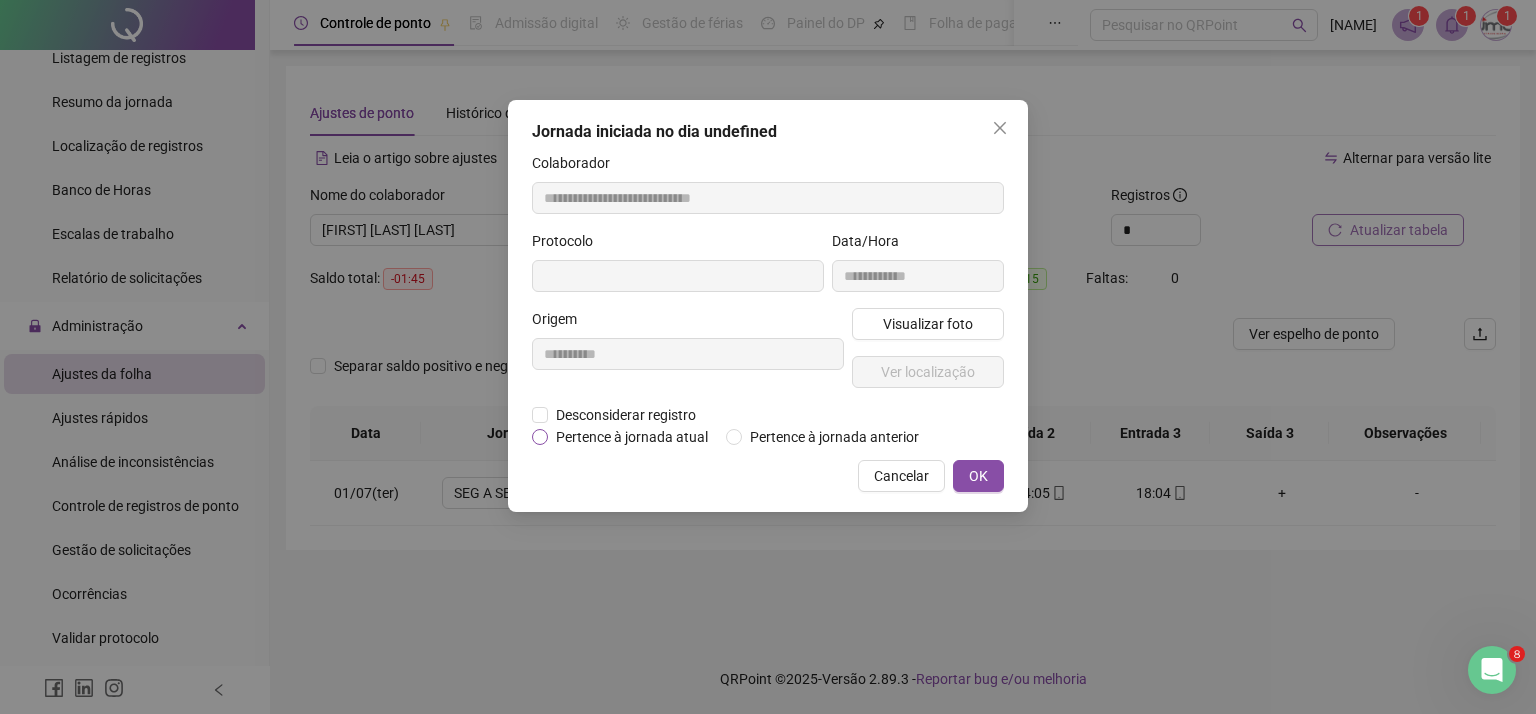 type on "**********" 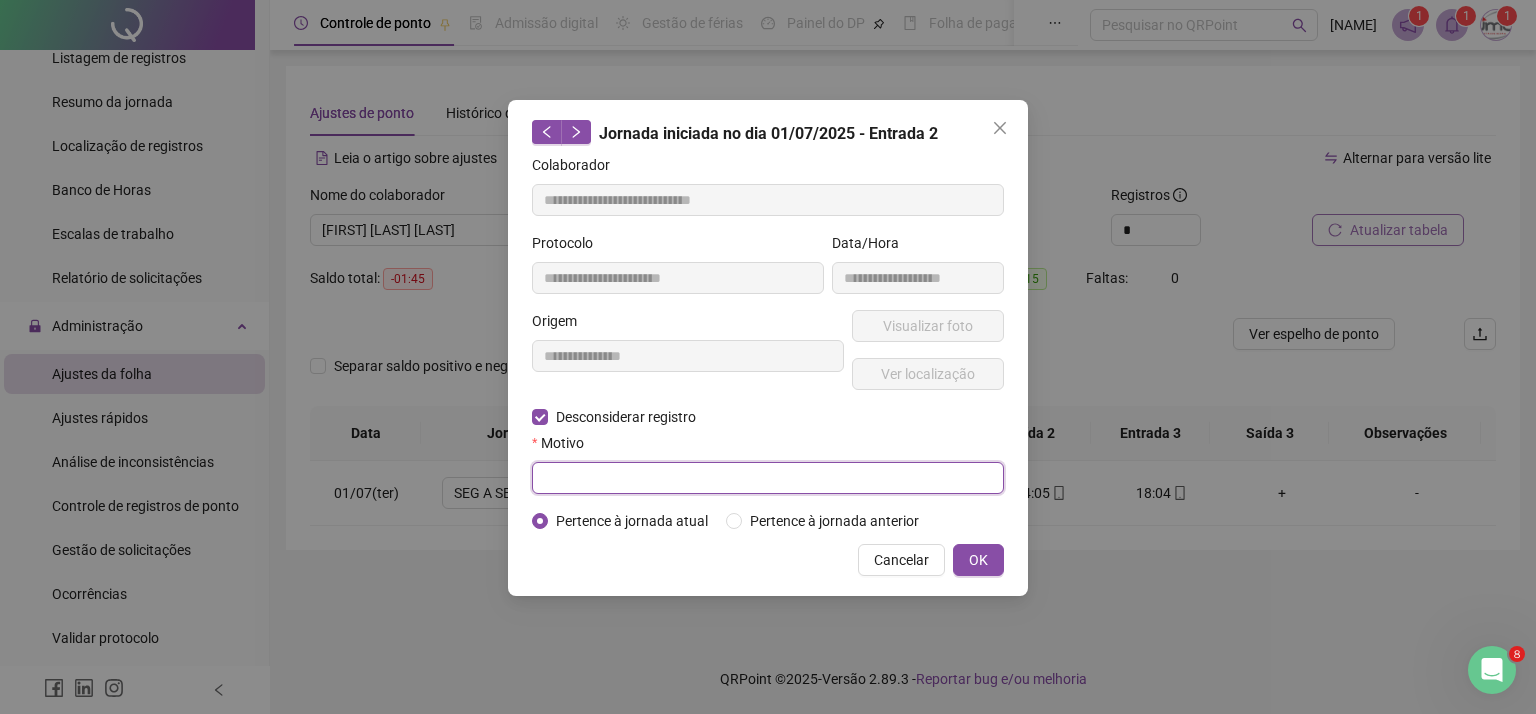 click at bounding box center [768, 478] 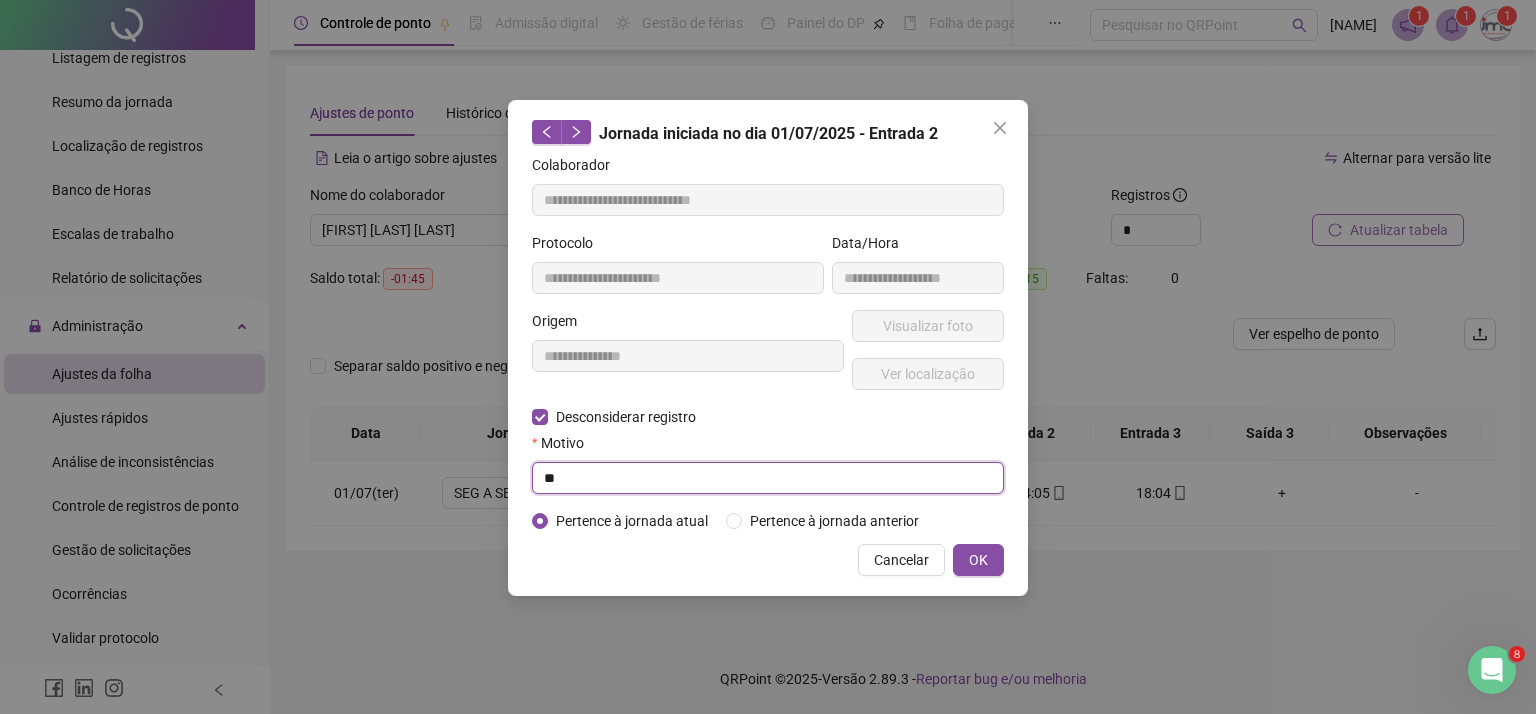 type on "*" 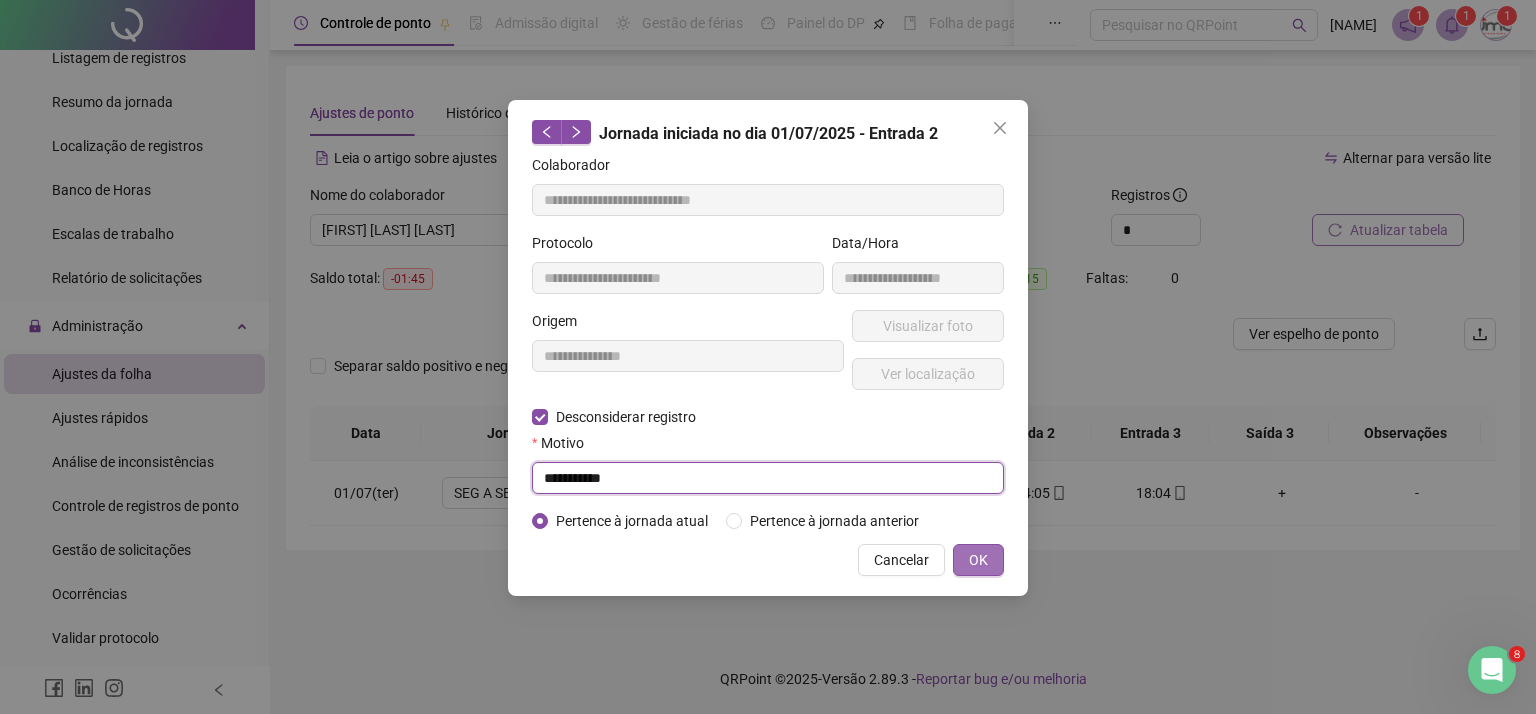 type on "**********" 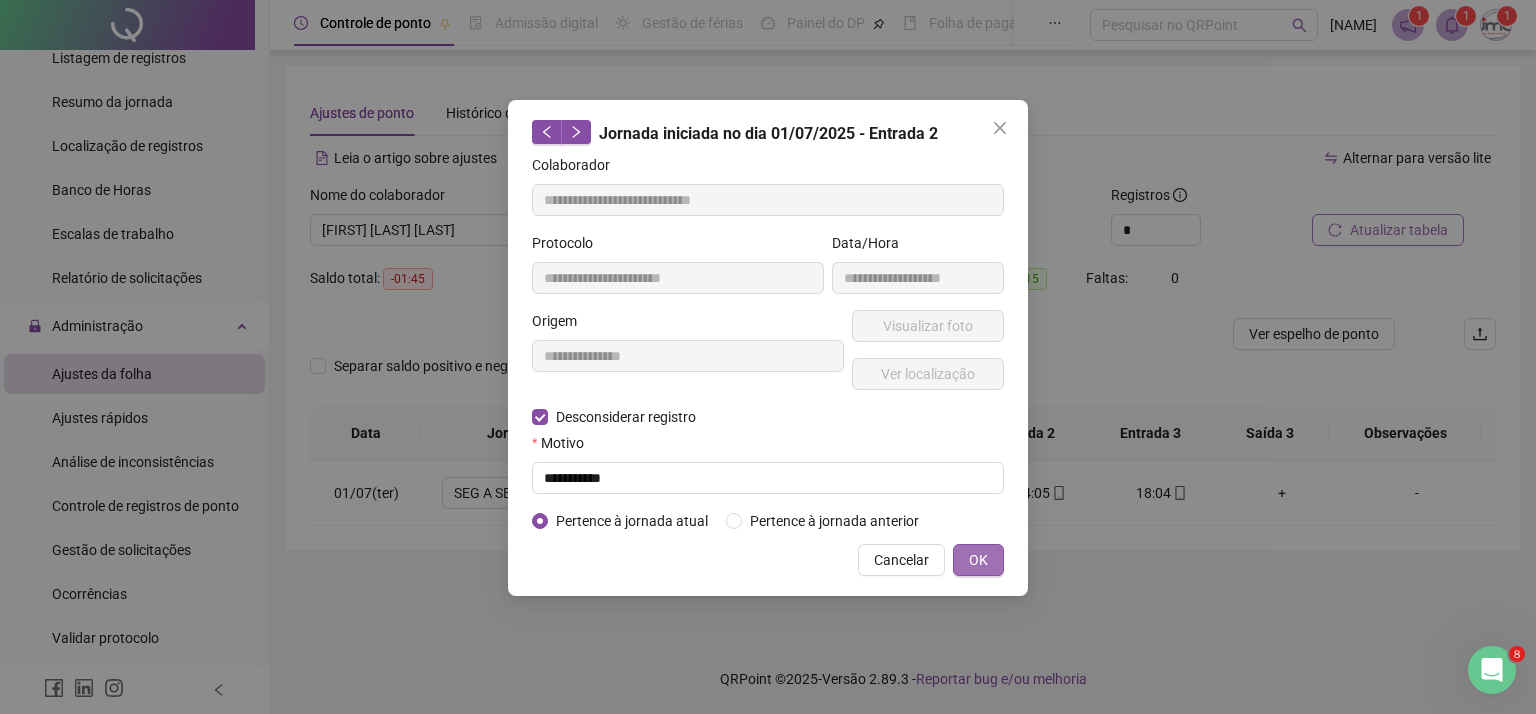 click on "OK" at bounding box center (978, 560) 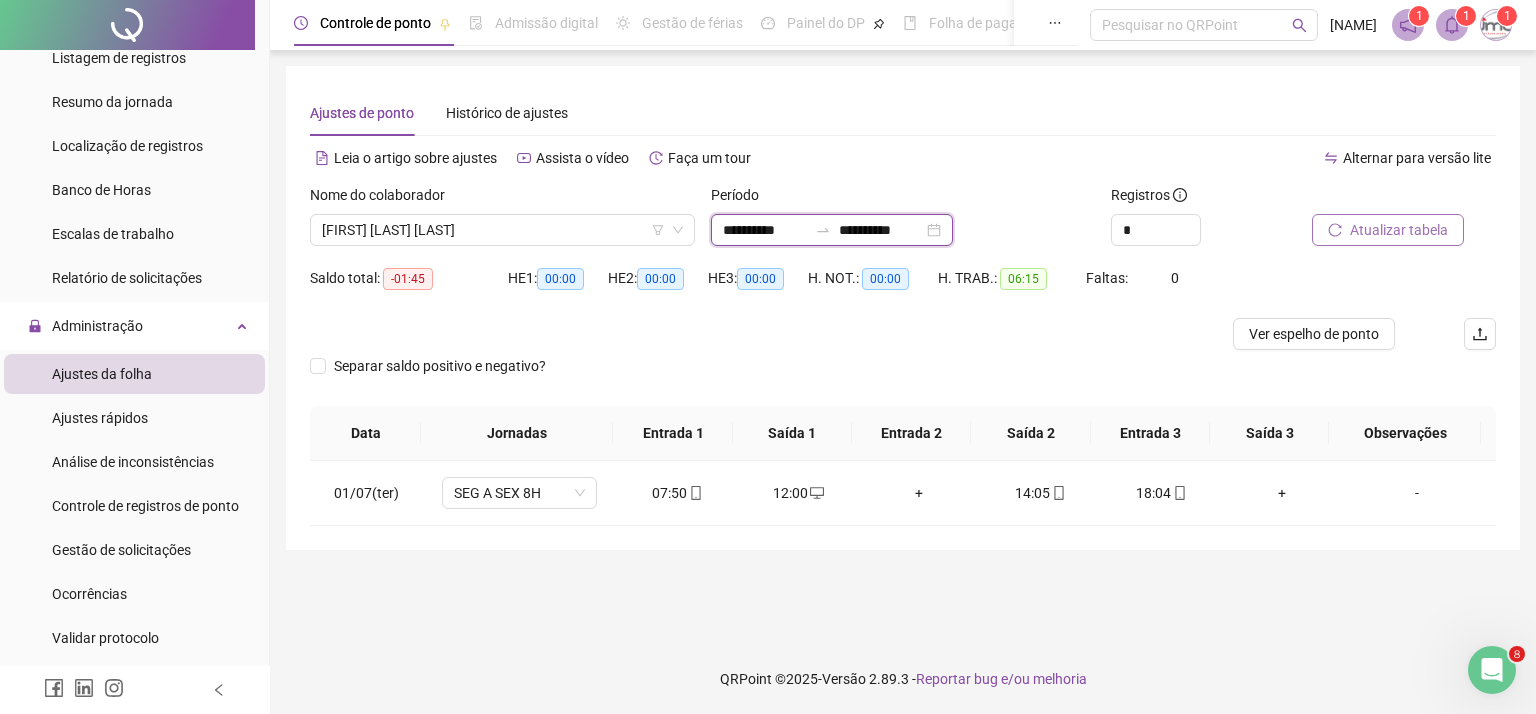 click on "**********" at bounding box center [765, 230] 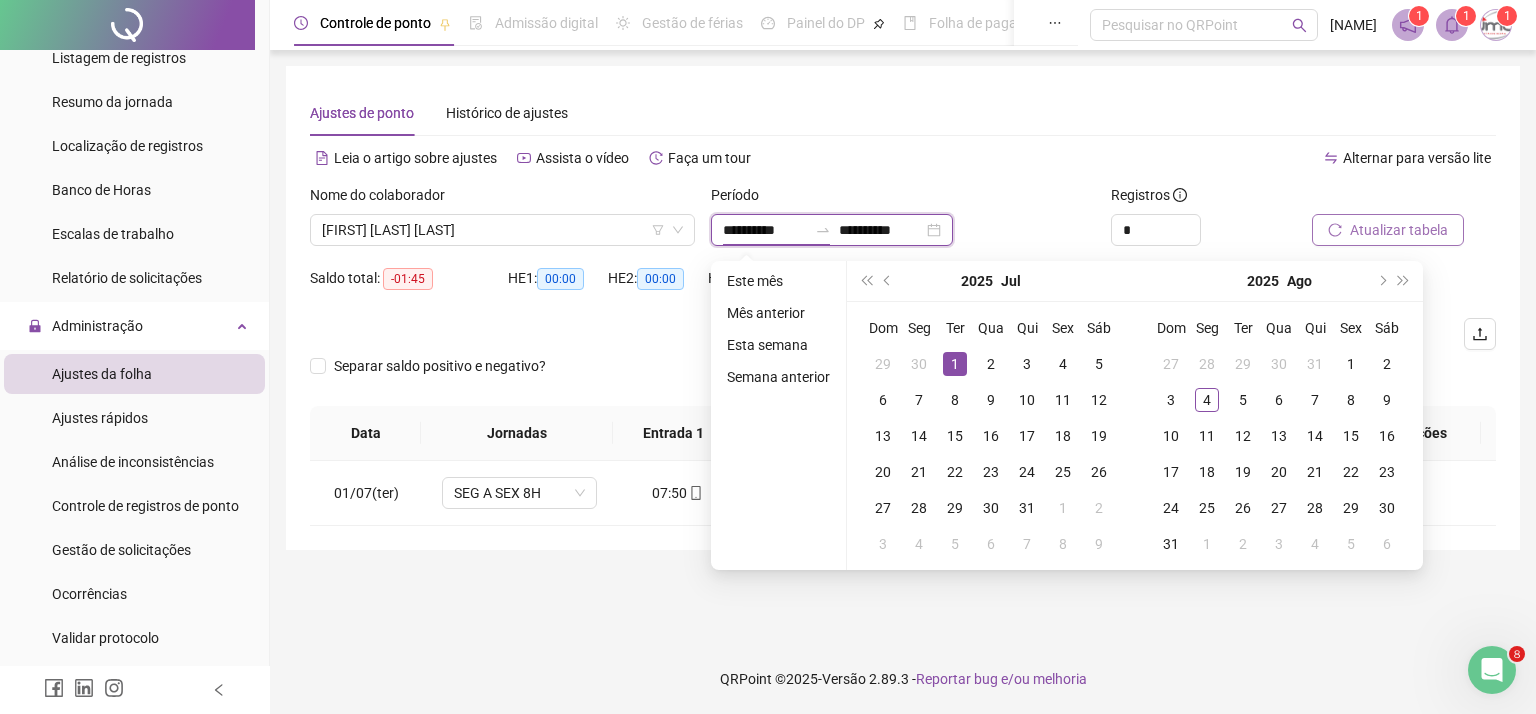 type on "**********" 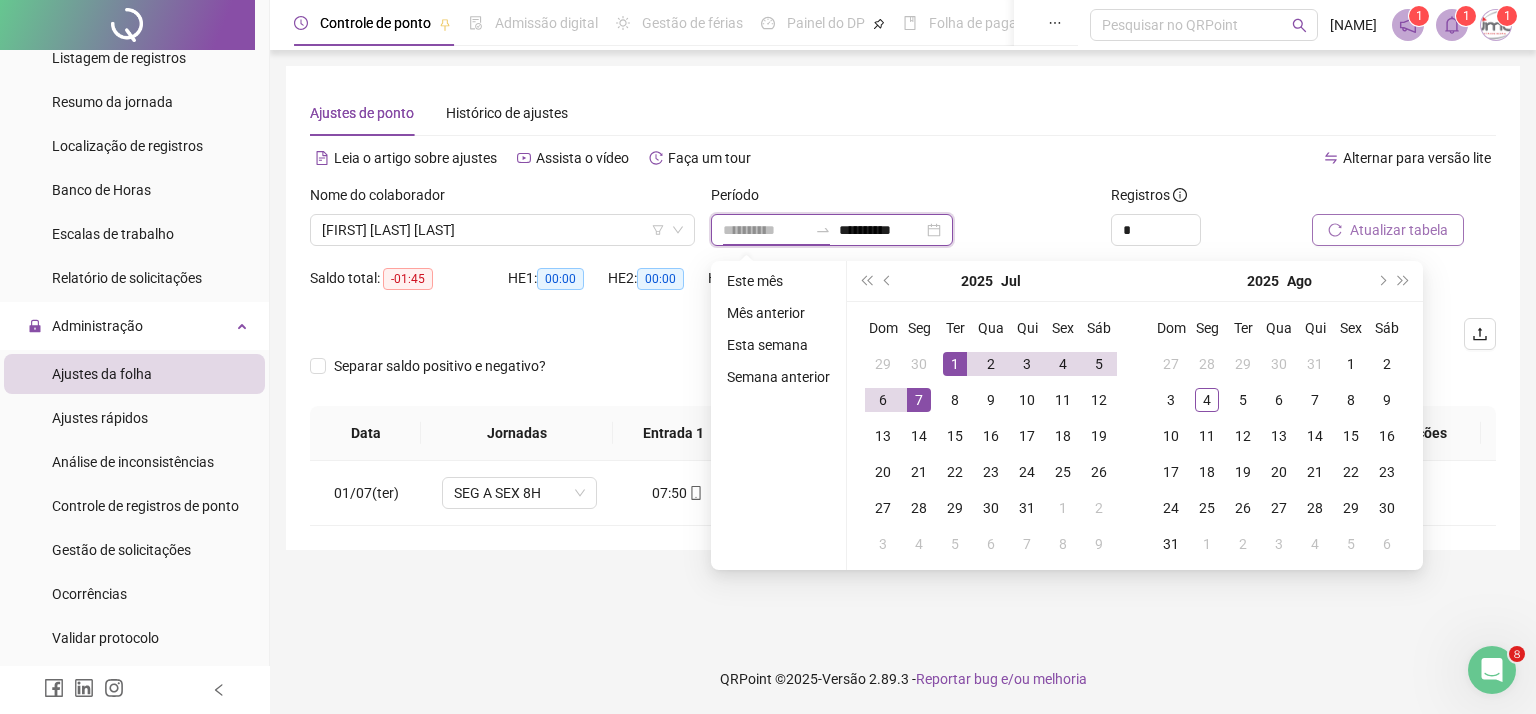 type on "**********" 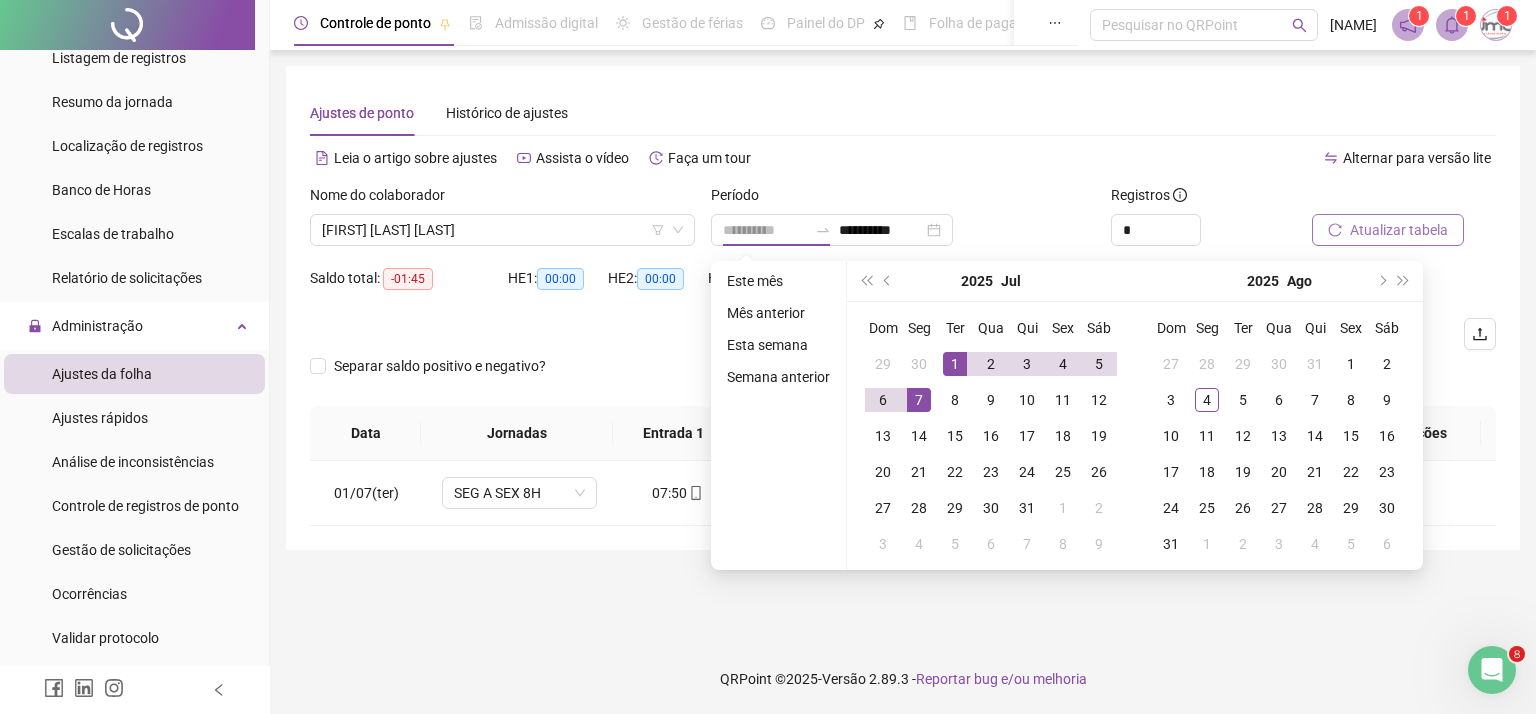 click on "7" at bounding box center (919, 400) 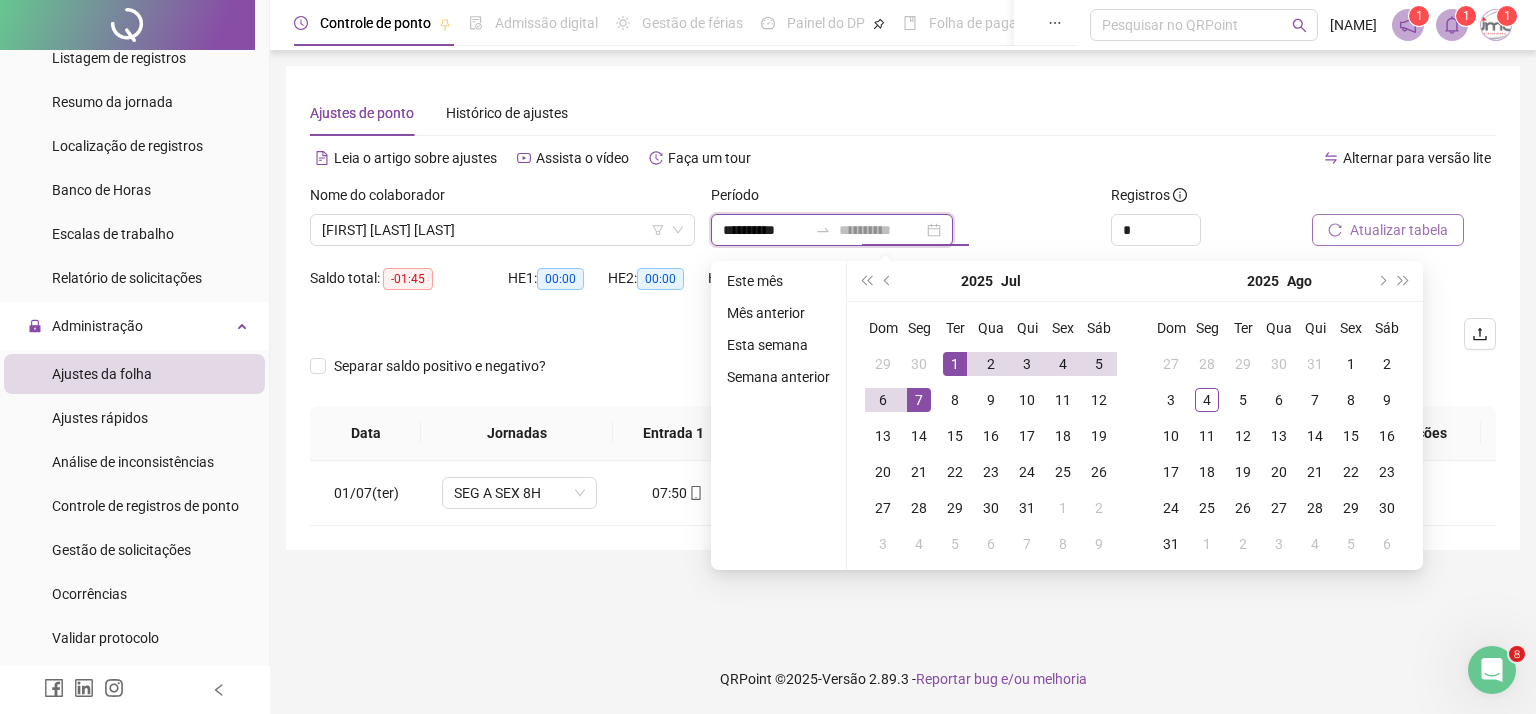 type on "**********" 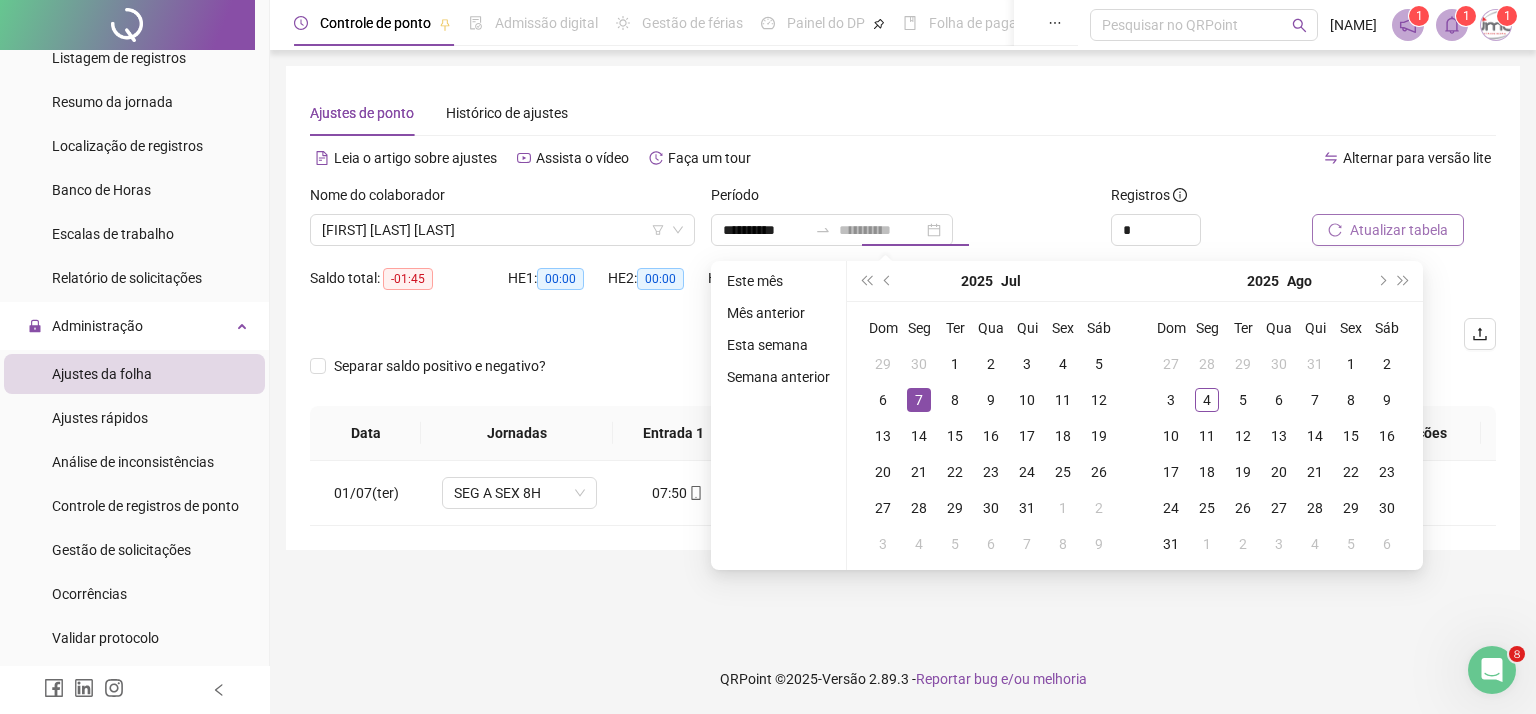 click on "7" at bounding box center (919, 400) 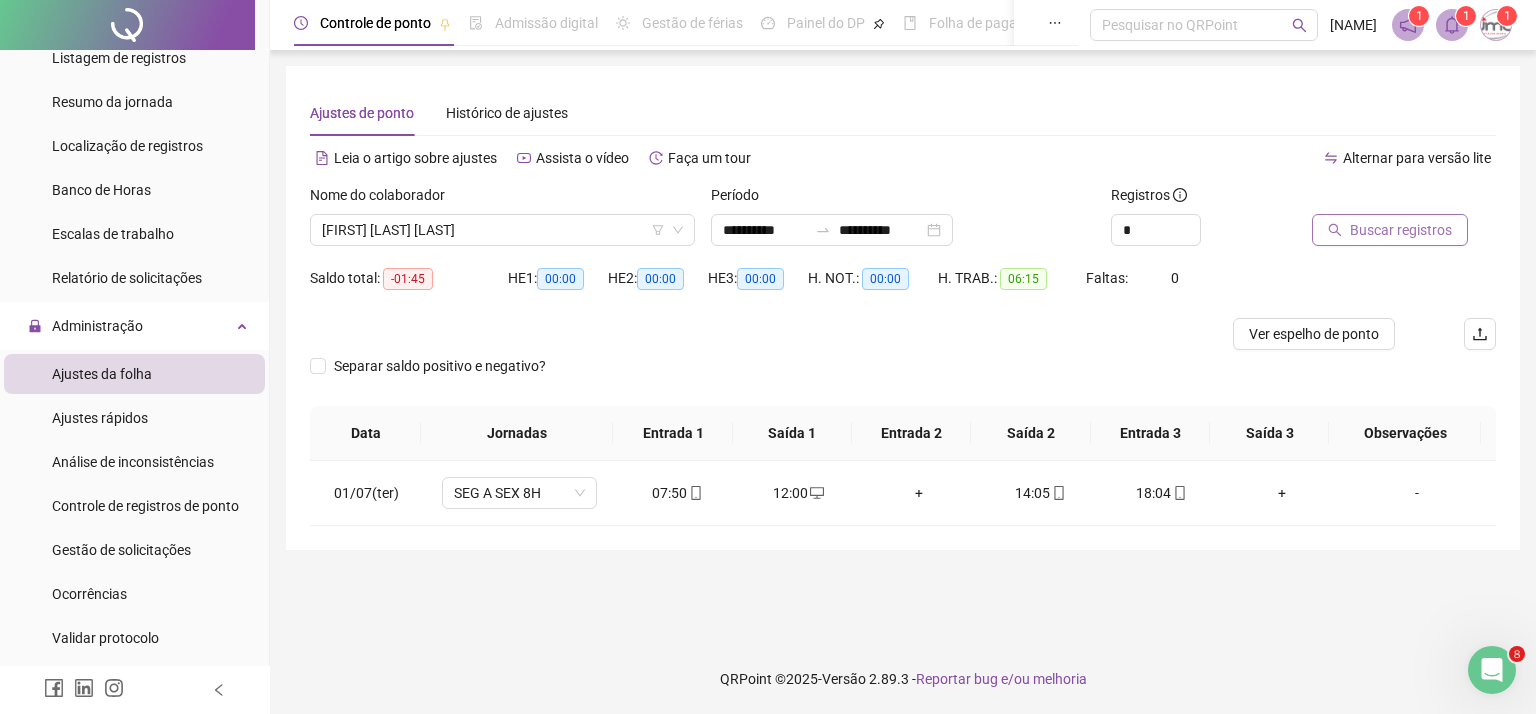 click on "Buscar registros" at bounding box center [1401, 230] 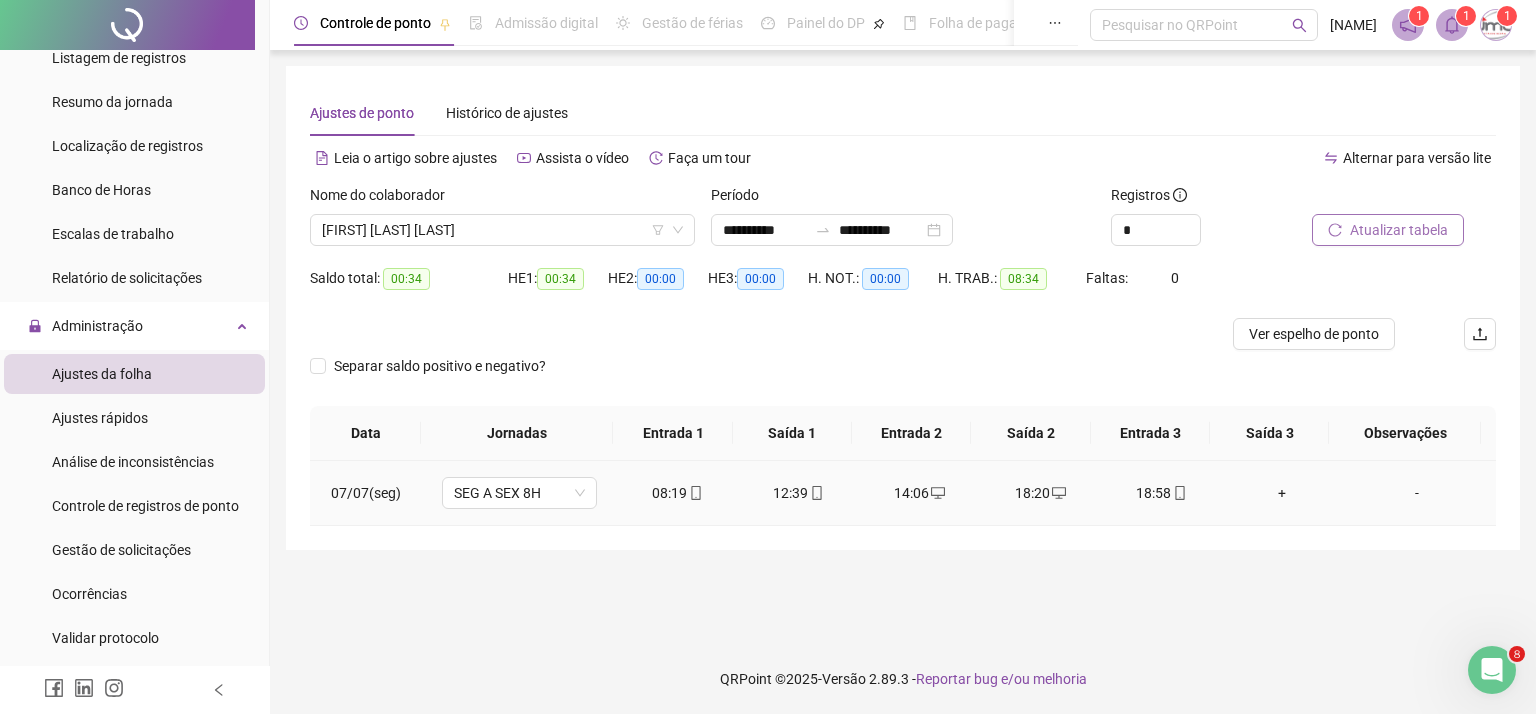 click on "18:20" at bounding box center (1040, 493) 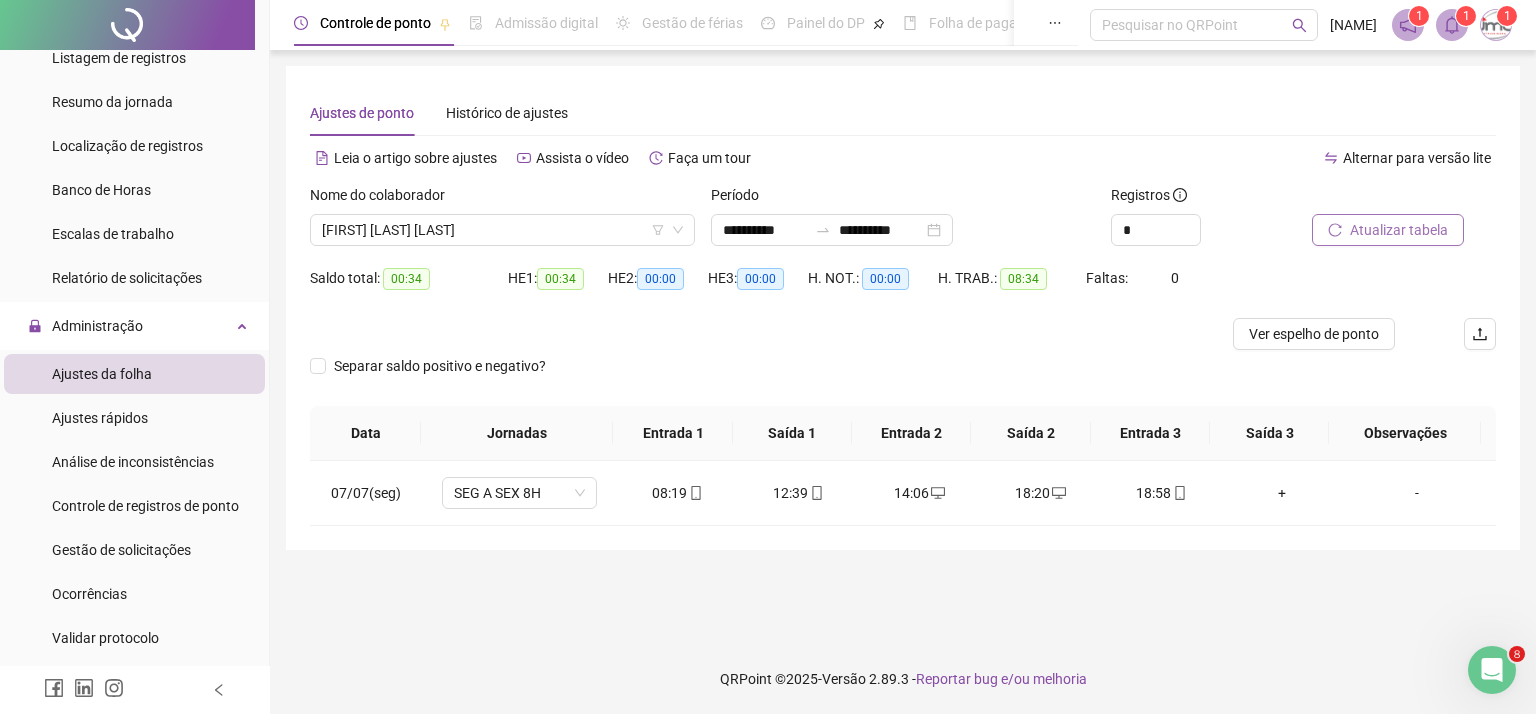 type on "**********" 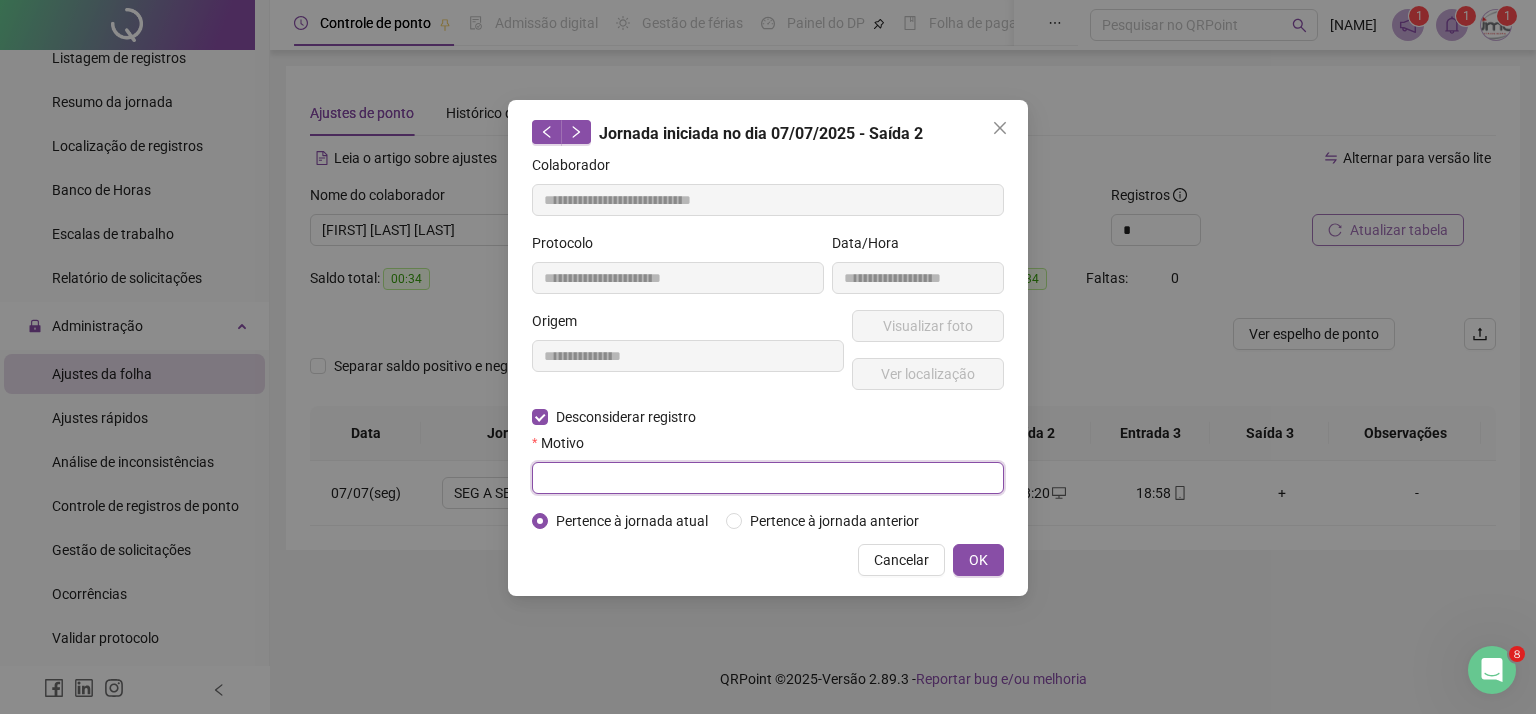 click at bounding box center [768, 478] 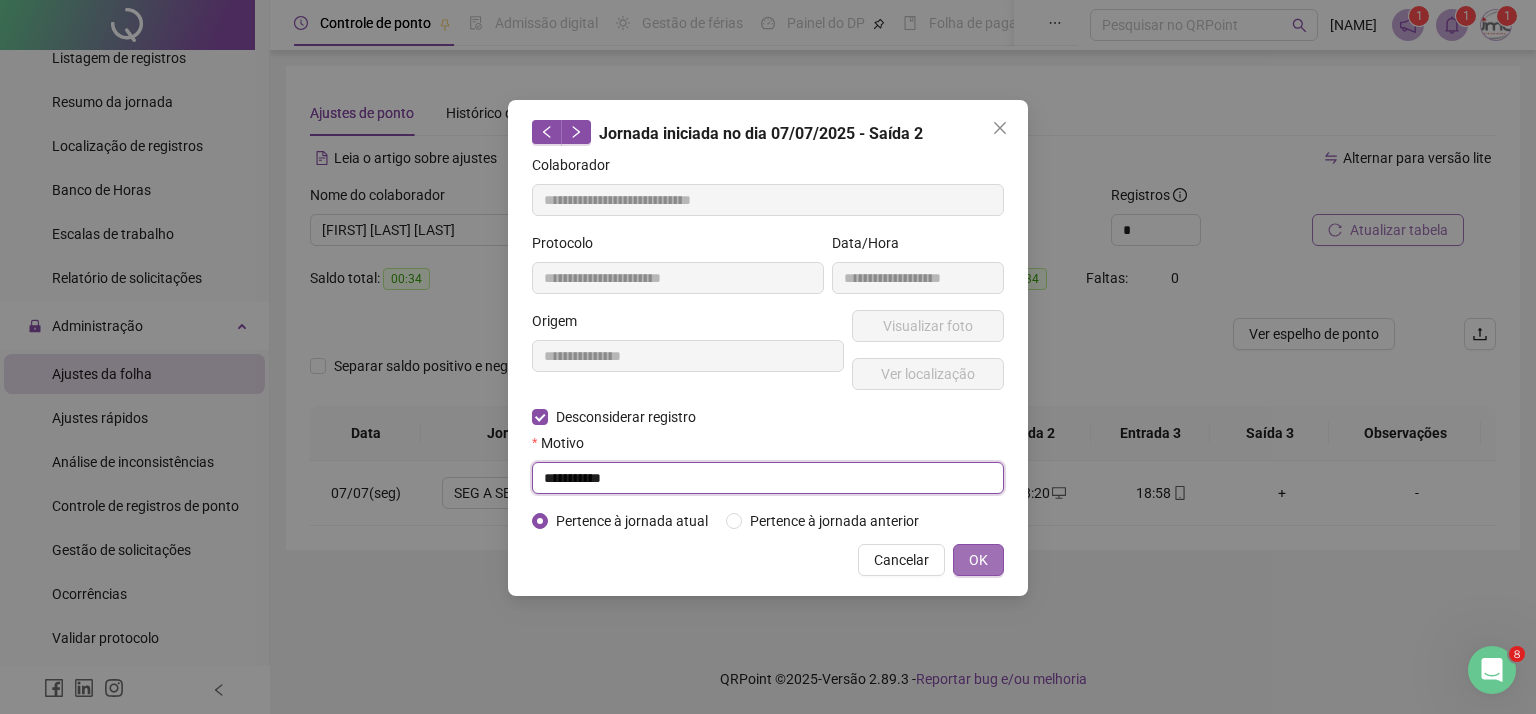 type on "**********" 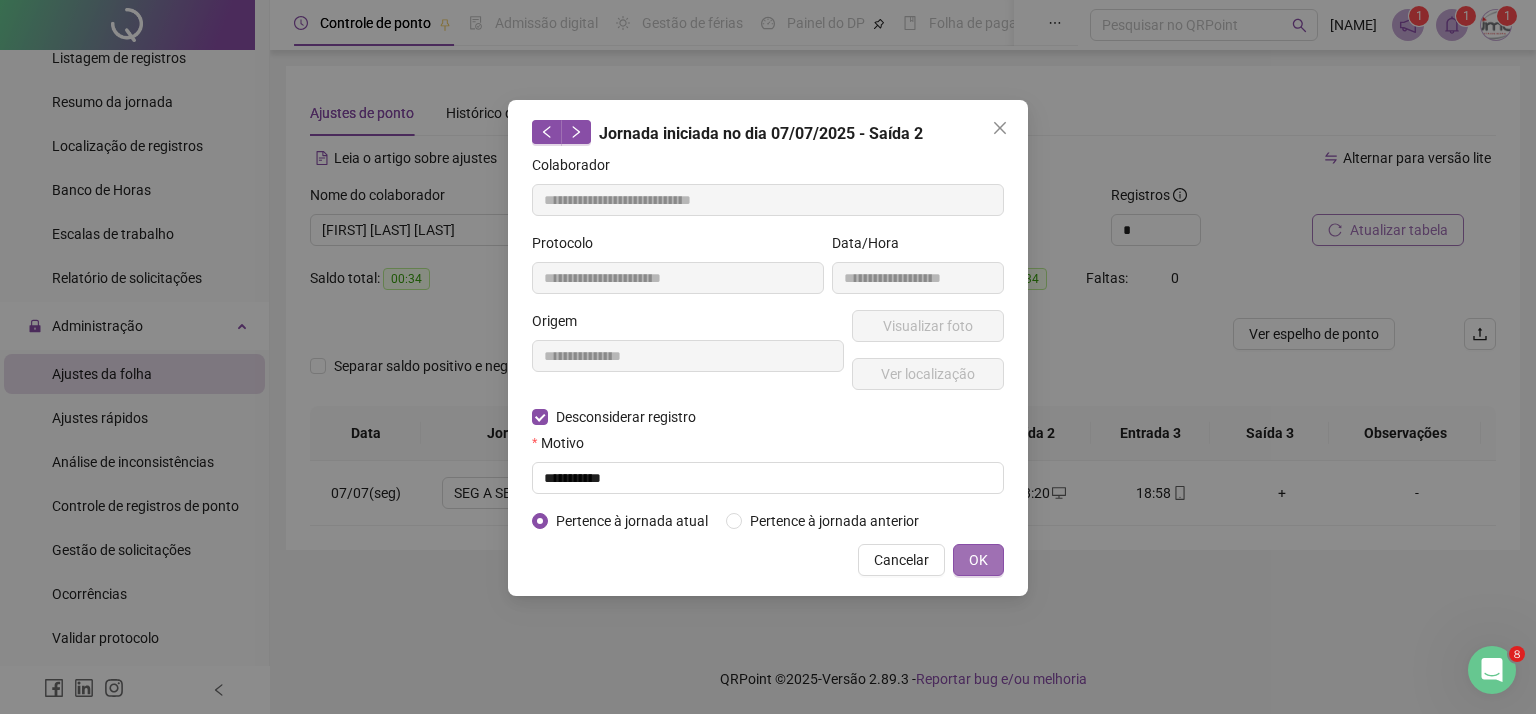 click on "OK" at bounding box center [978, 560] 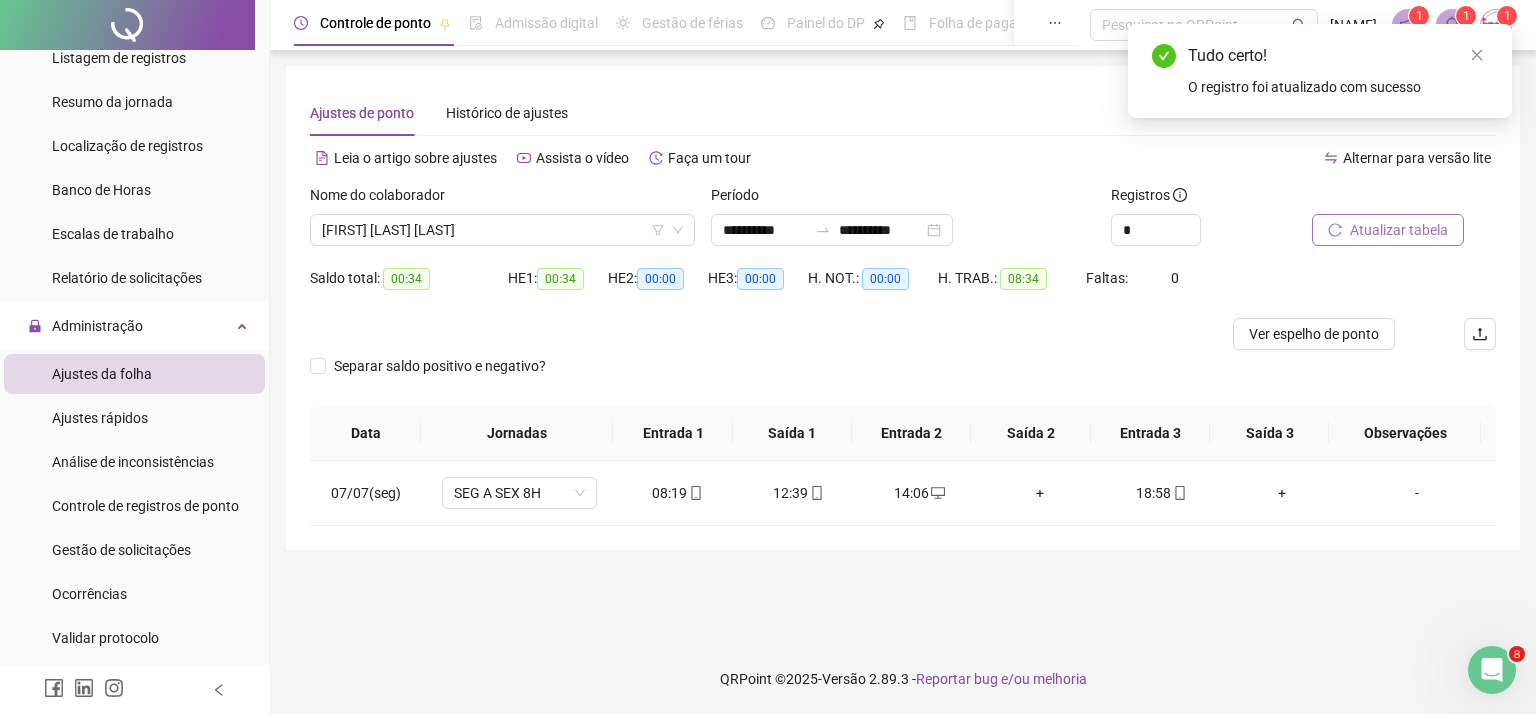 click on "Atualizar tabela" at bounding box center [1399, 230] 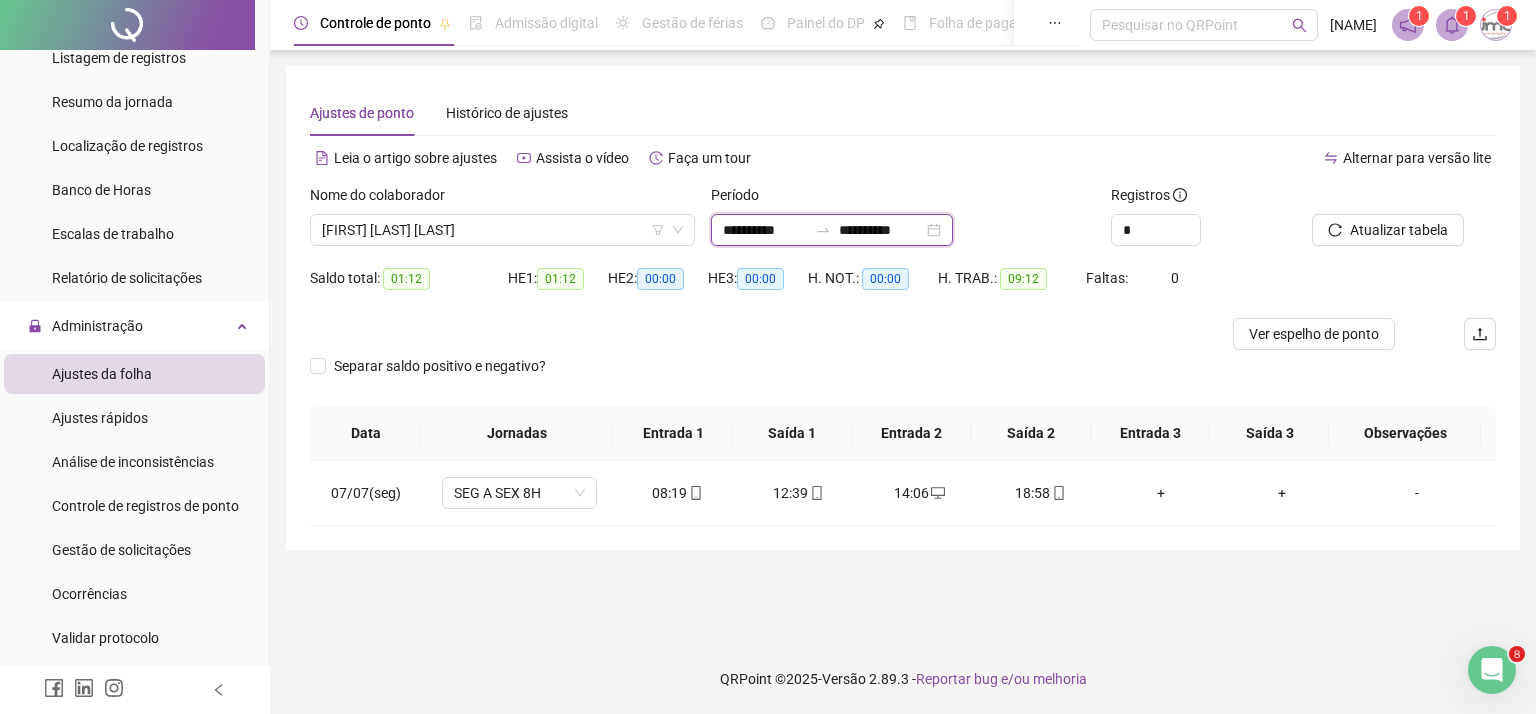 click on "**********" at bounding box center [765, 230] 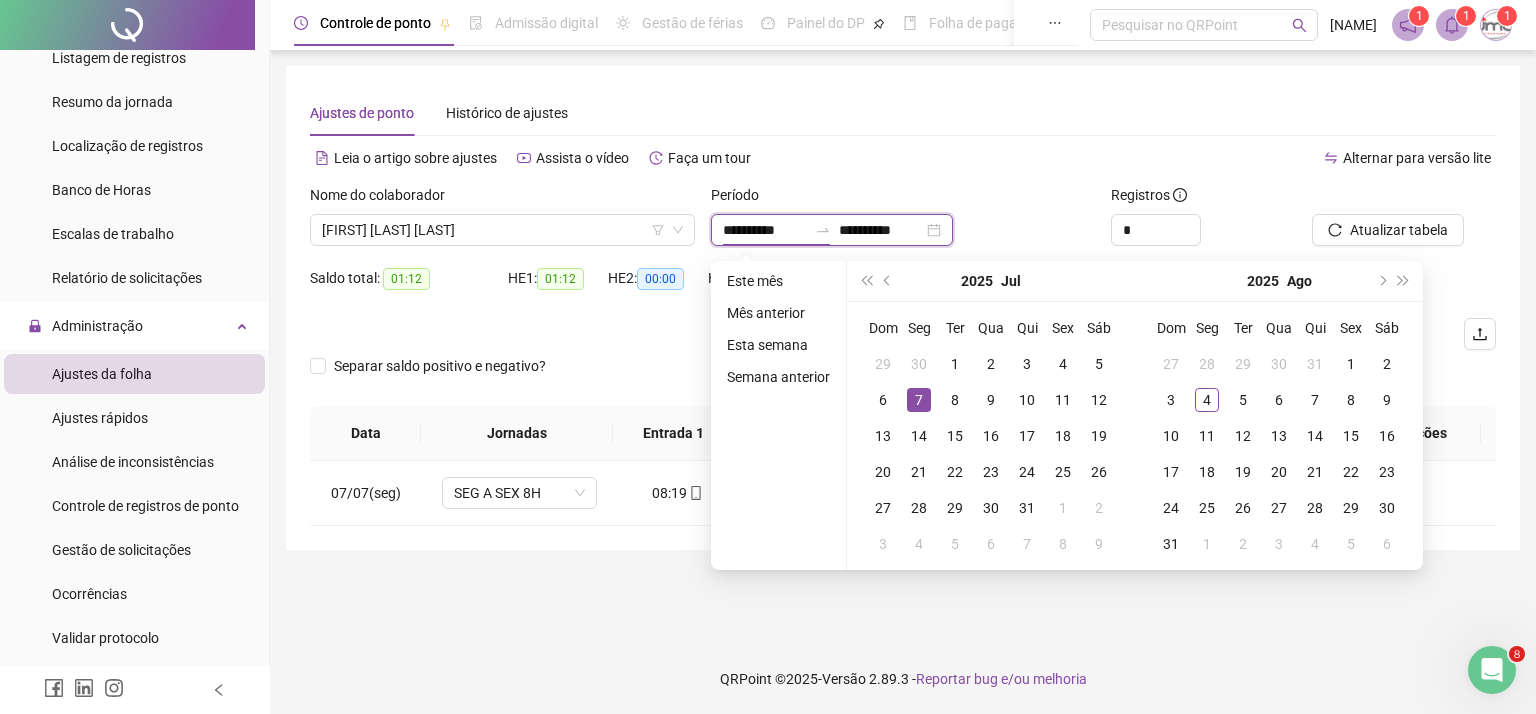 type on "**********" 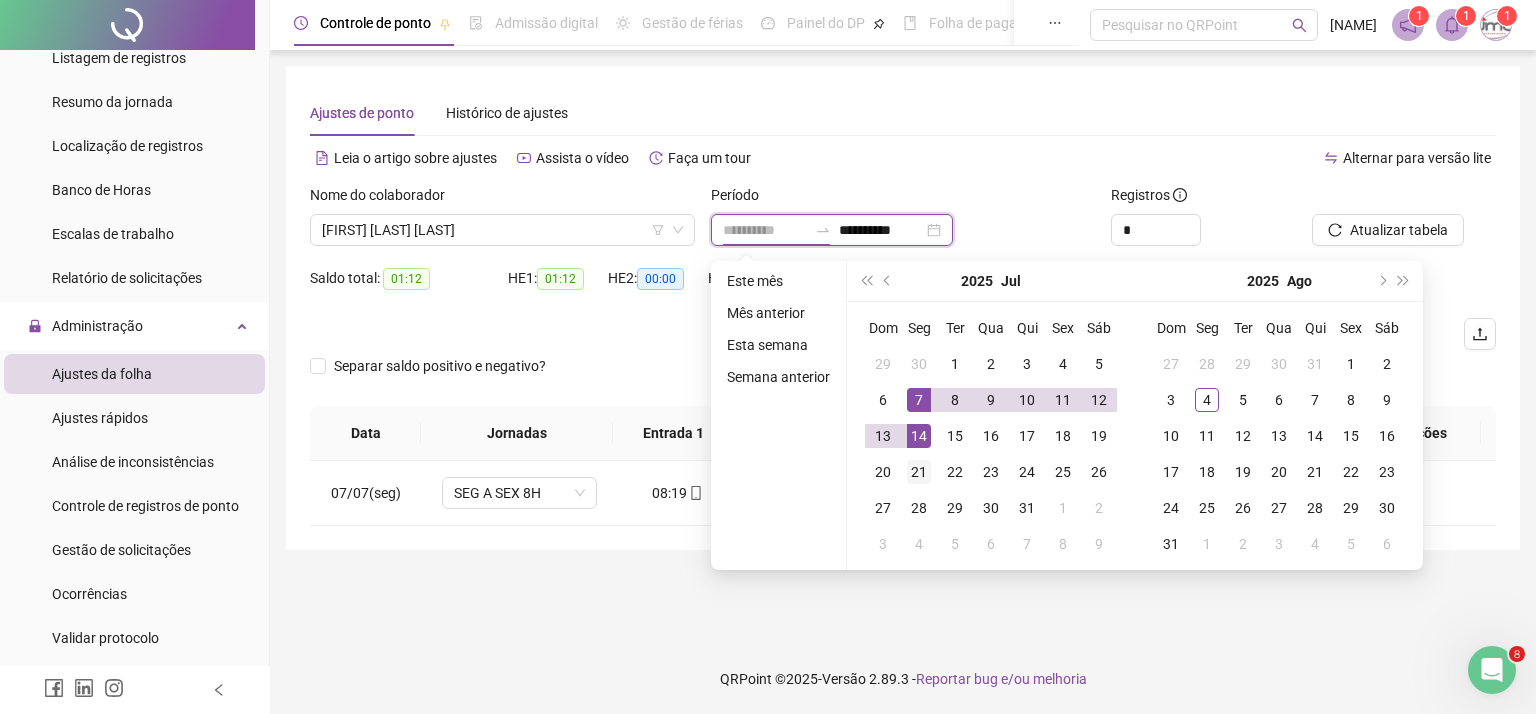 type on "**********" 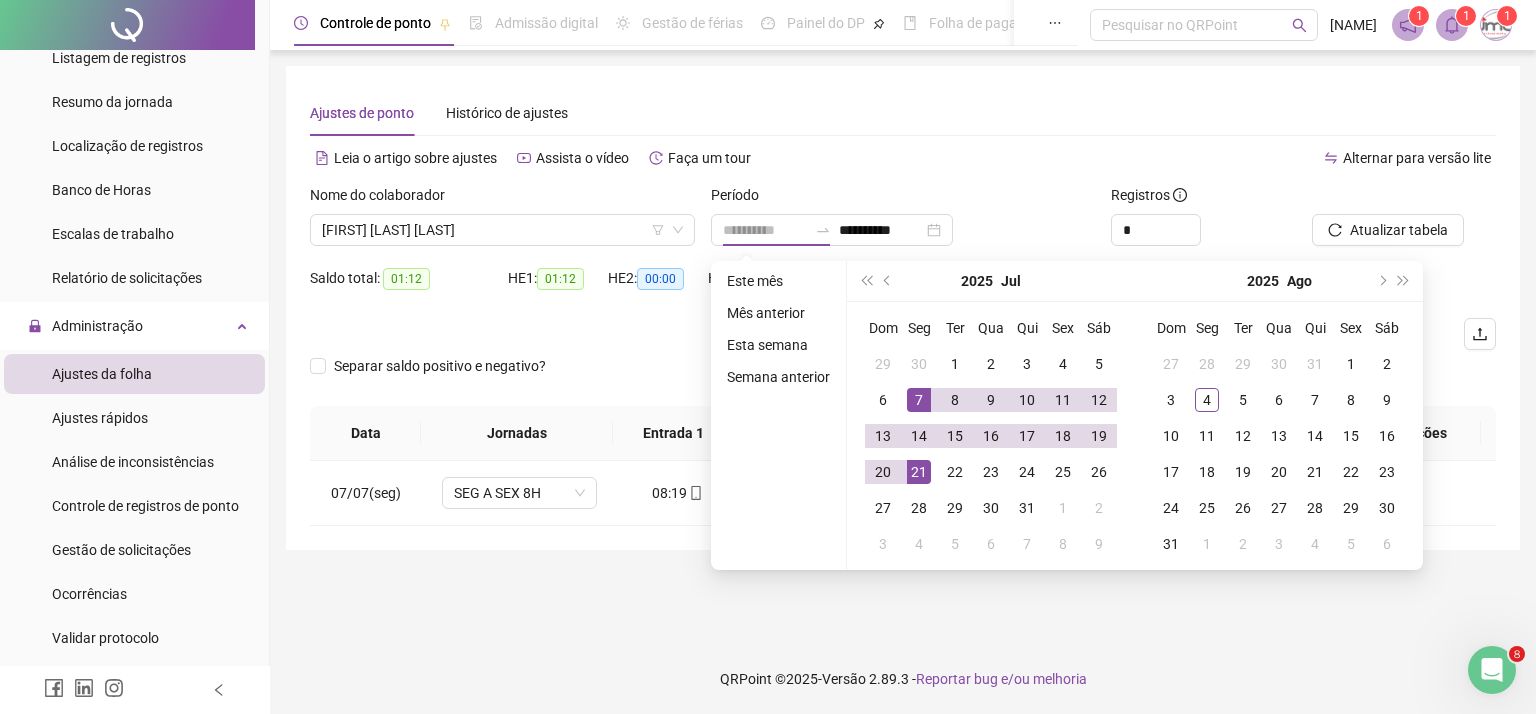 click on "21" at bounding box center (919, 472) 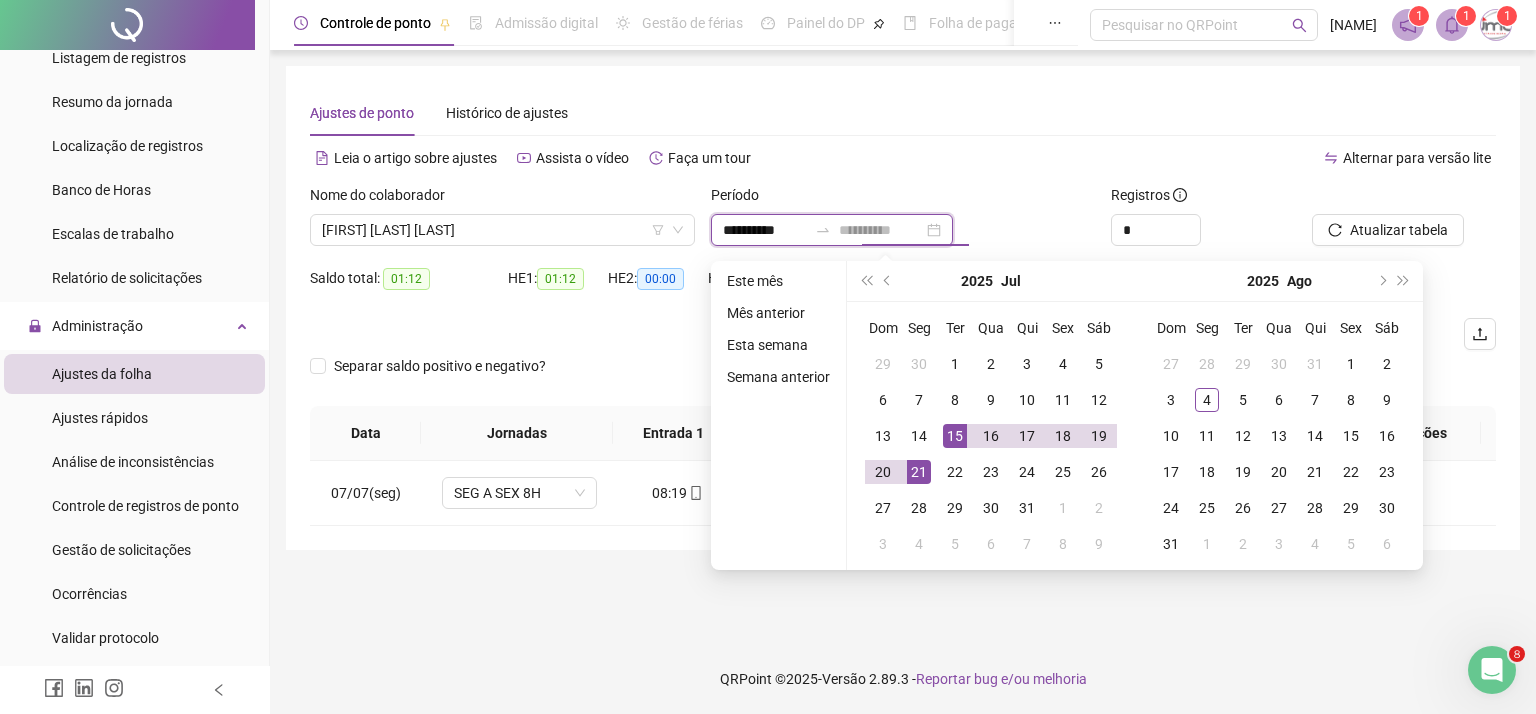 type on "**********" 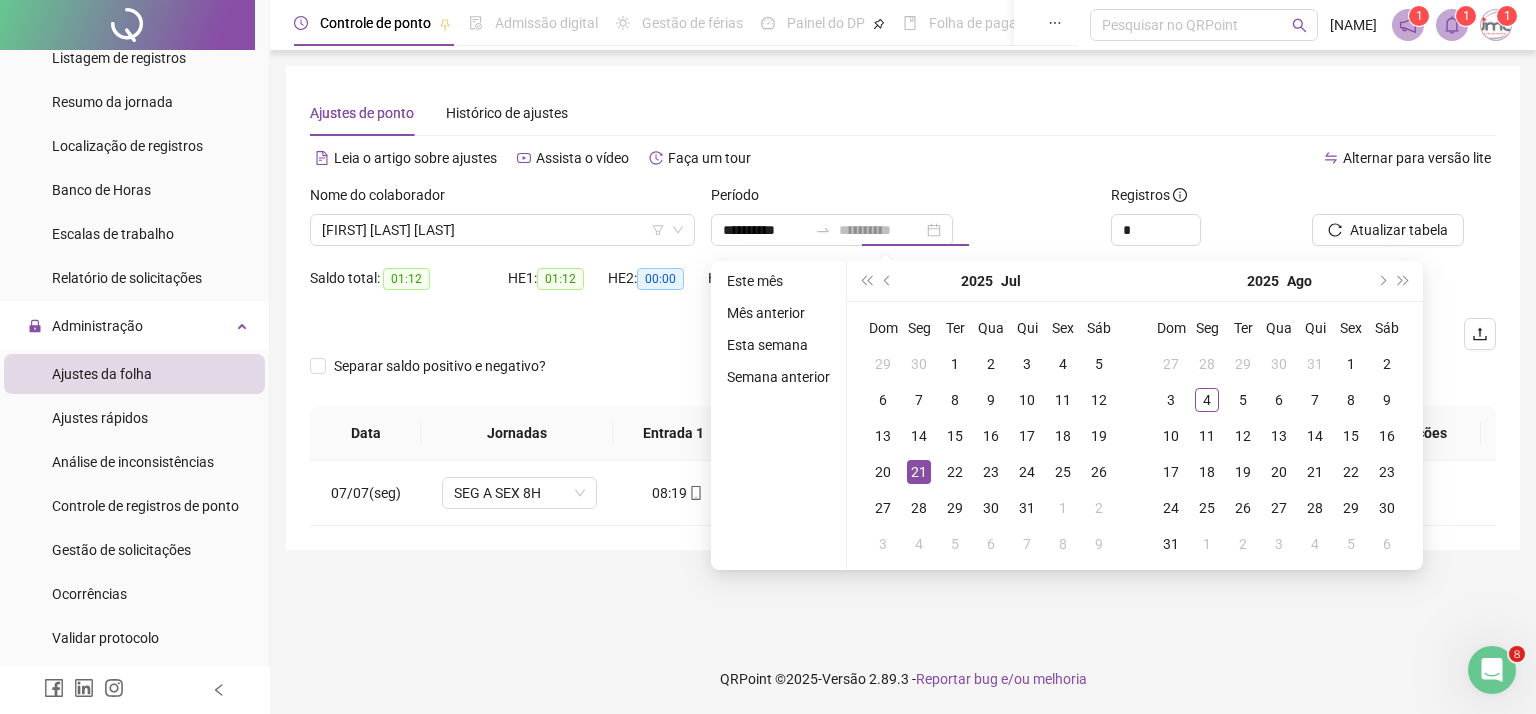 click on "21" at bounding box center (919, 472) 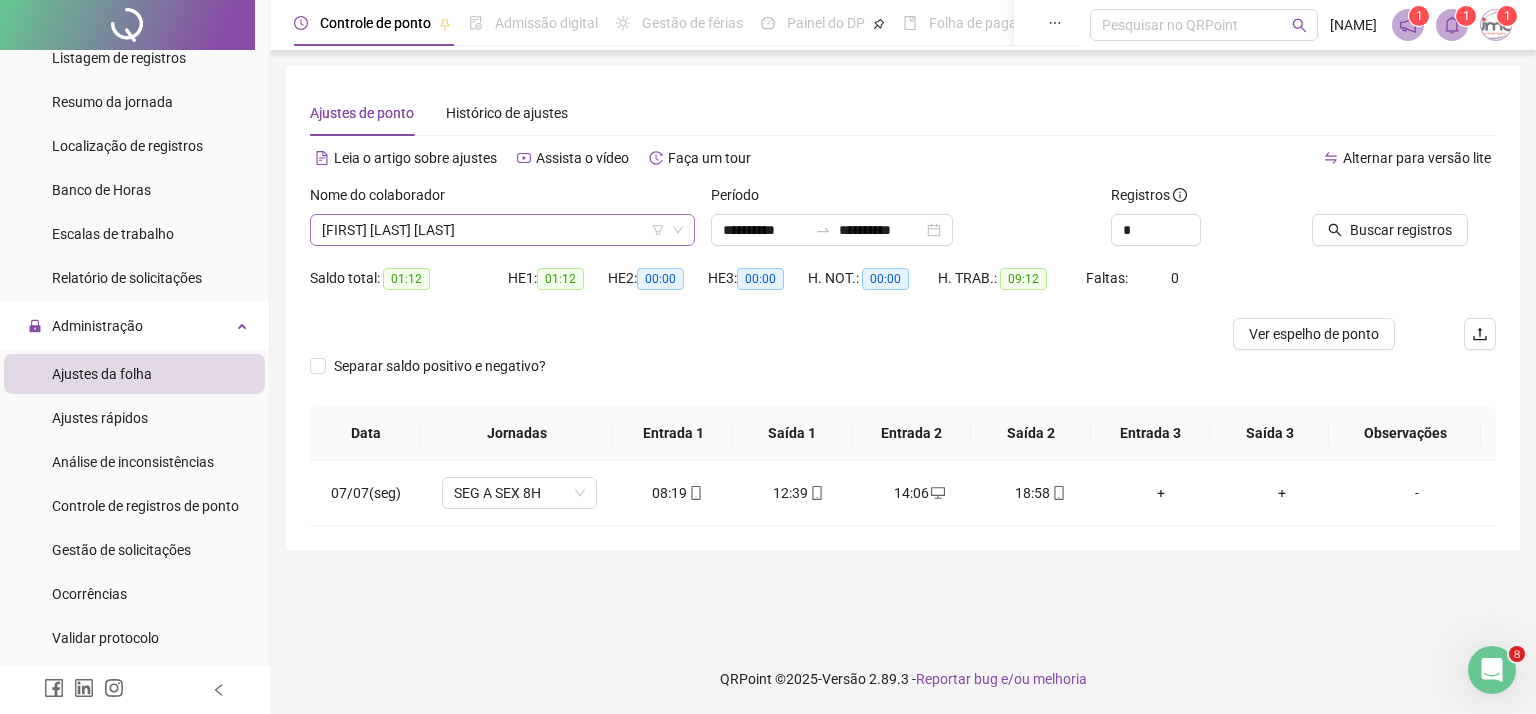 click on "[FIRST] [LAST] [LAST]" at bounding box center (502, 230) 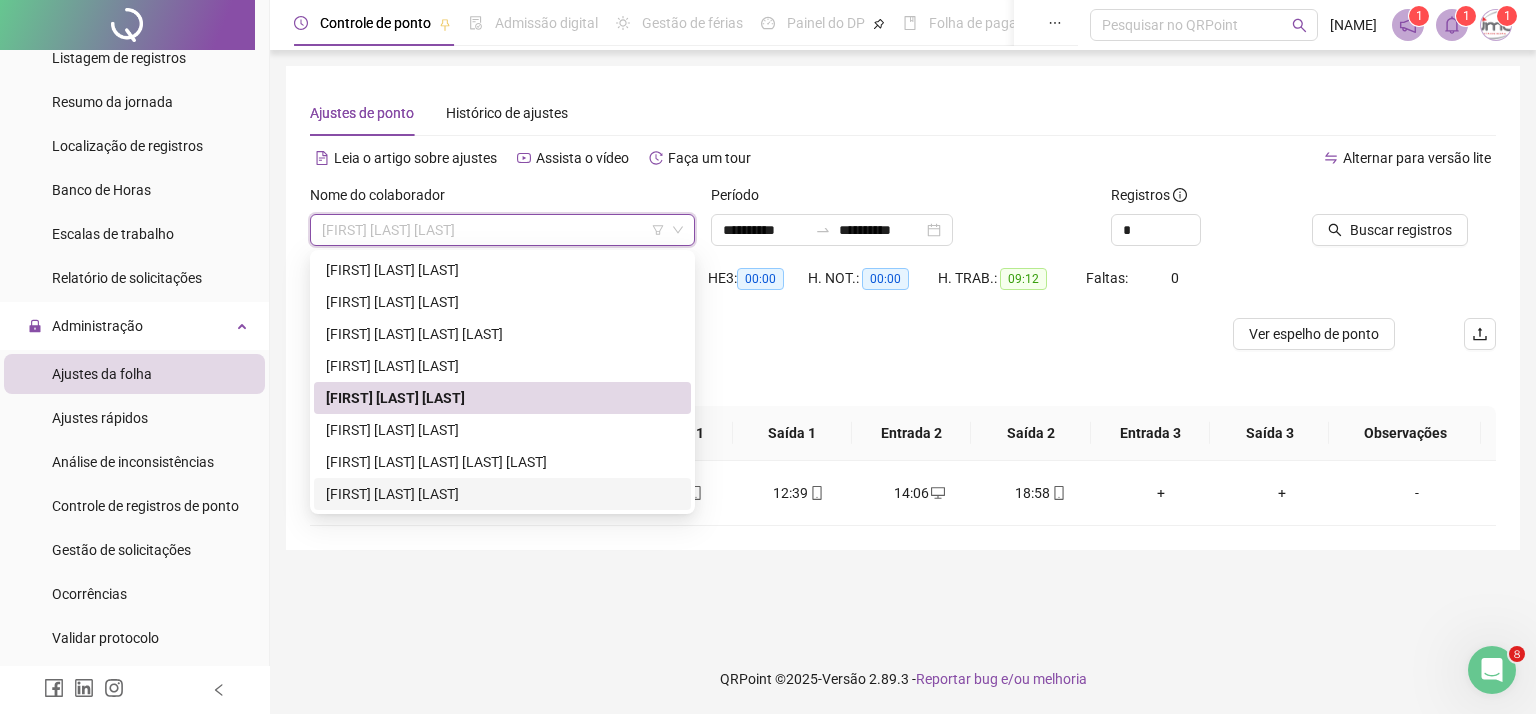 click on "[FIRST] [LAST] [LAST]" at bounding box center (502, 494) 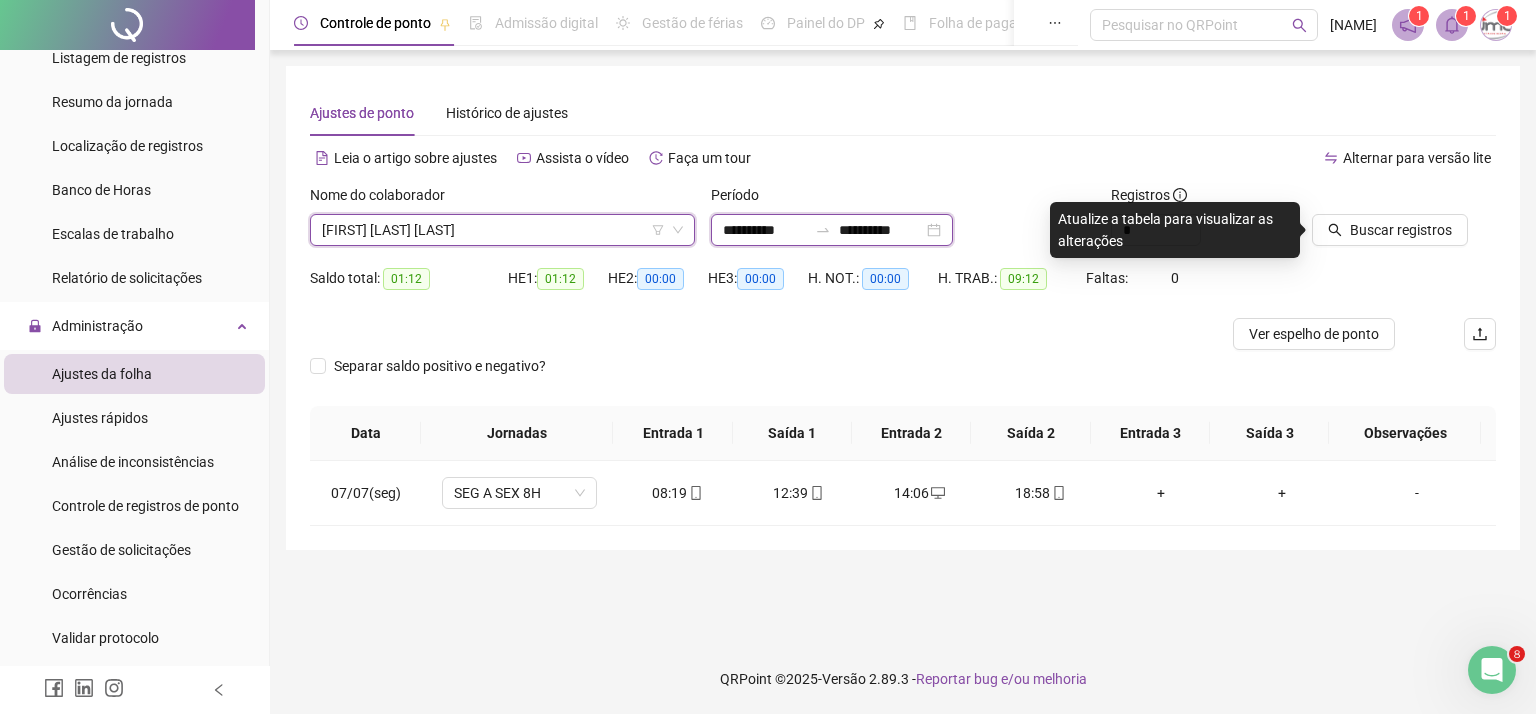 click on "**********" at bounding box center [765, 230] 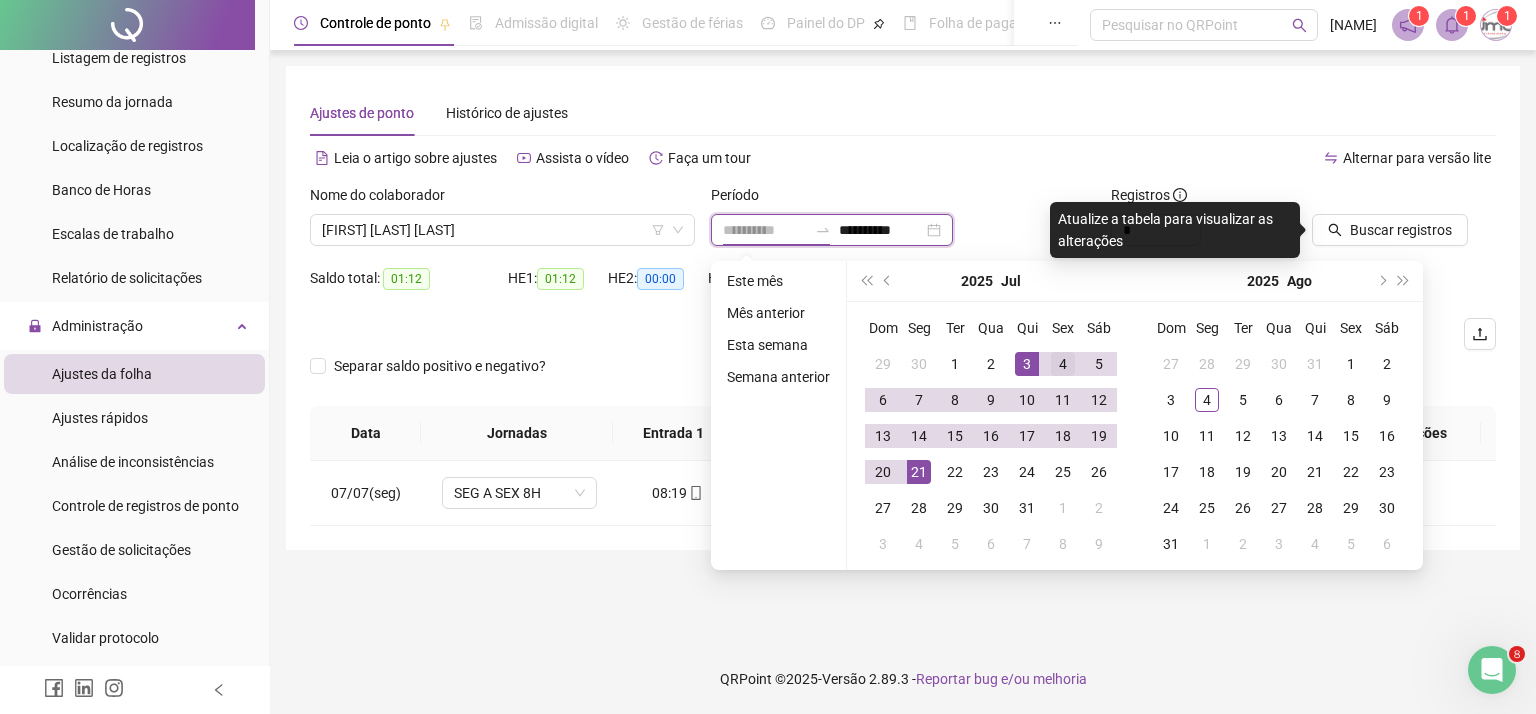 type on "**********" 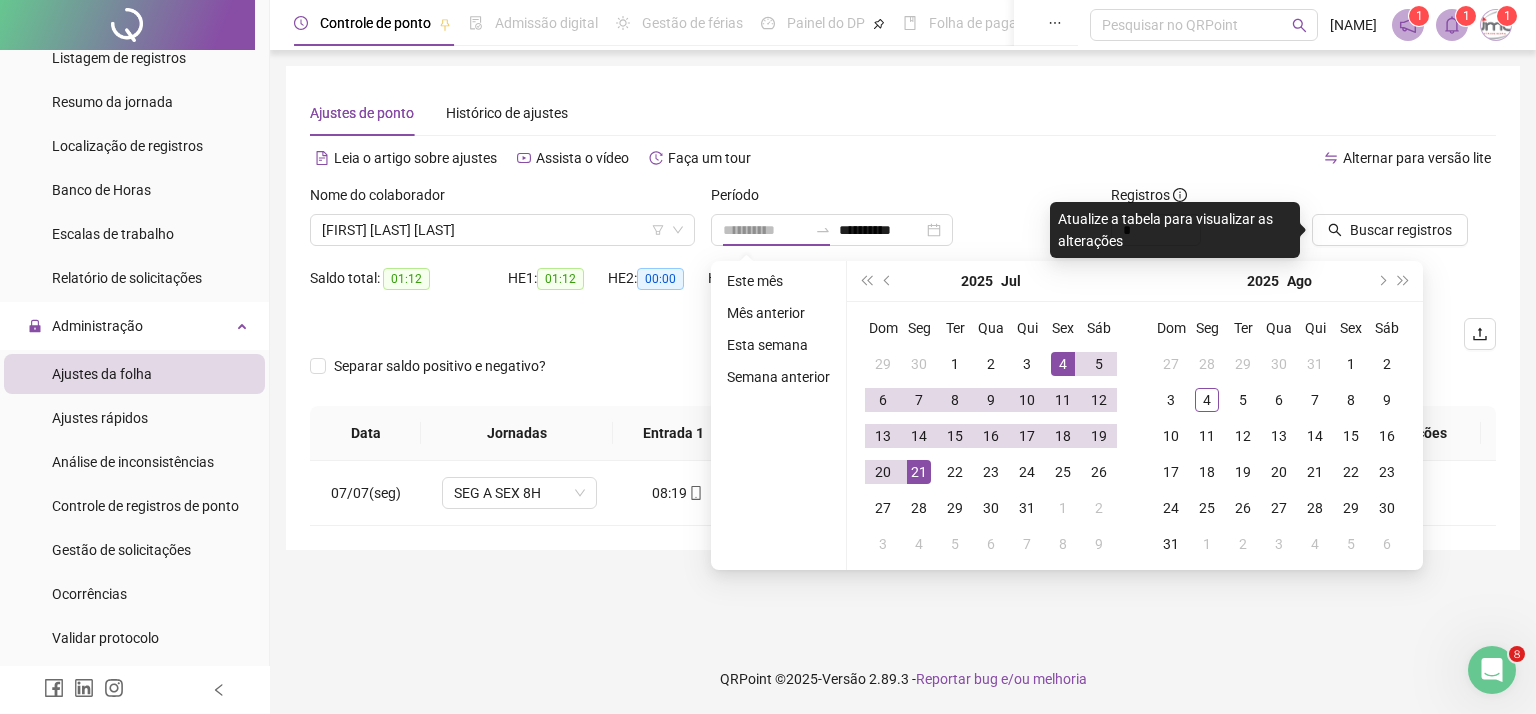 click on "4" at bounding box center (1063, 364) 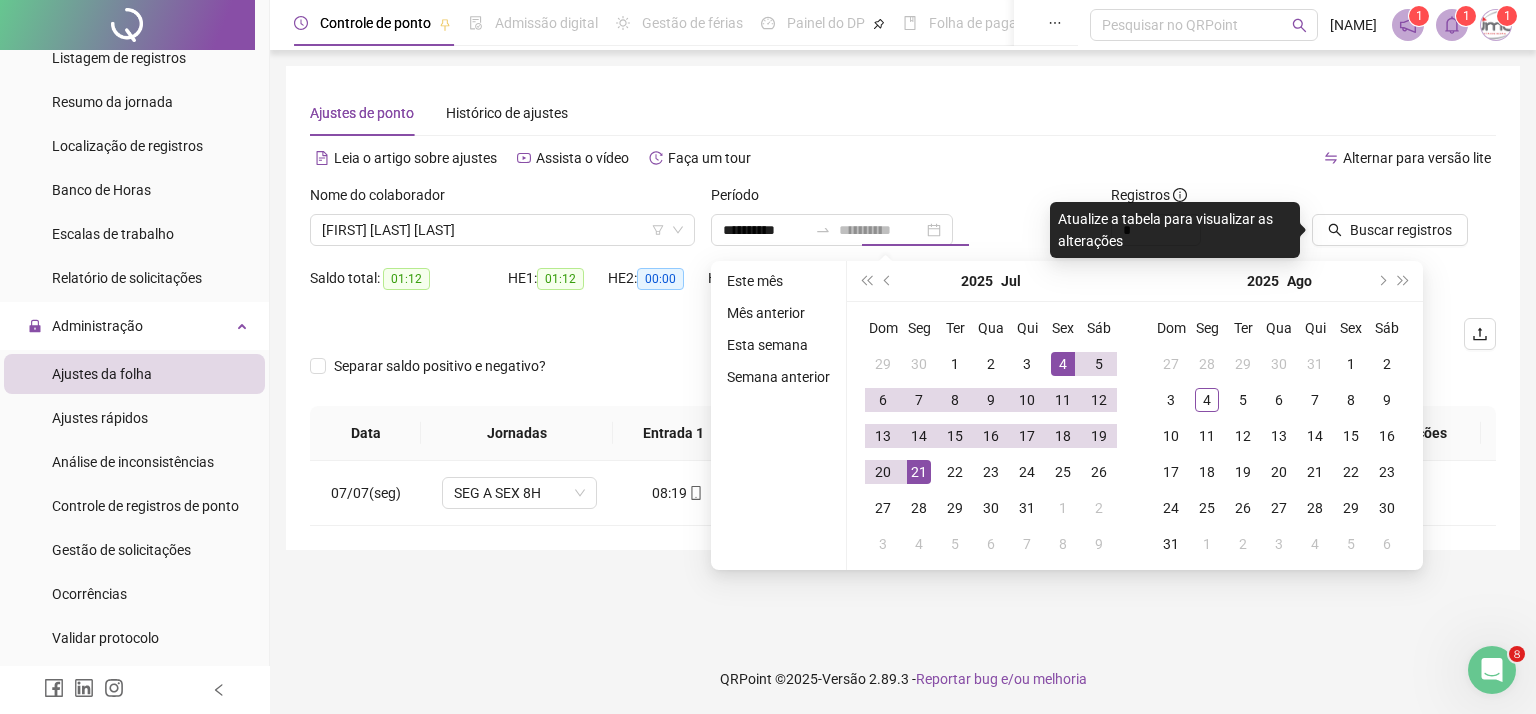 click on "4" at bounding box center [1063, 364] 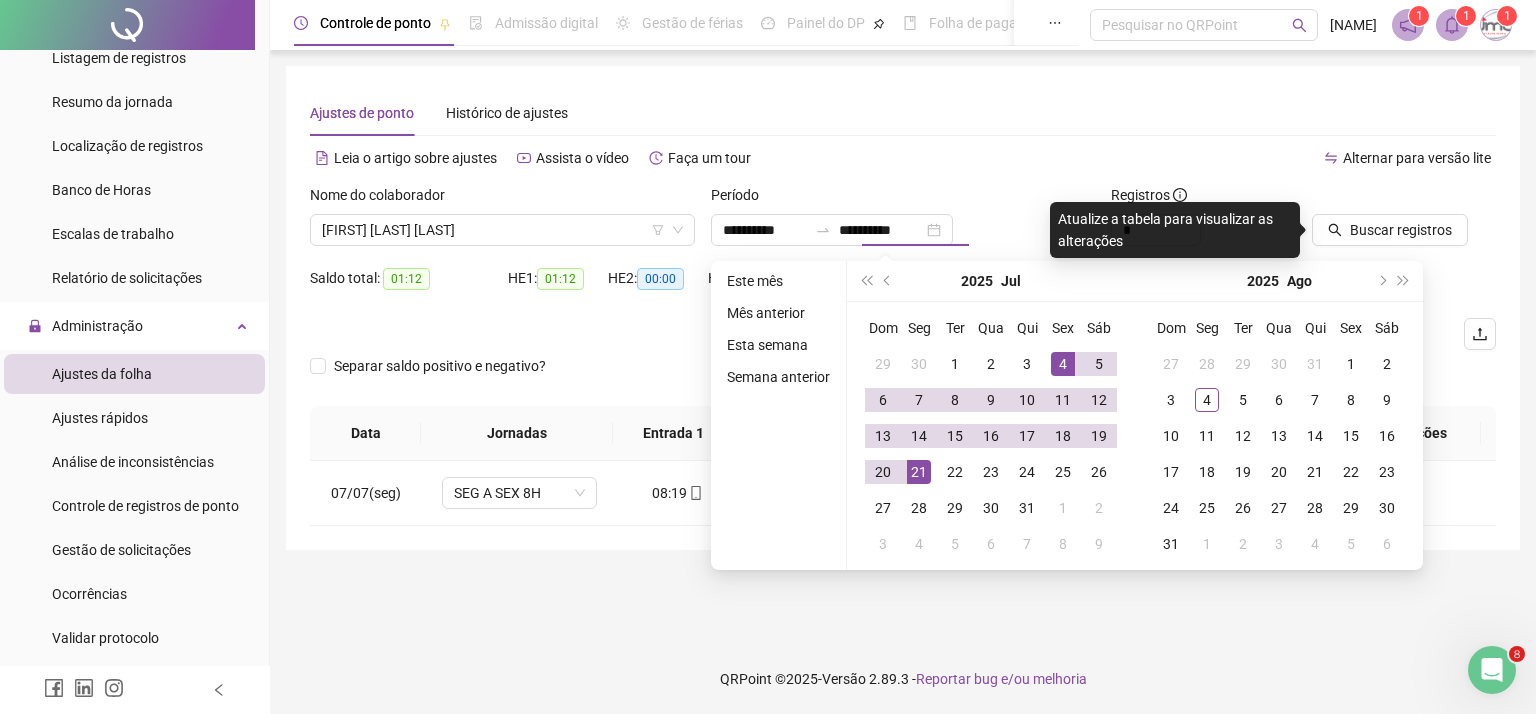 type on "**********" 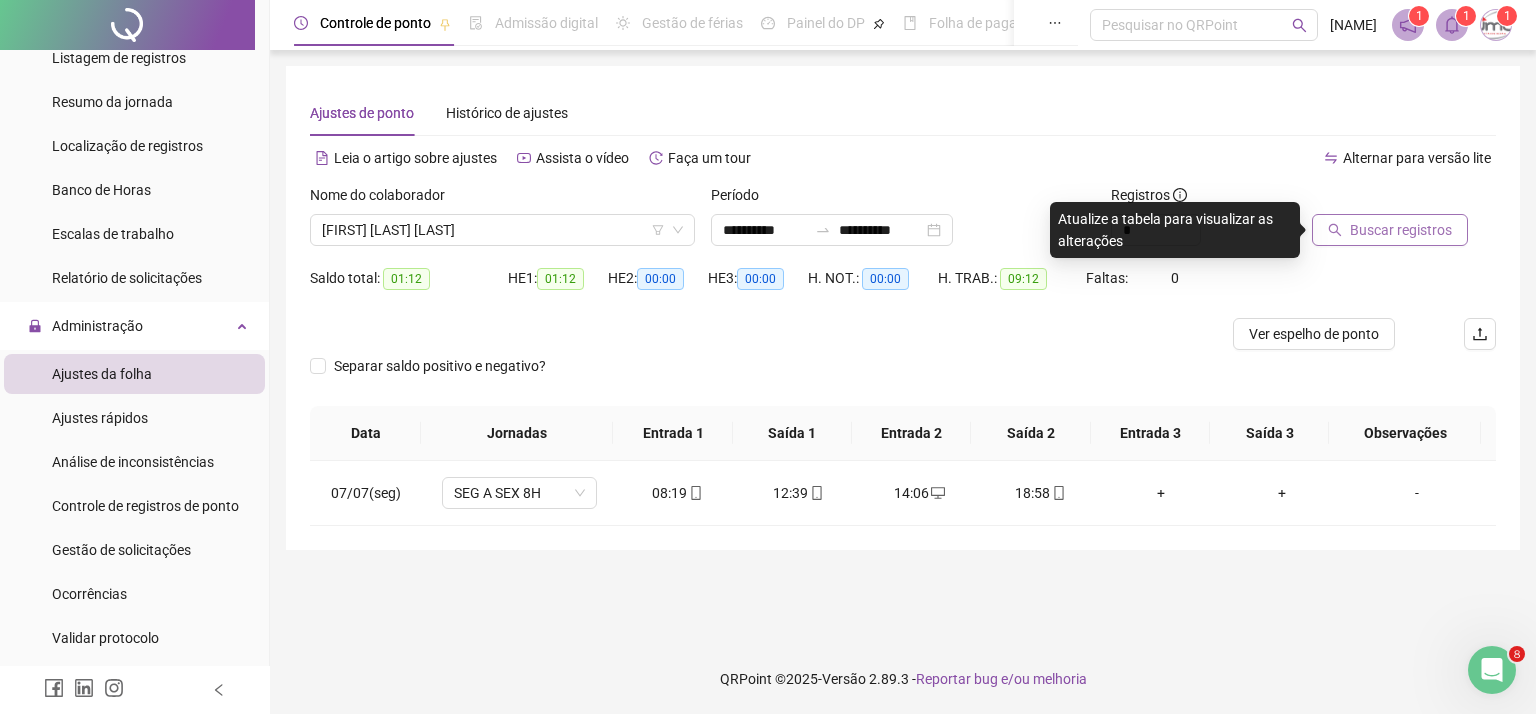 click on "Buscar registros" at bounding box center (1401, 230) 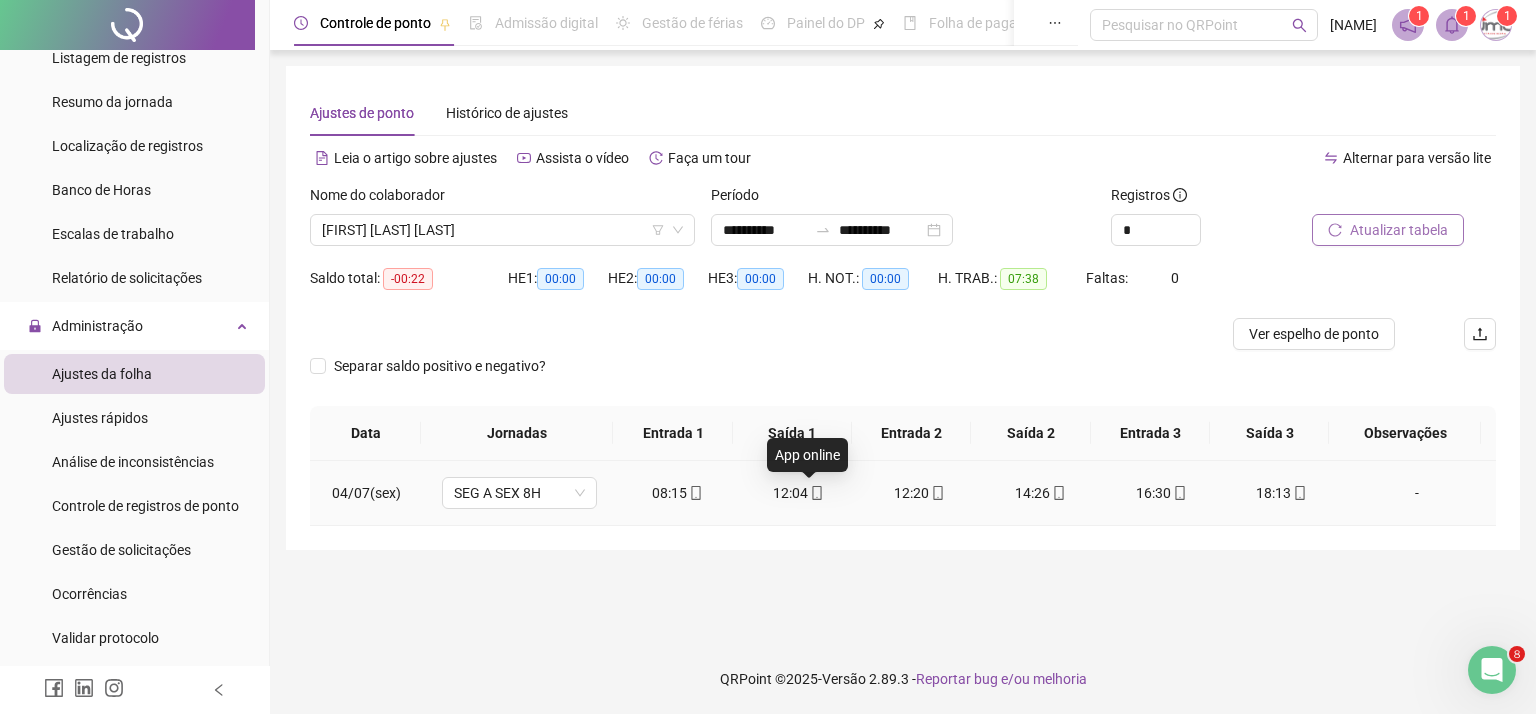 click on "12:04" at bounding box center (798, 493) 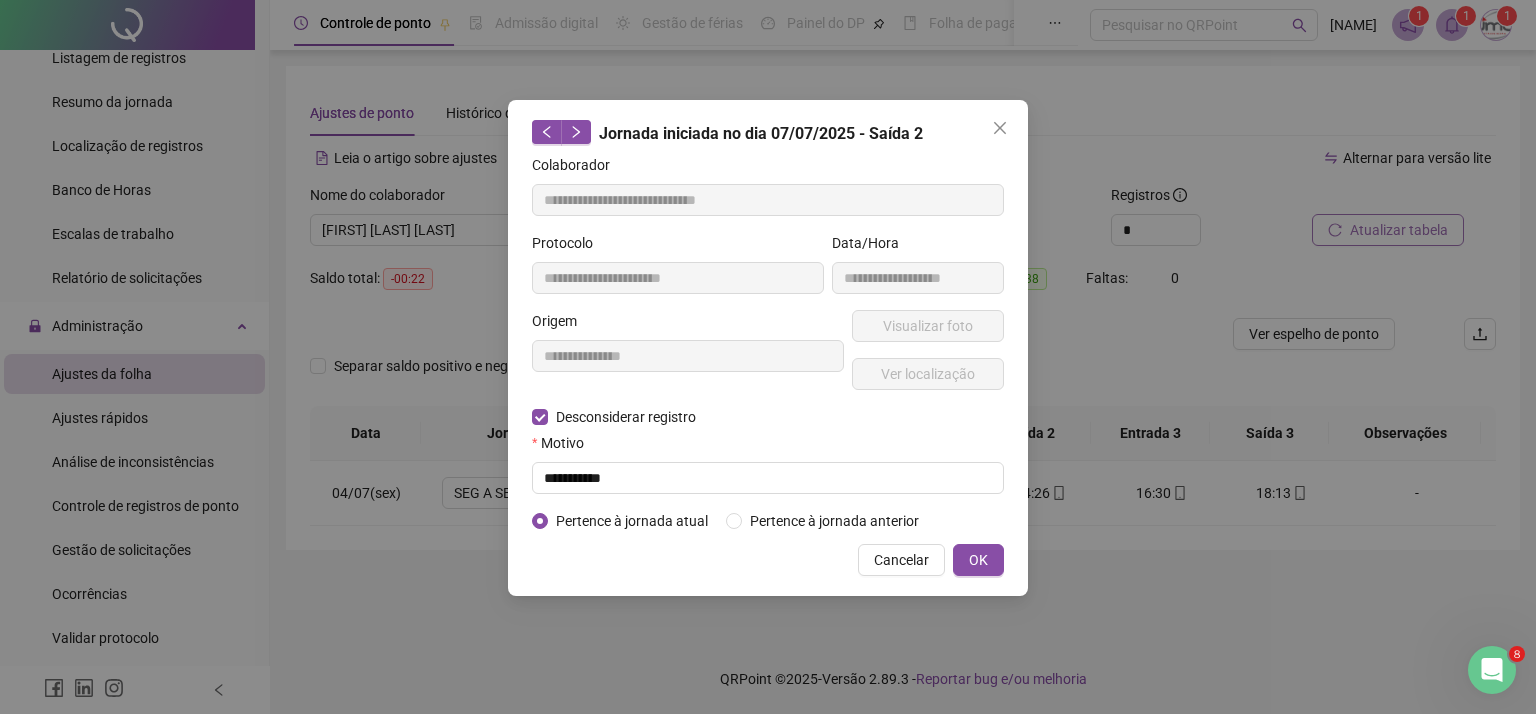 type on "**********" 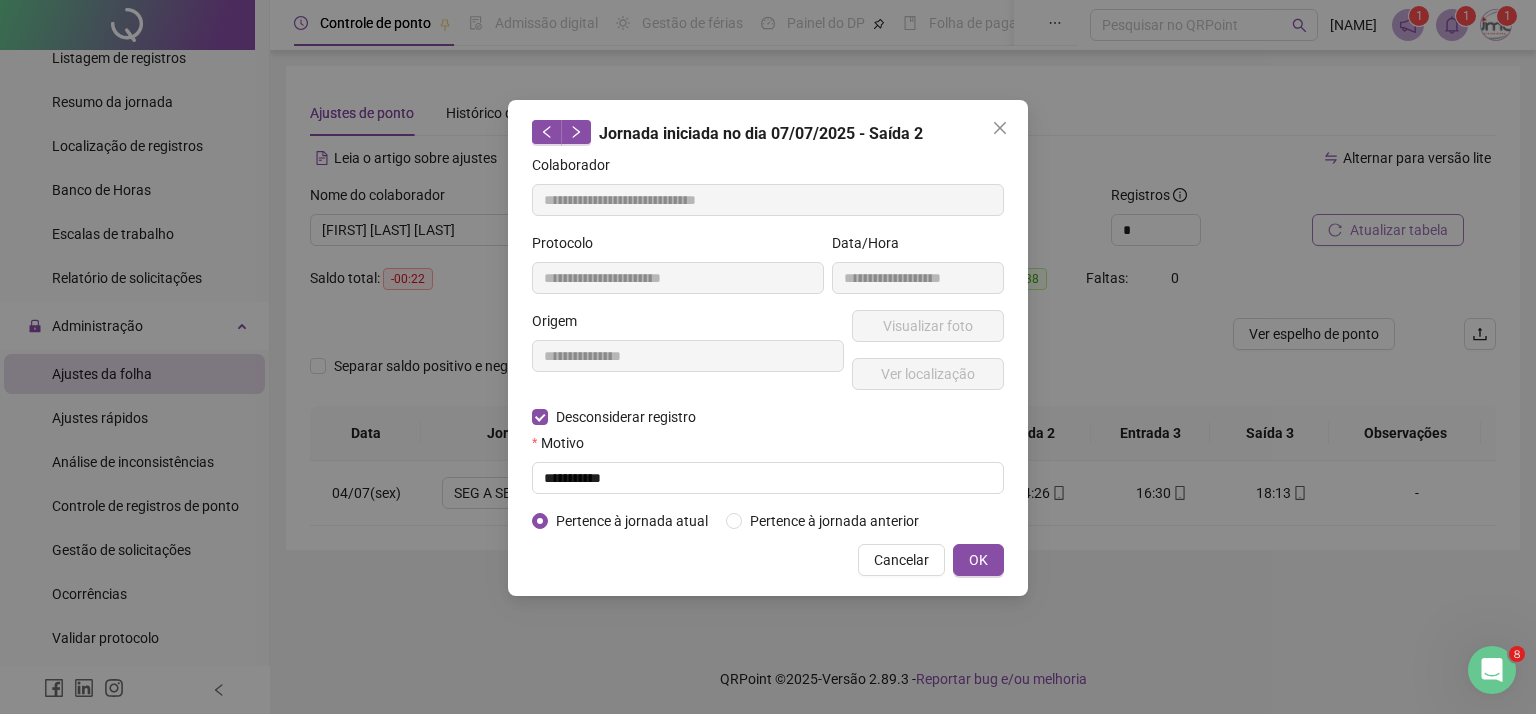 type on "**********" 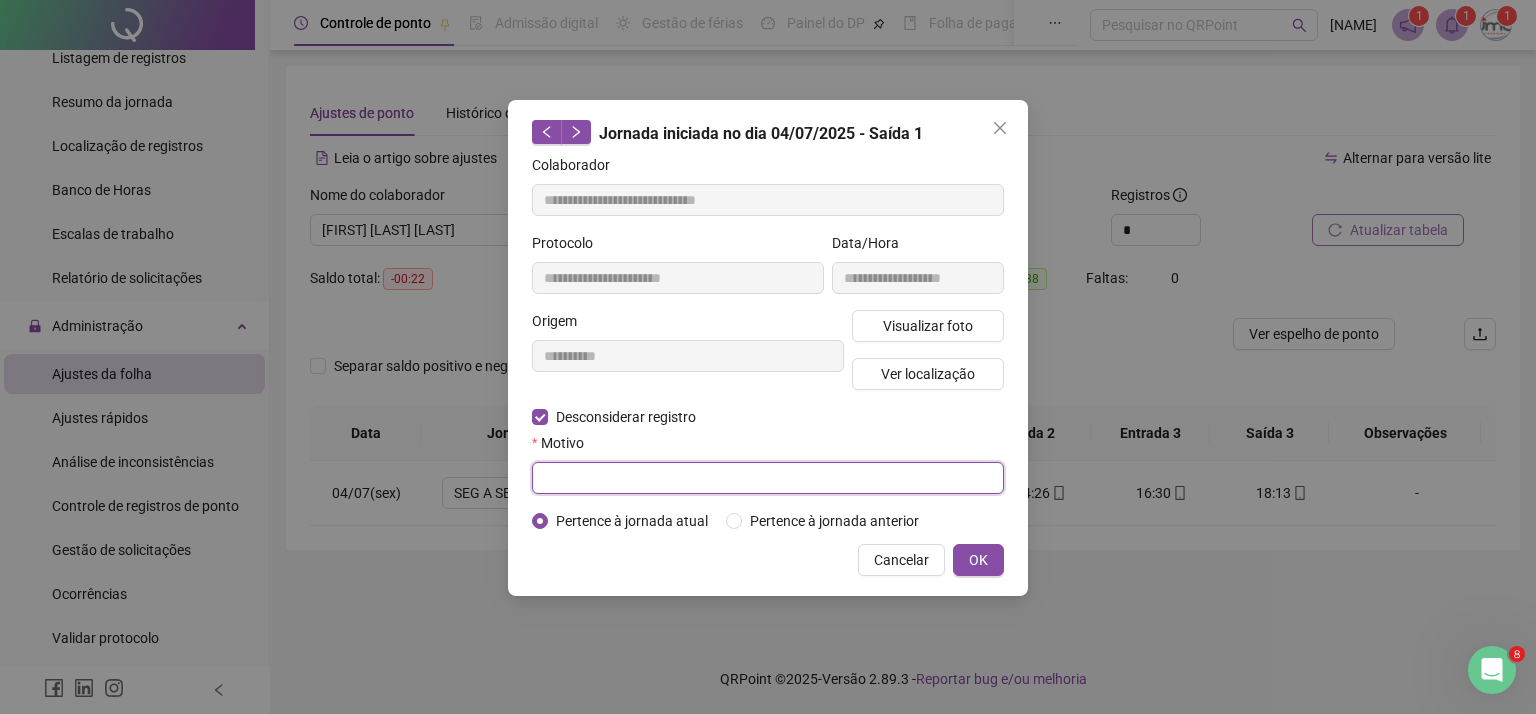 click at bounding box center [768, 478] 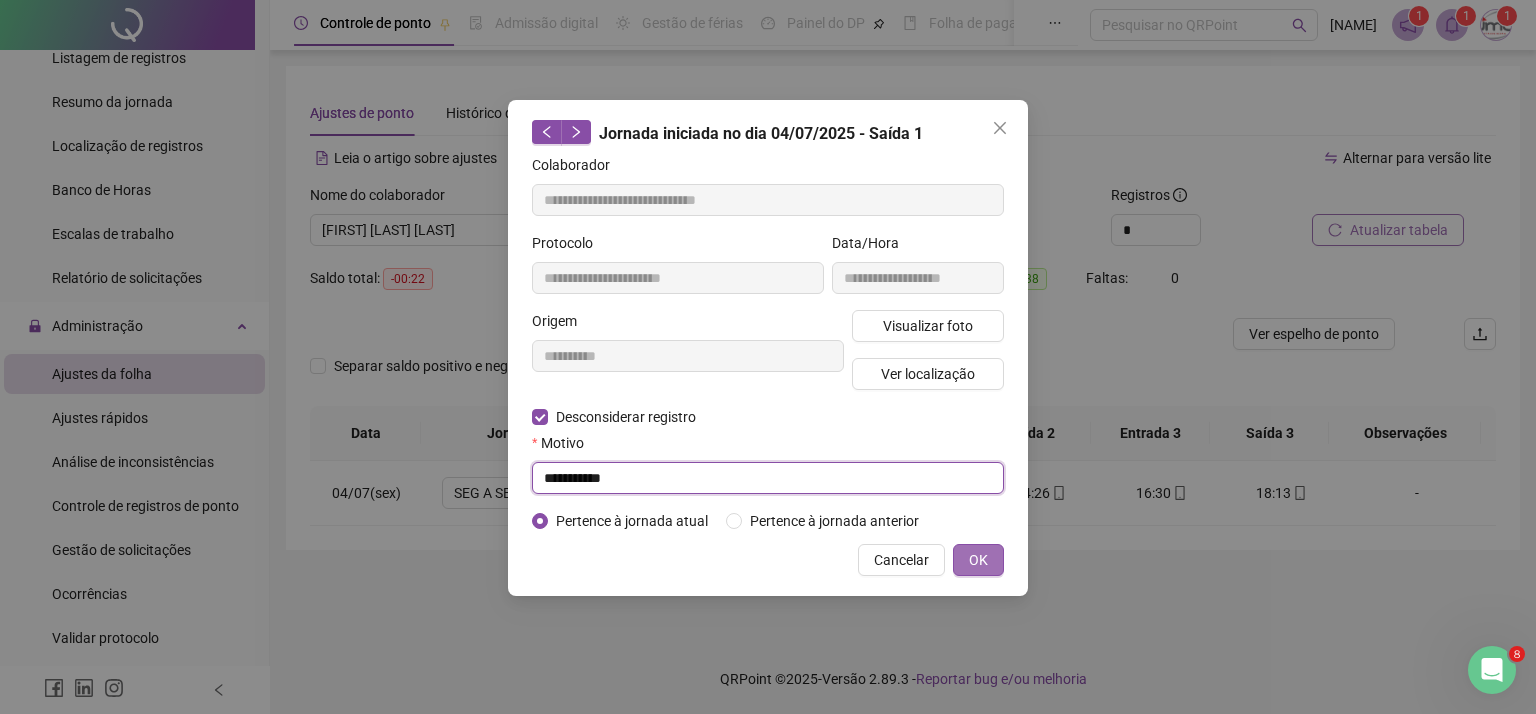 type on "**********" 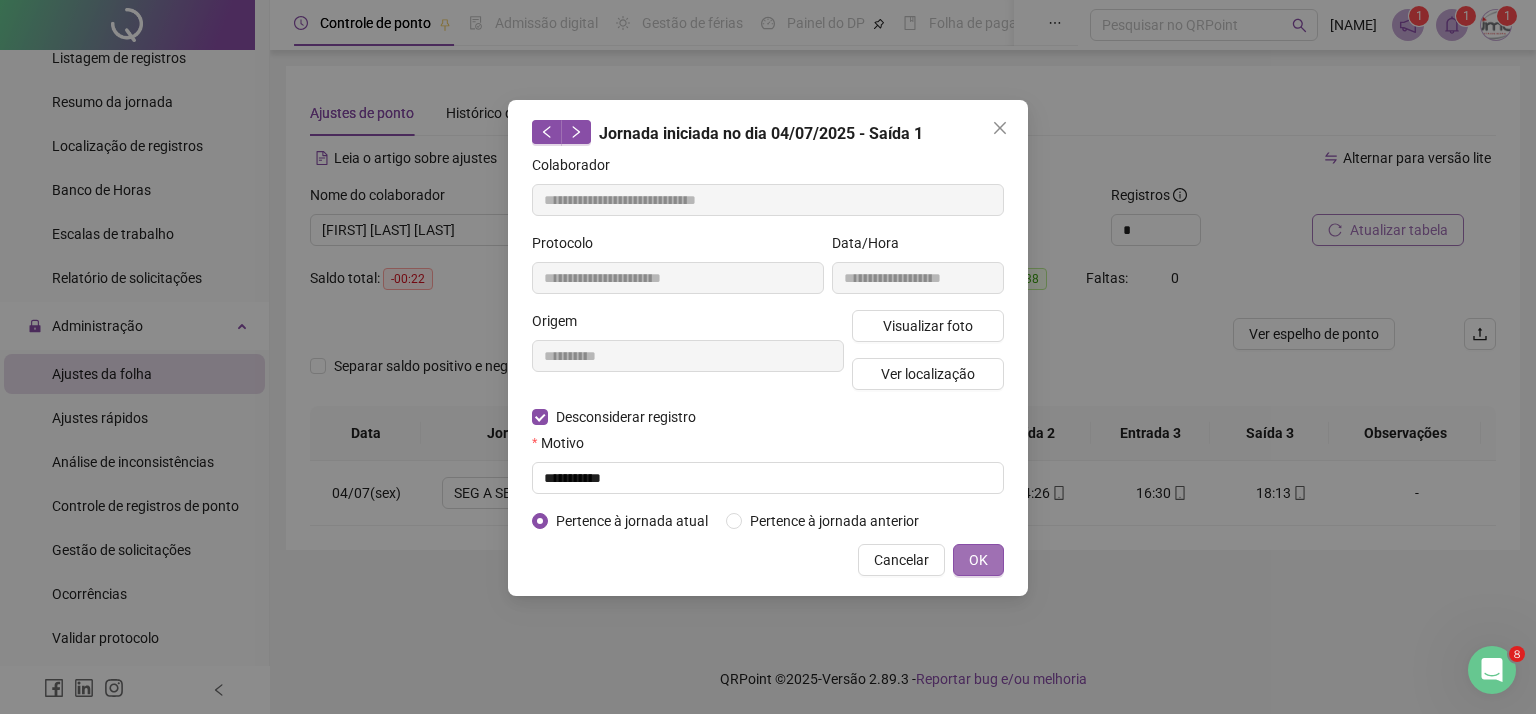click on "OK" at bounding box center (978, 560) 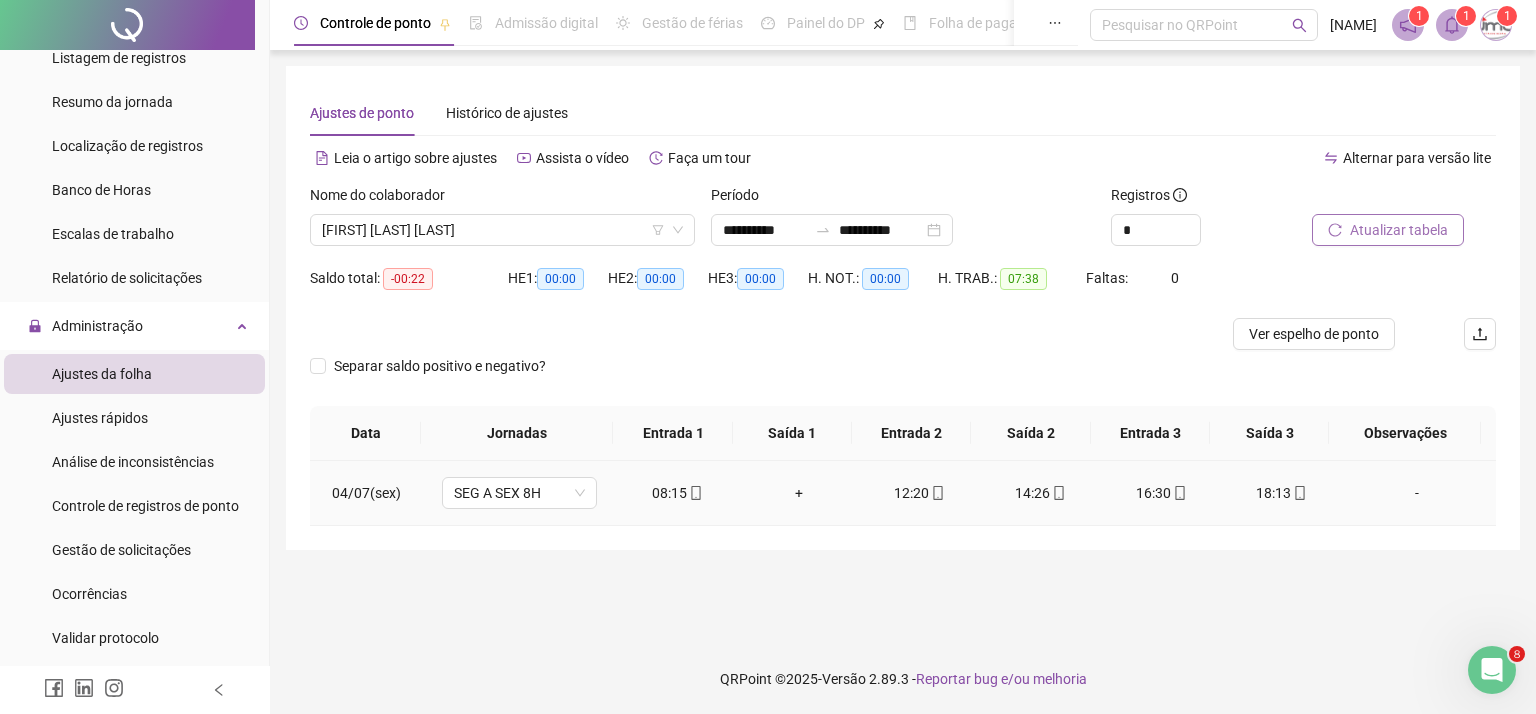 click on "16:30" at bounding box center (1161, 493) 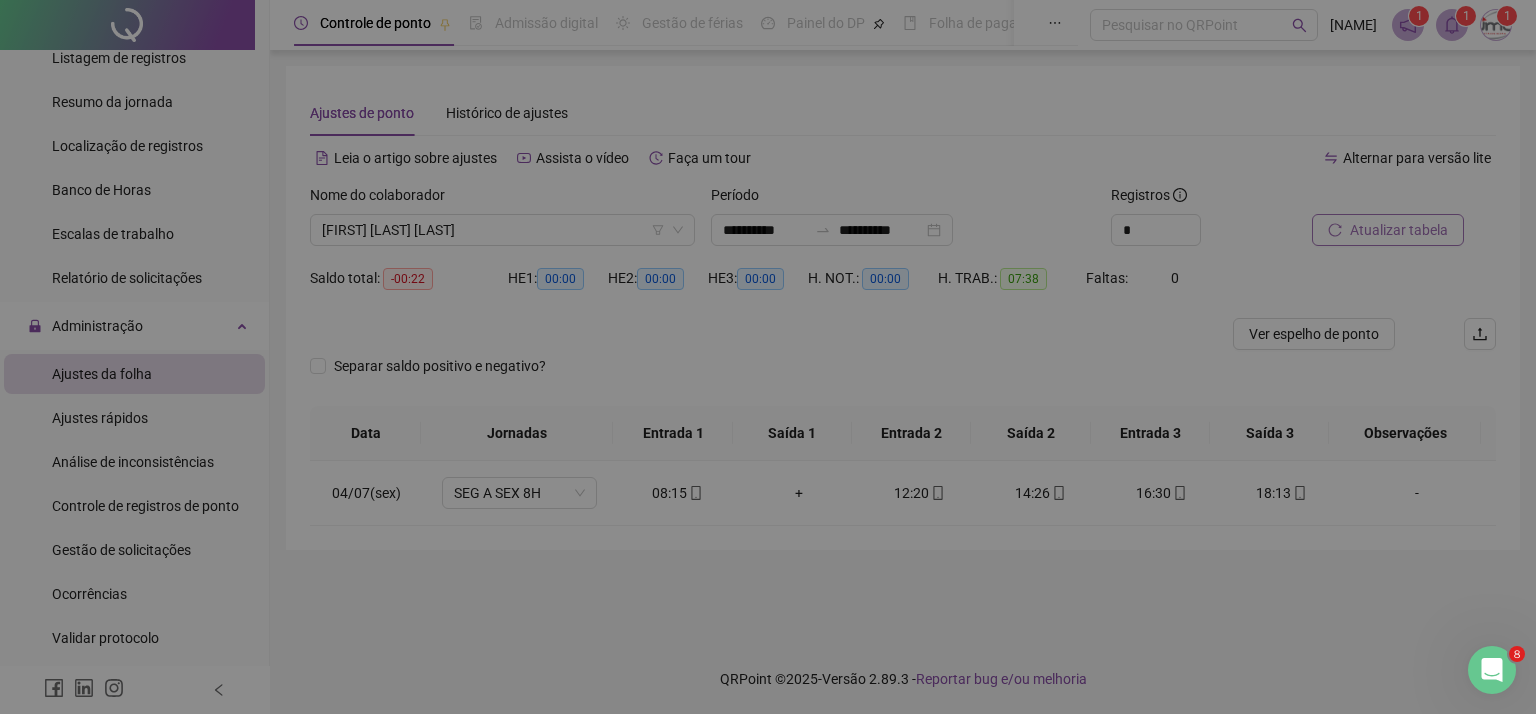 type on "**********" 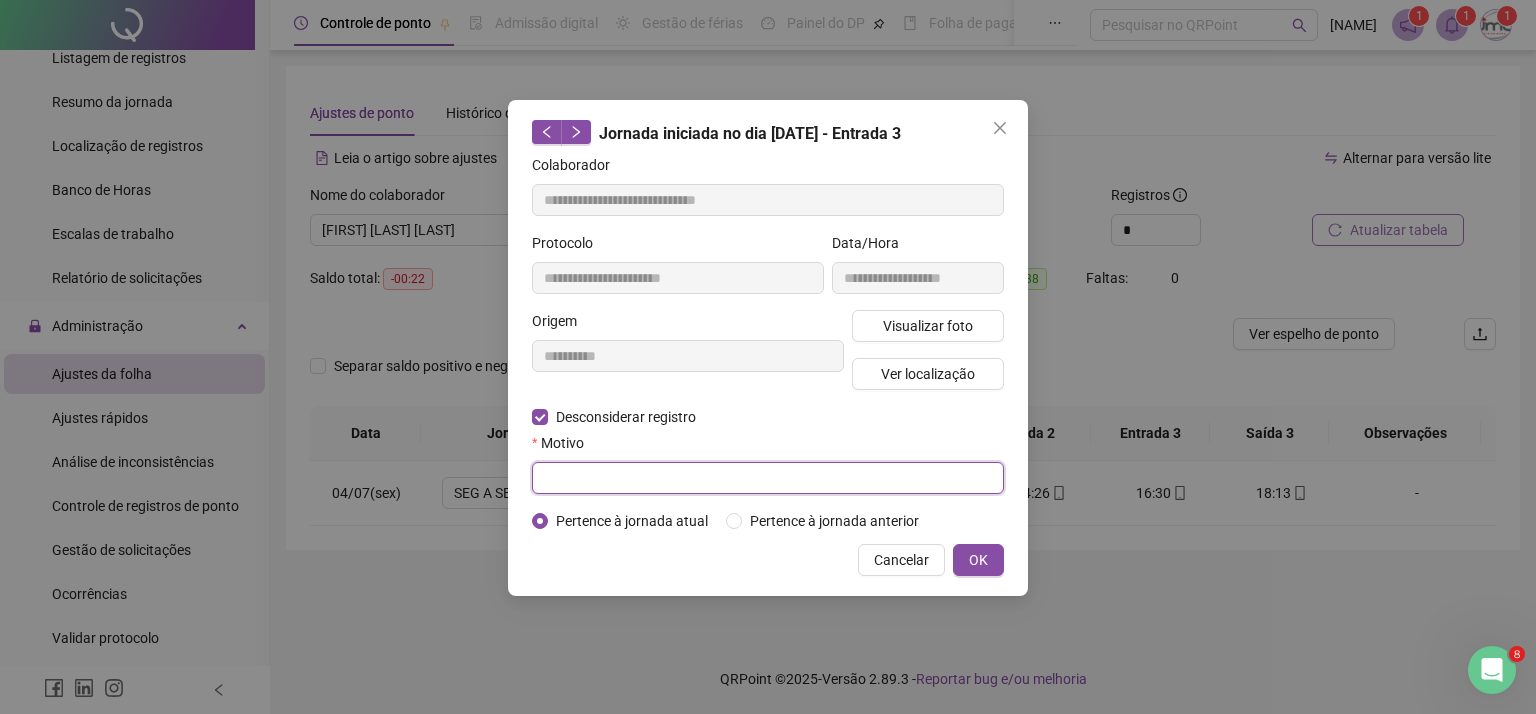 click at bounding box center (768, 478) 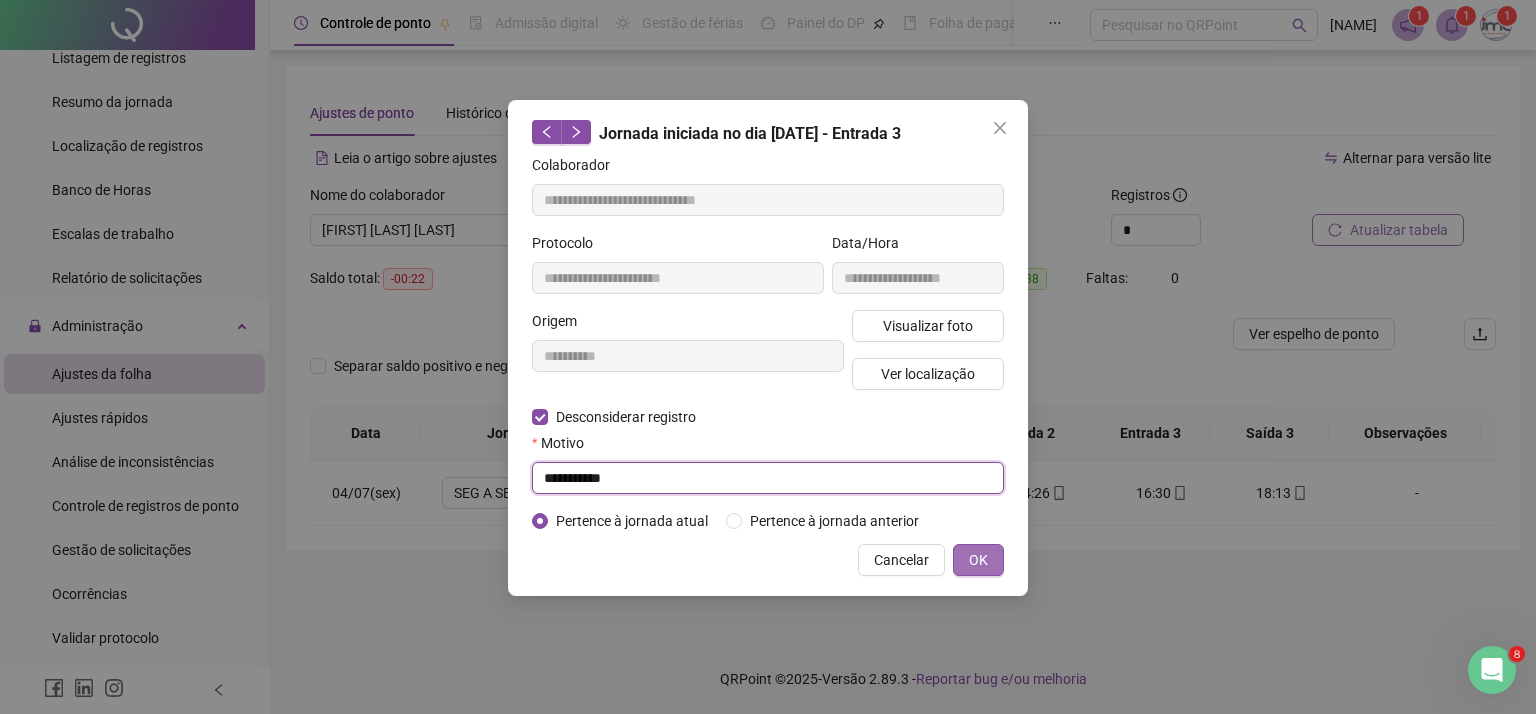 type on "**********" 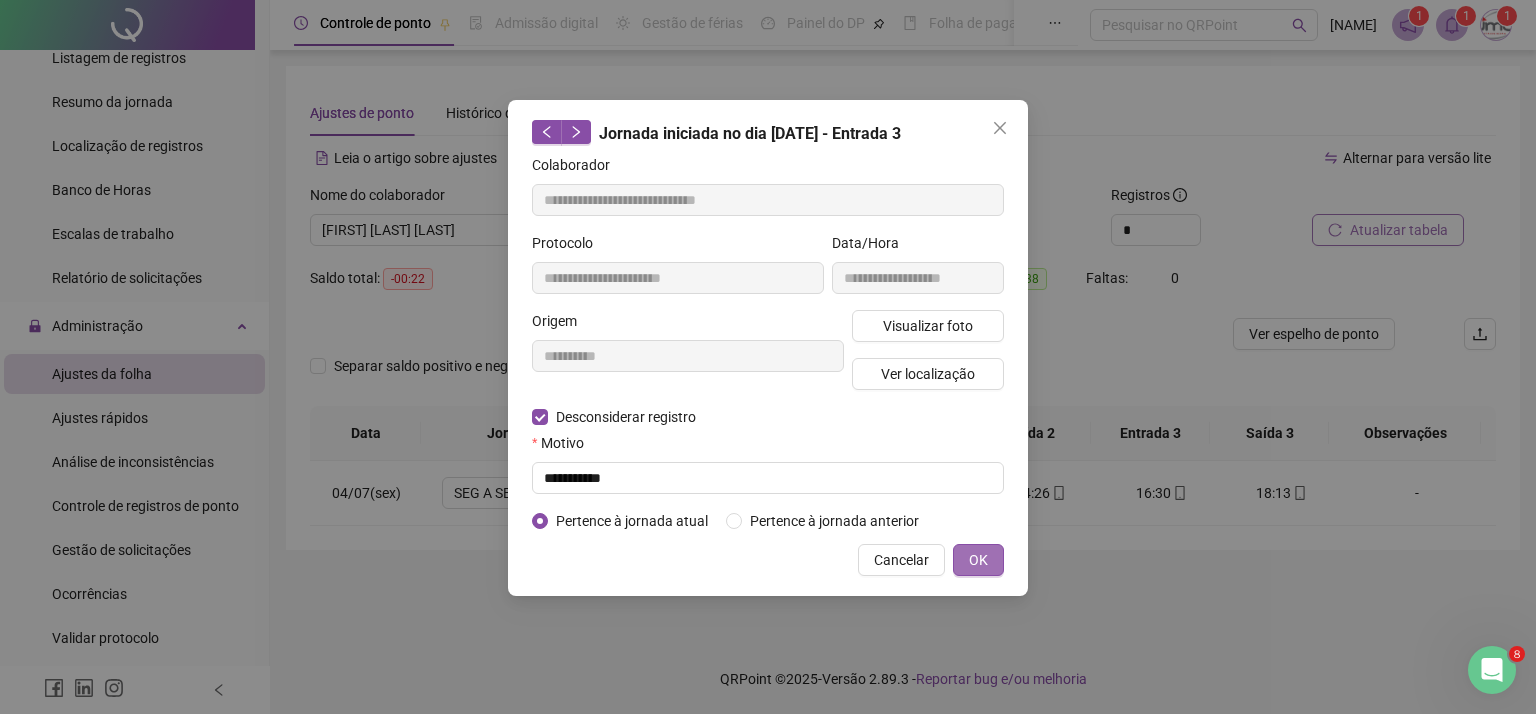 click on "OK" at bounding box center (978, 560) 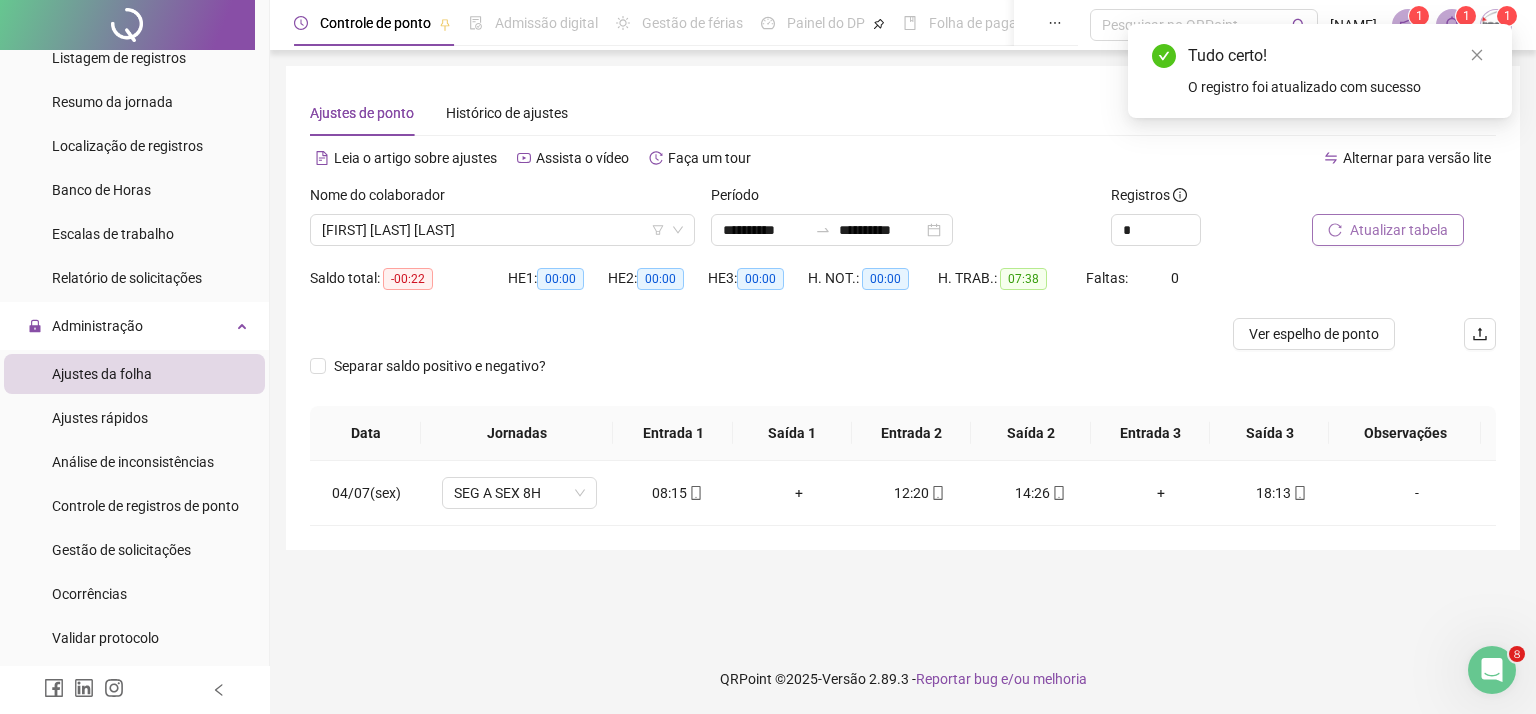 click on "Atualizar tabela" at bounding box center [1399, 230] 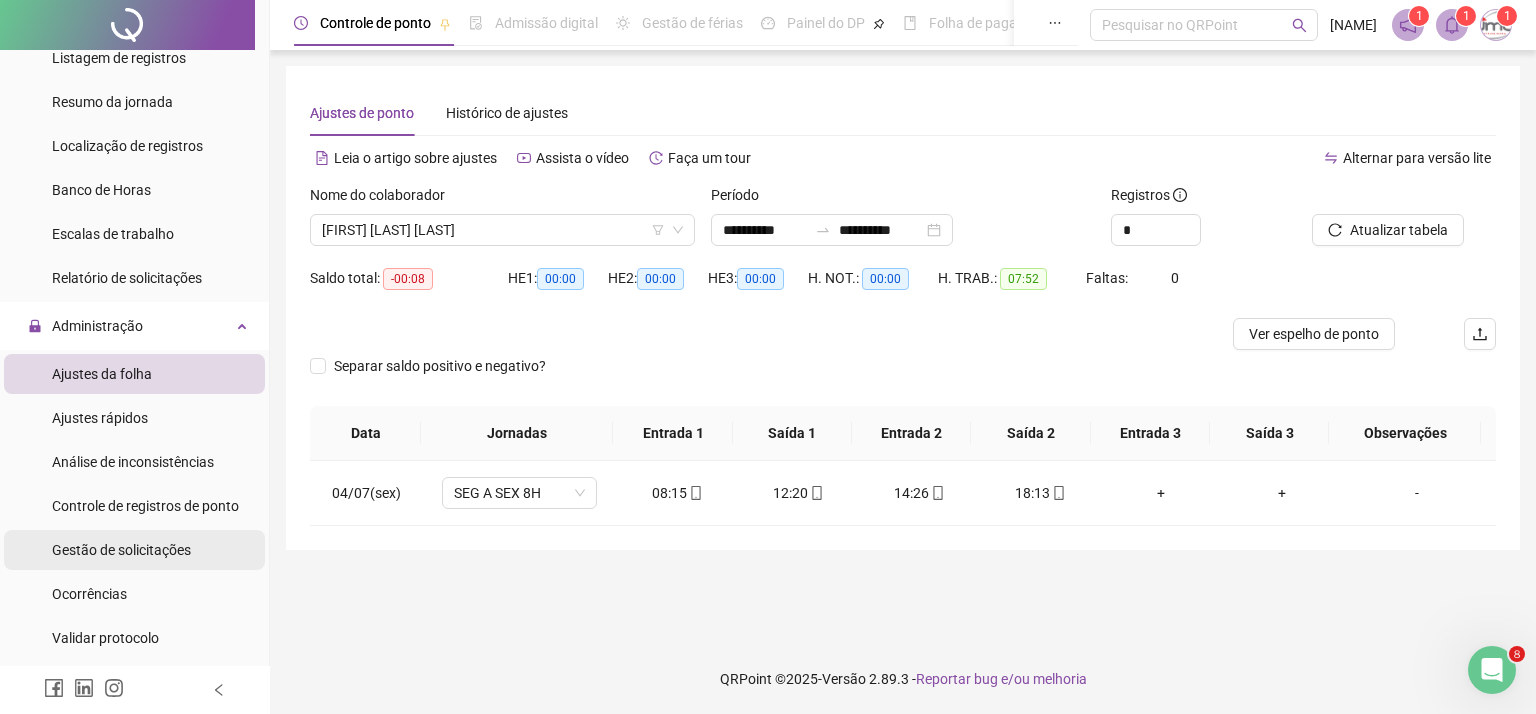 click on "Gestão de solicitações" at bounding box center [121, 550] 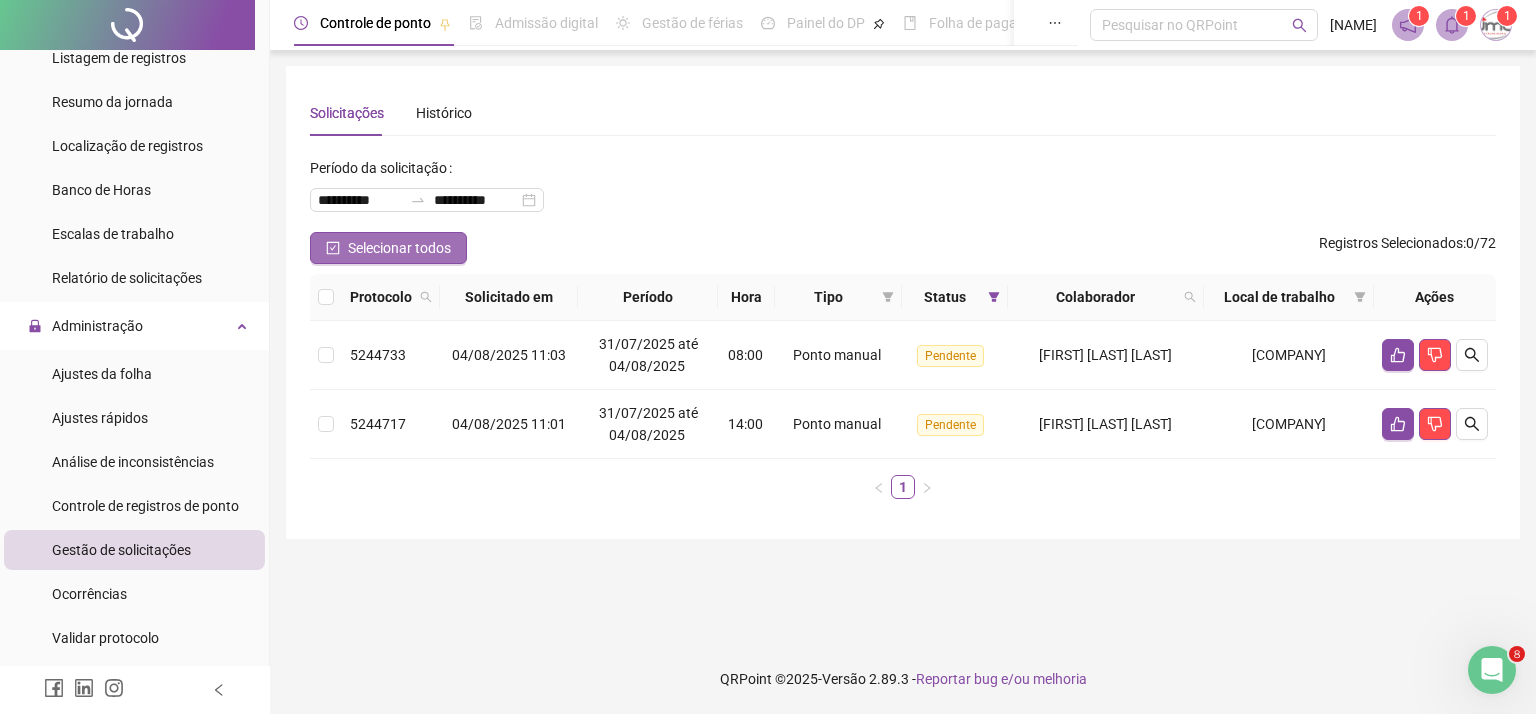 click on "Selecionar todos" at bounding box center [399, 248] 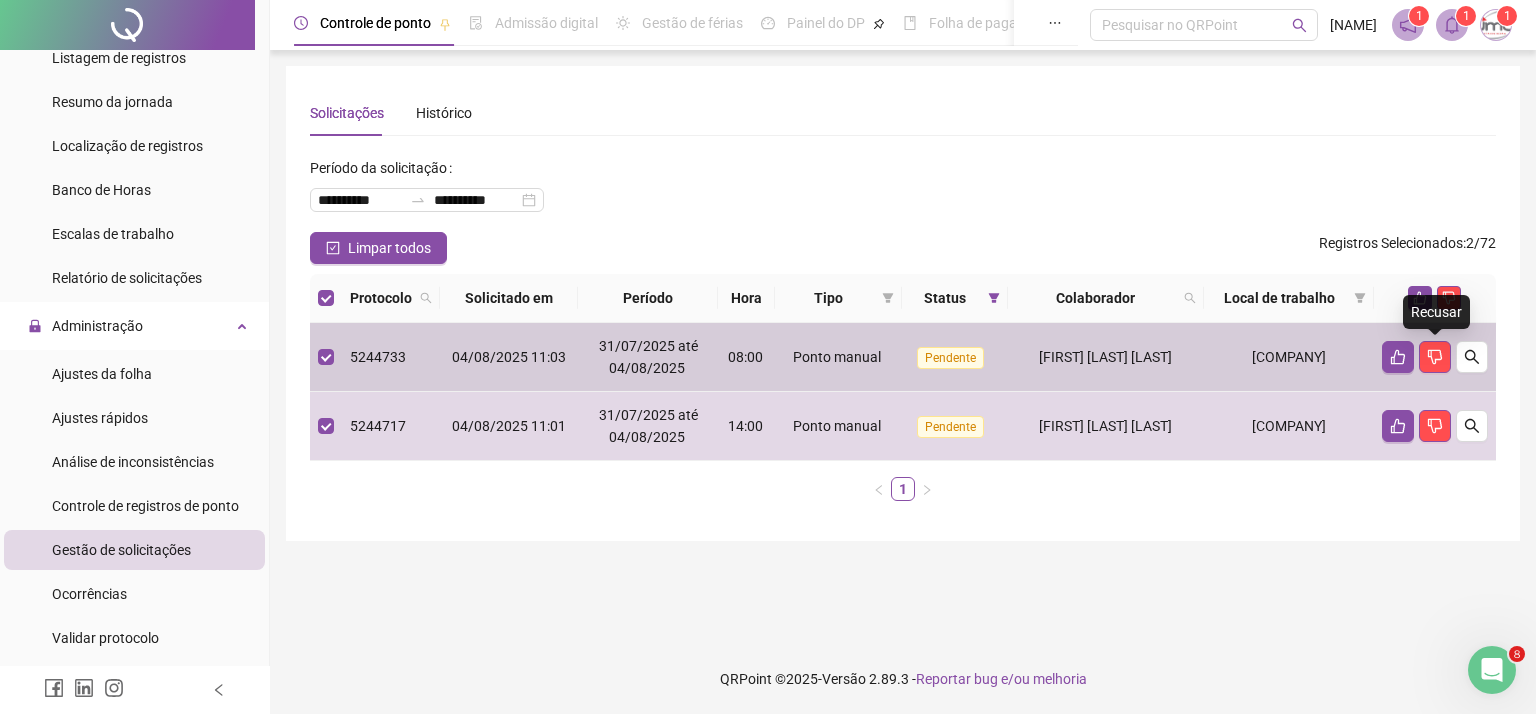 click on "Recusar" at bounding box center (1436, 312) 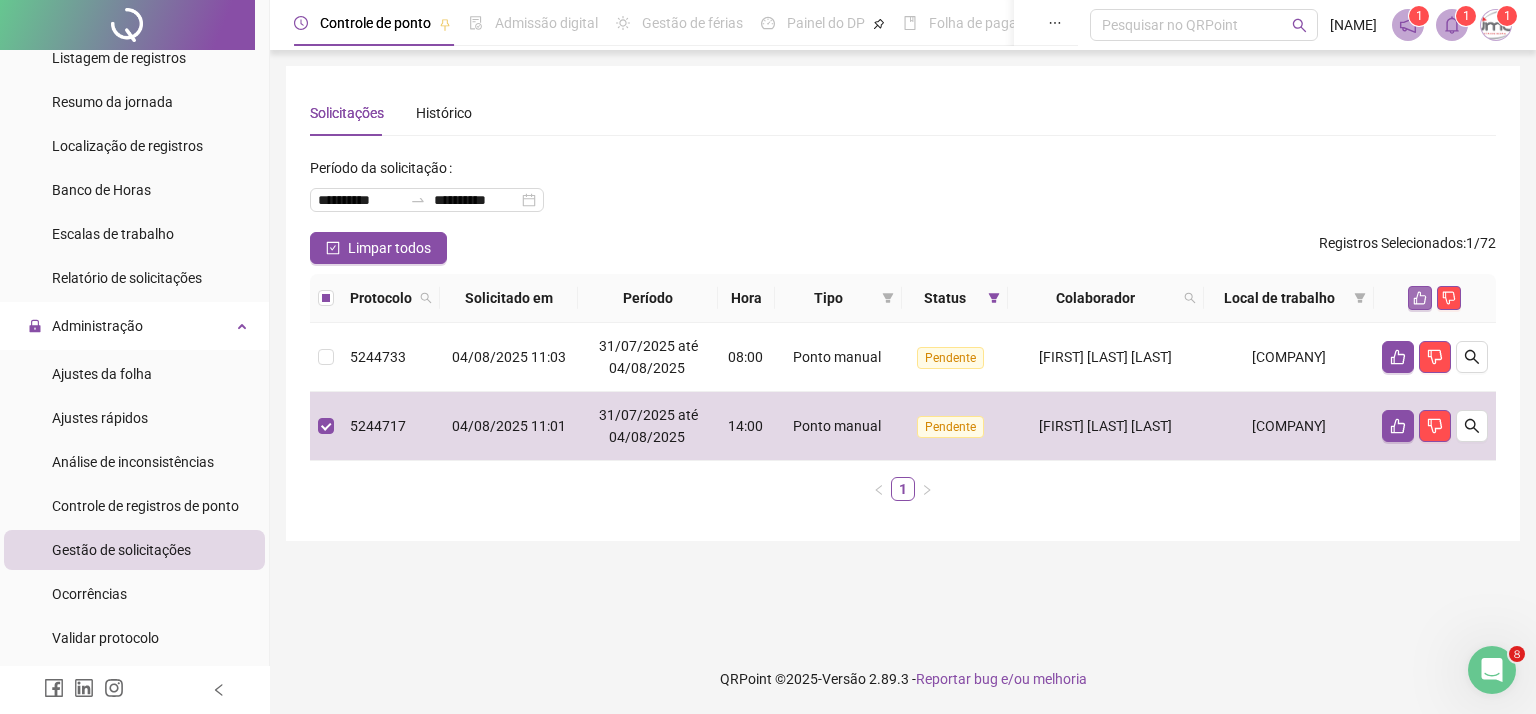 click 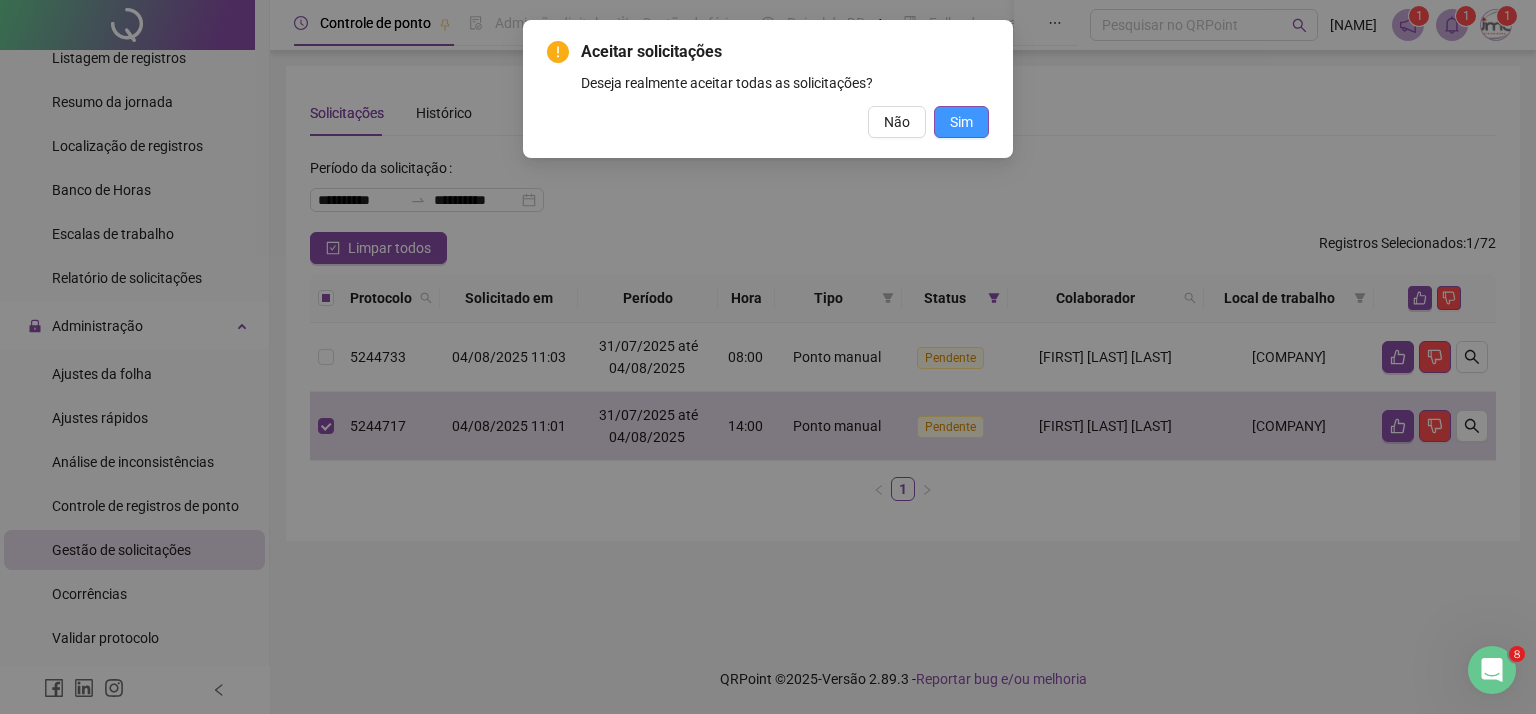 click on "Sim" at bounding box center (961, 122) 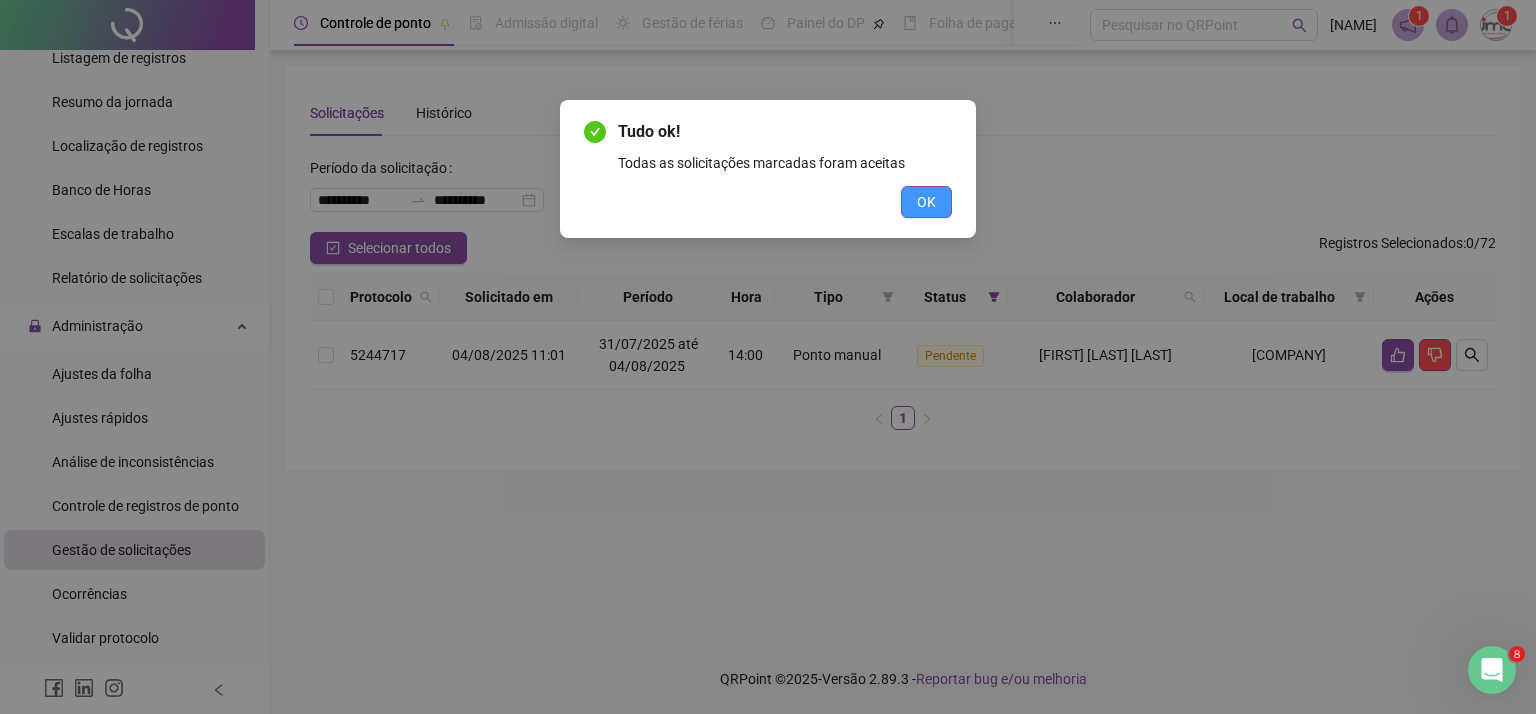 click on "OK" at bounding box center [926, 202] 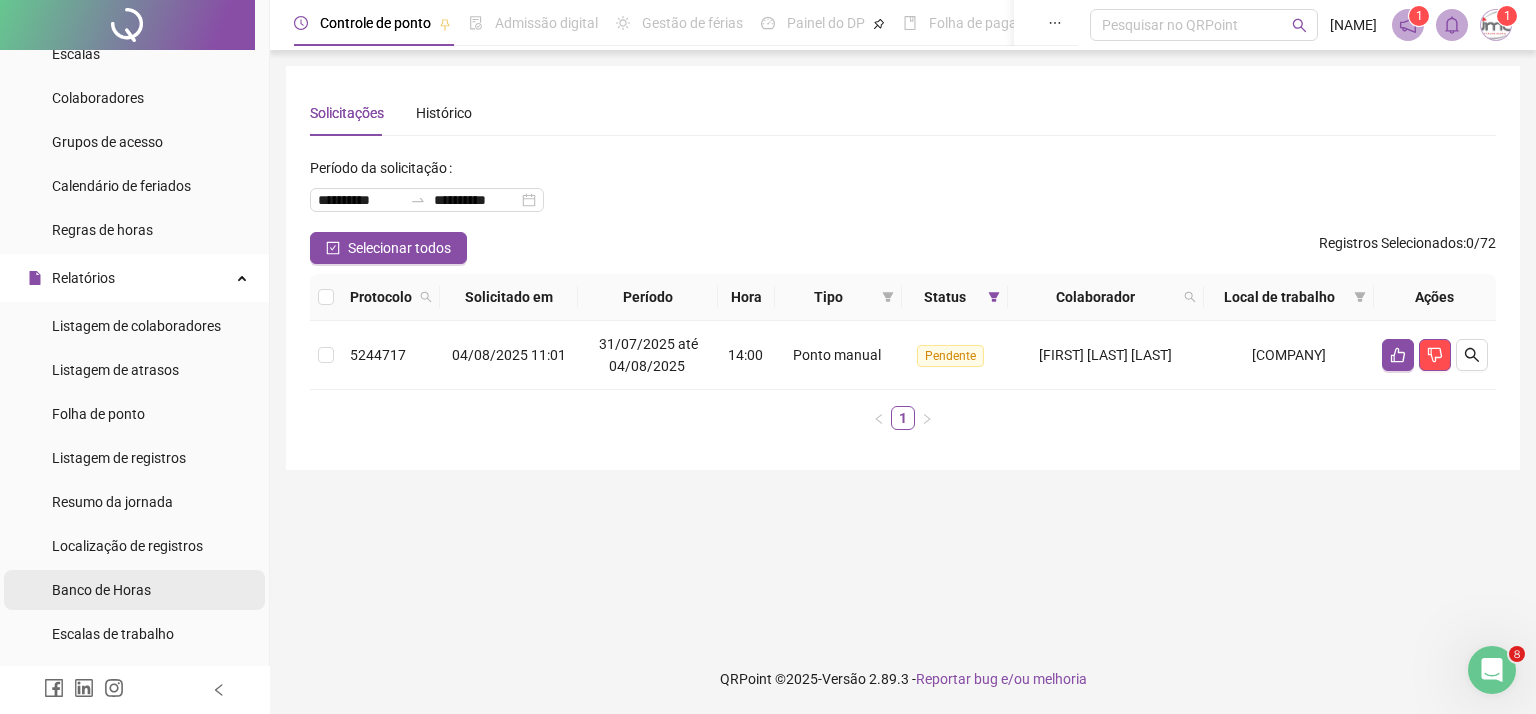 scroll, scrollTop: 0, scrollLeft: 0, axis: both 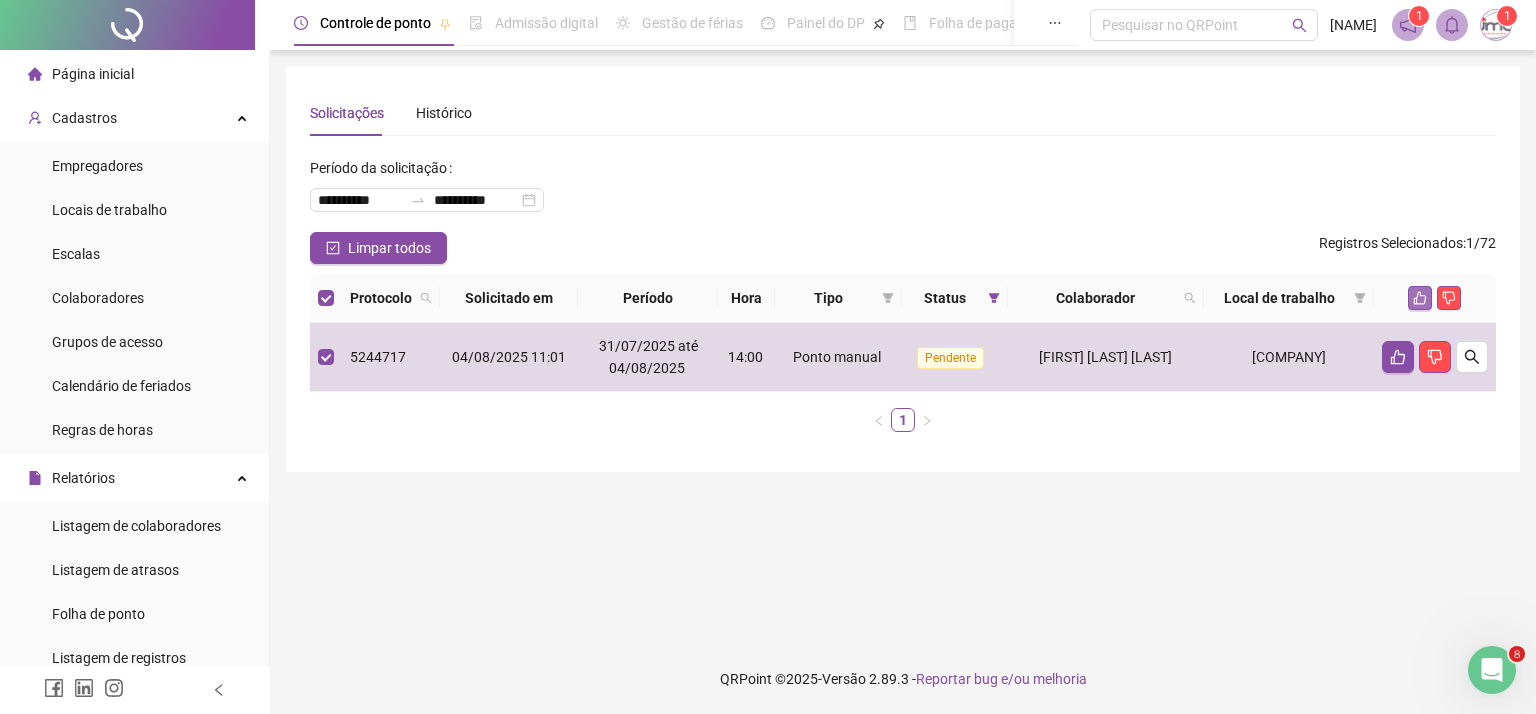 click 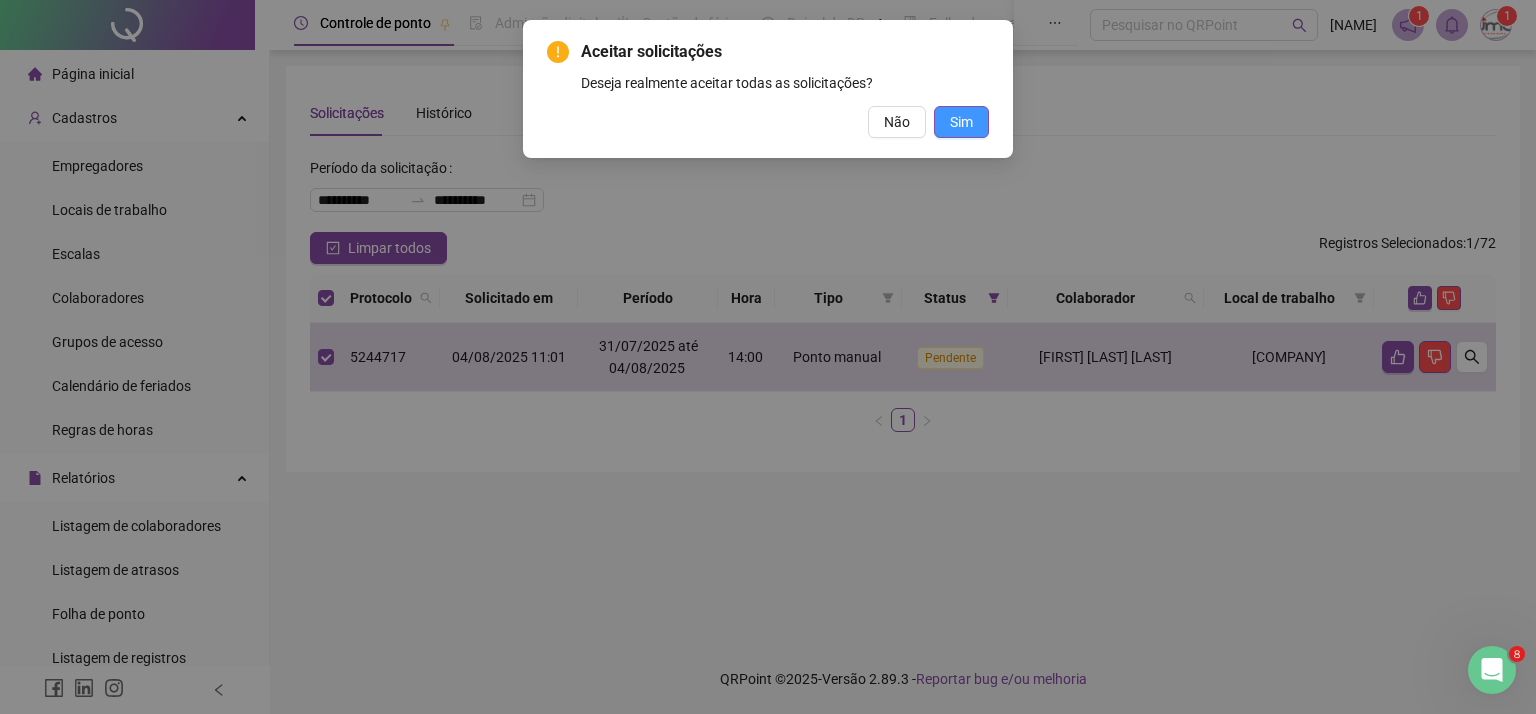 click on "Sim" at bounding box center [961, 122] 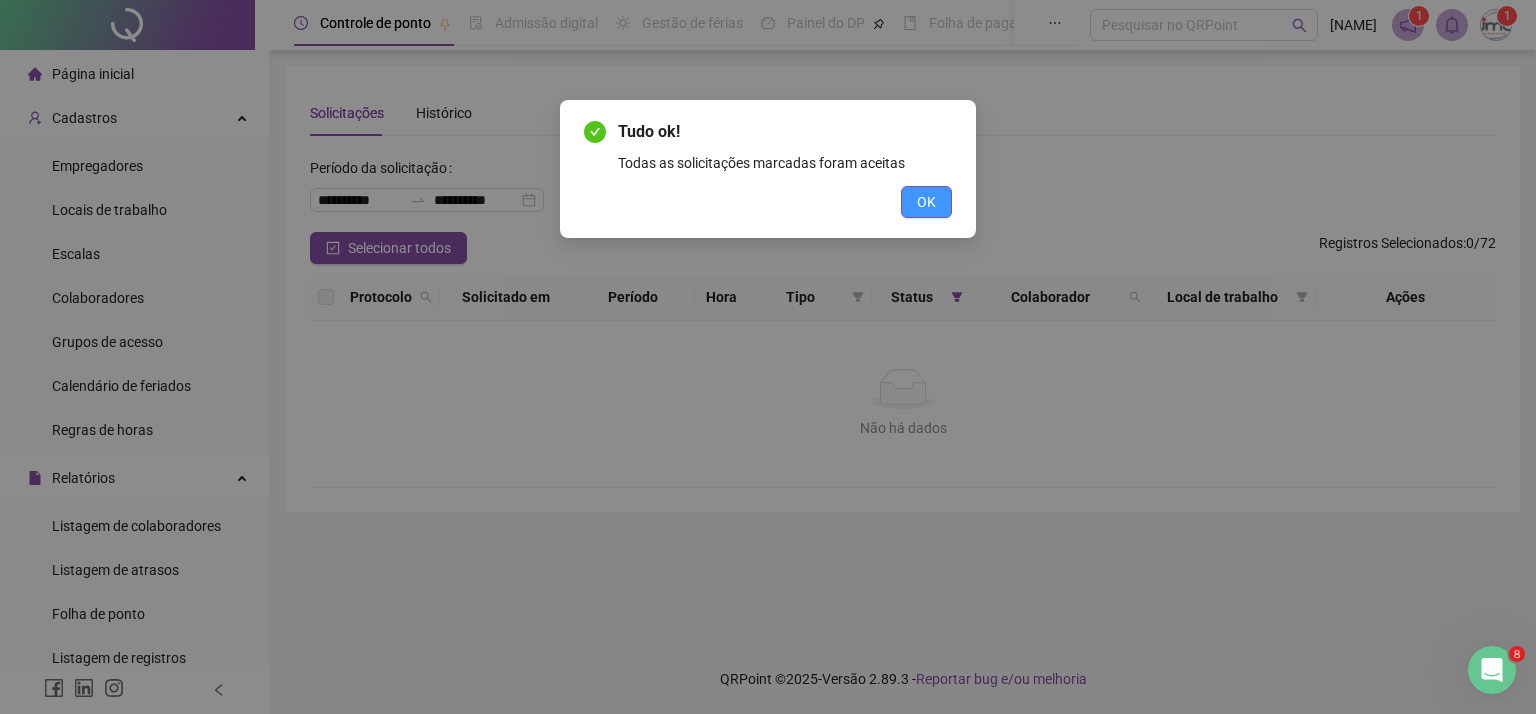 click on "OK" at bounding box center [926, 202] 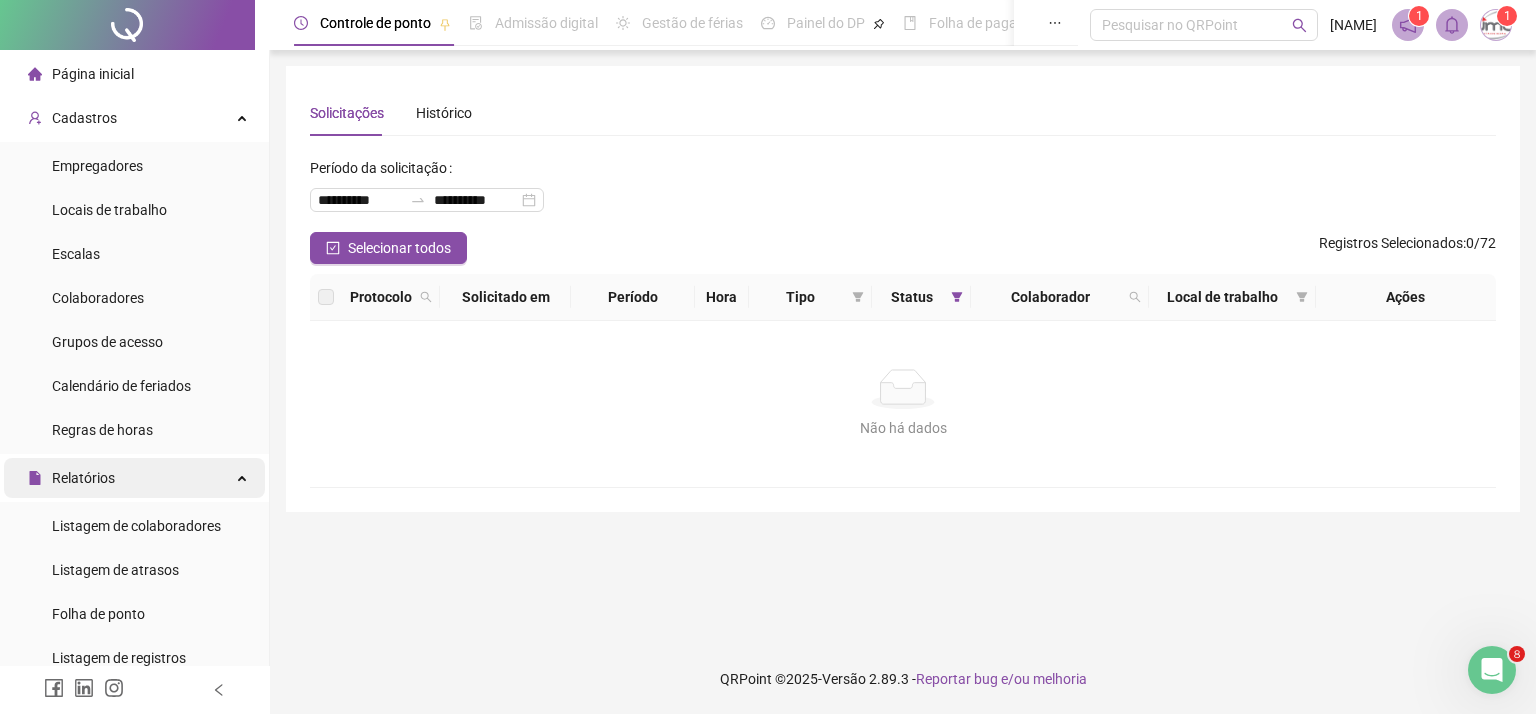 click on "Relatórios" at bounding box center (83, 478) 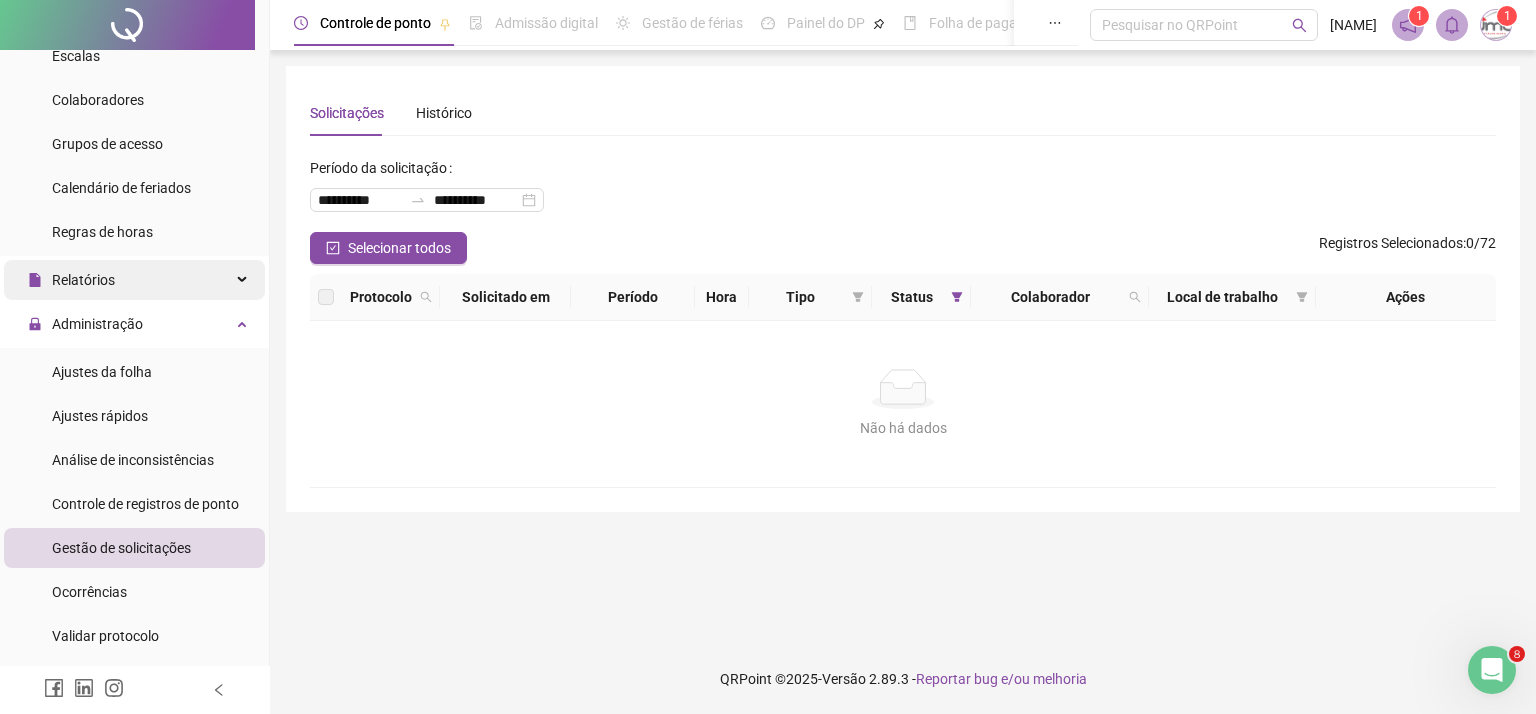 scroll, scrollTop: 200, scrollLeft: 0, axis: vertical 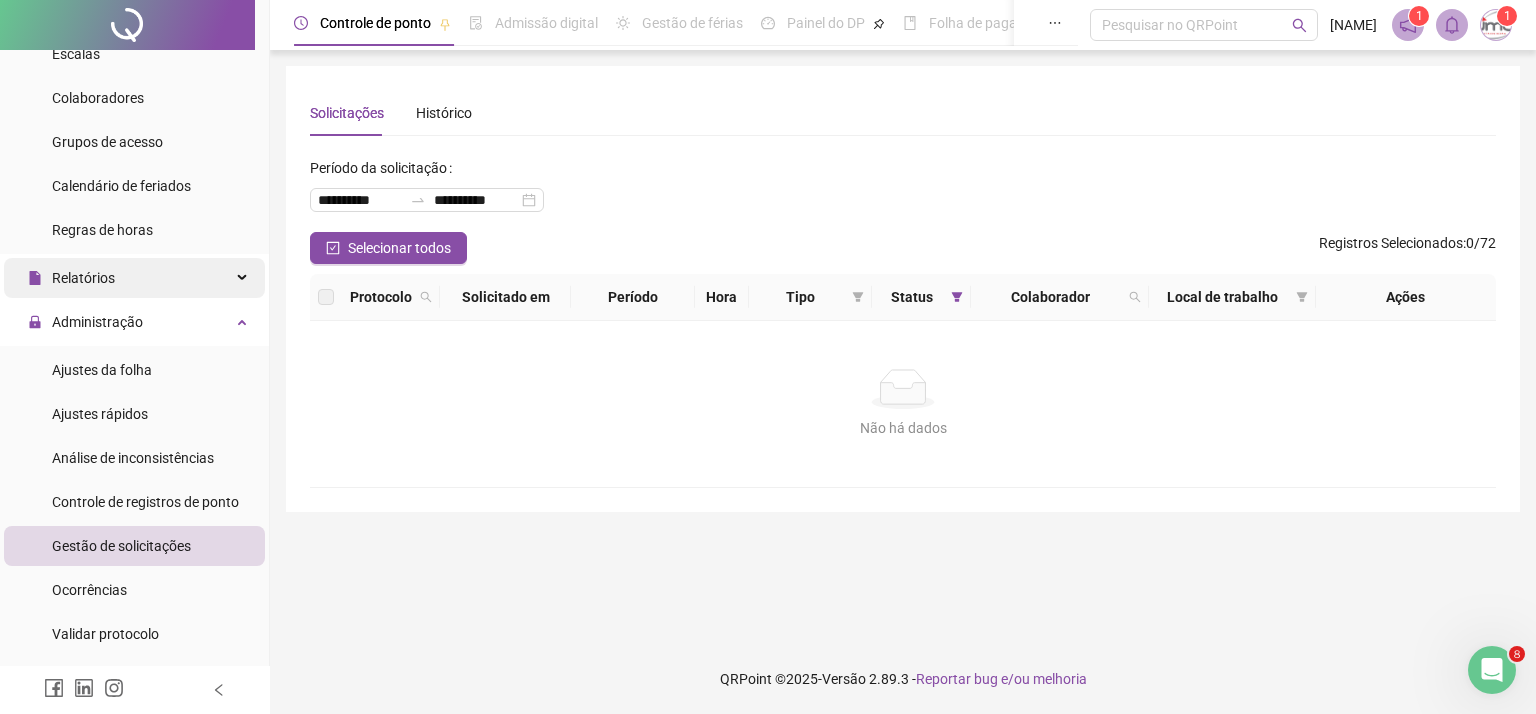 click on "Relatórios" at bounding box center (83, 278) 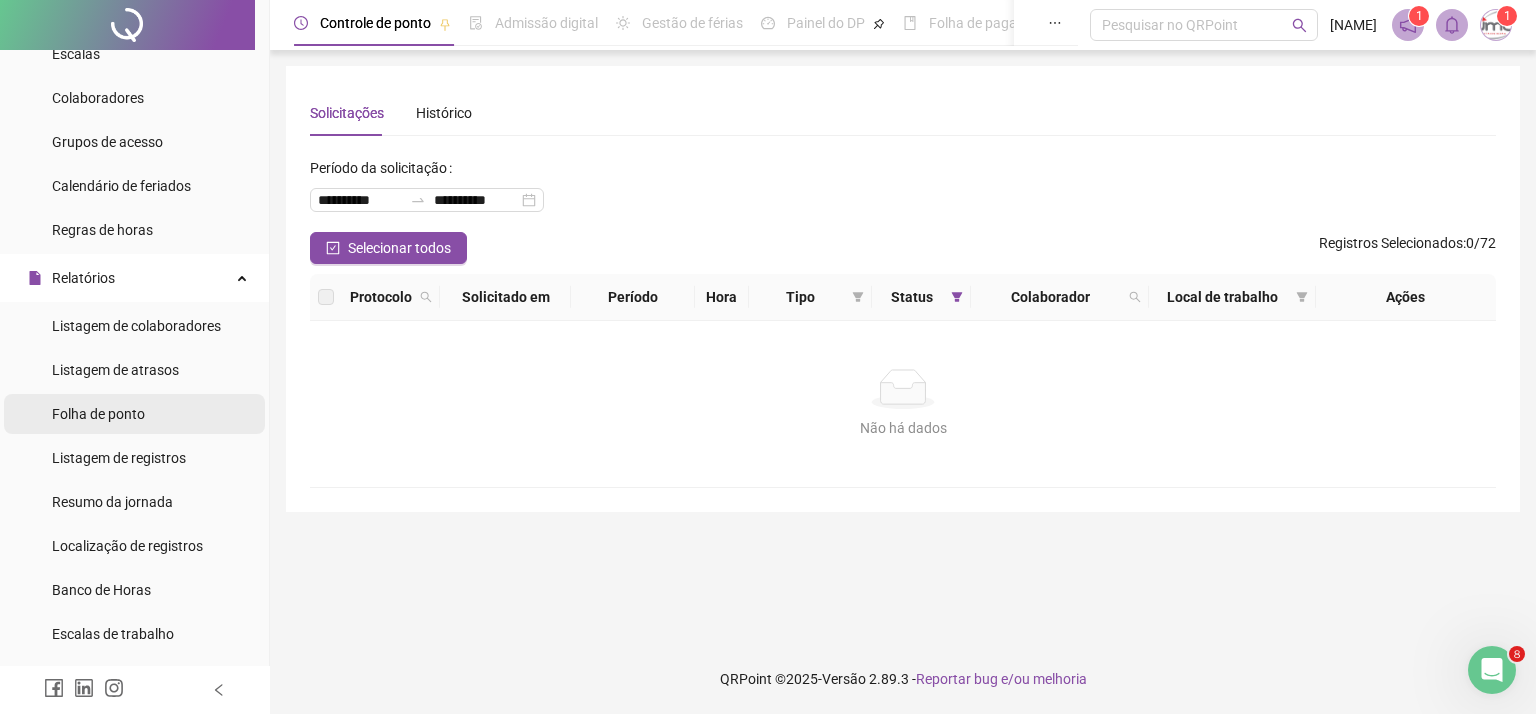 click on "Folha de ponto" at bounding box center [98, 414] 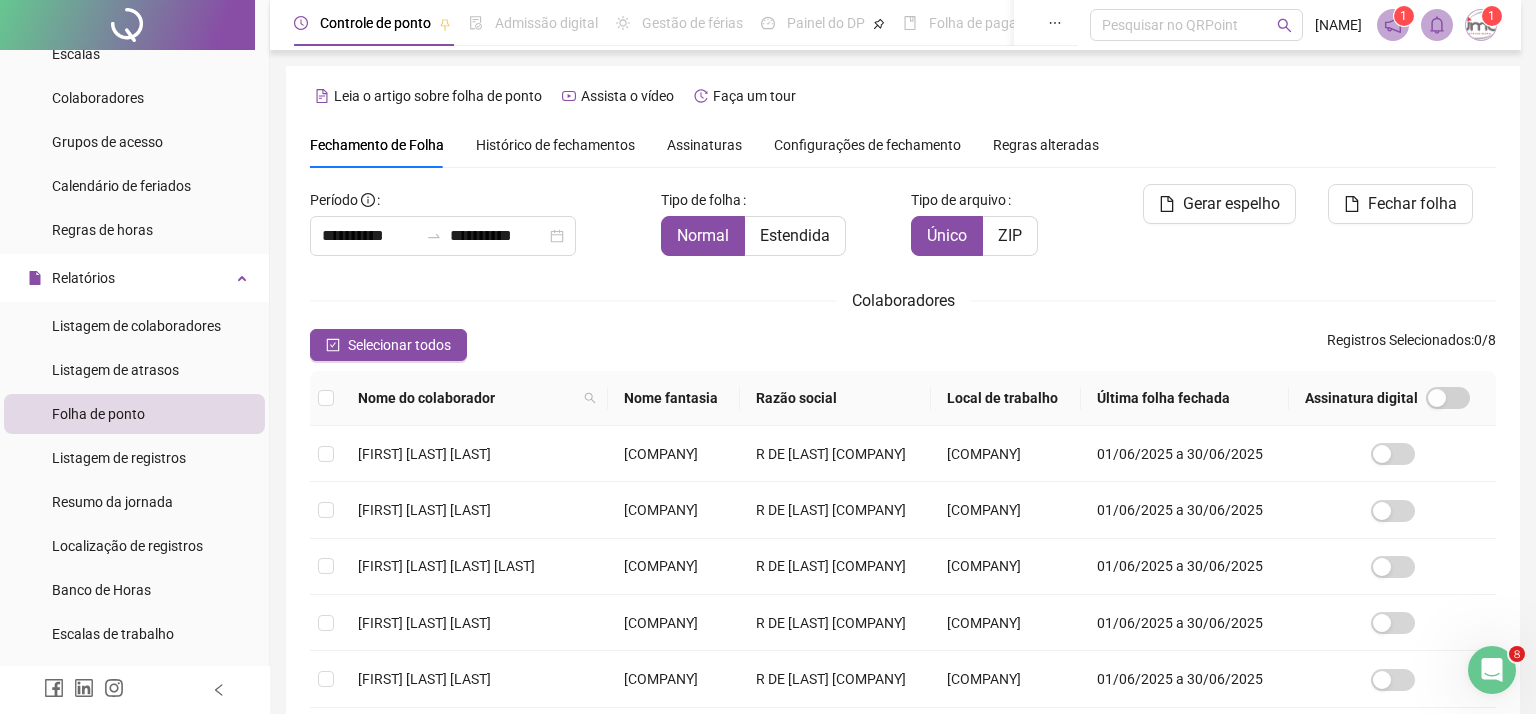 type on "**********" 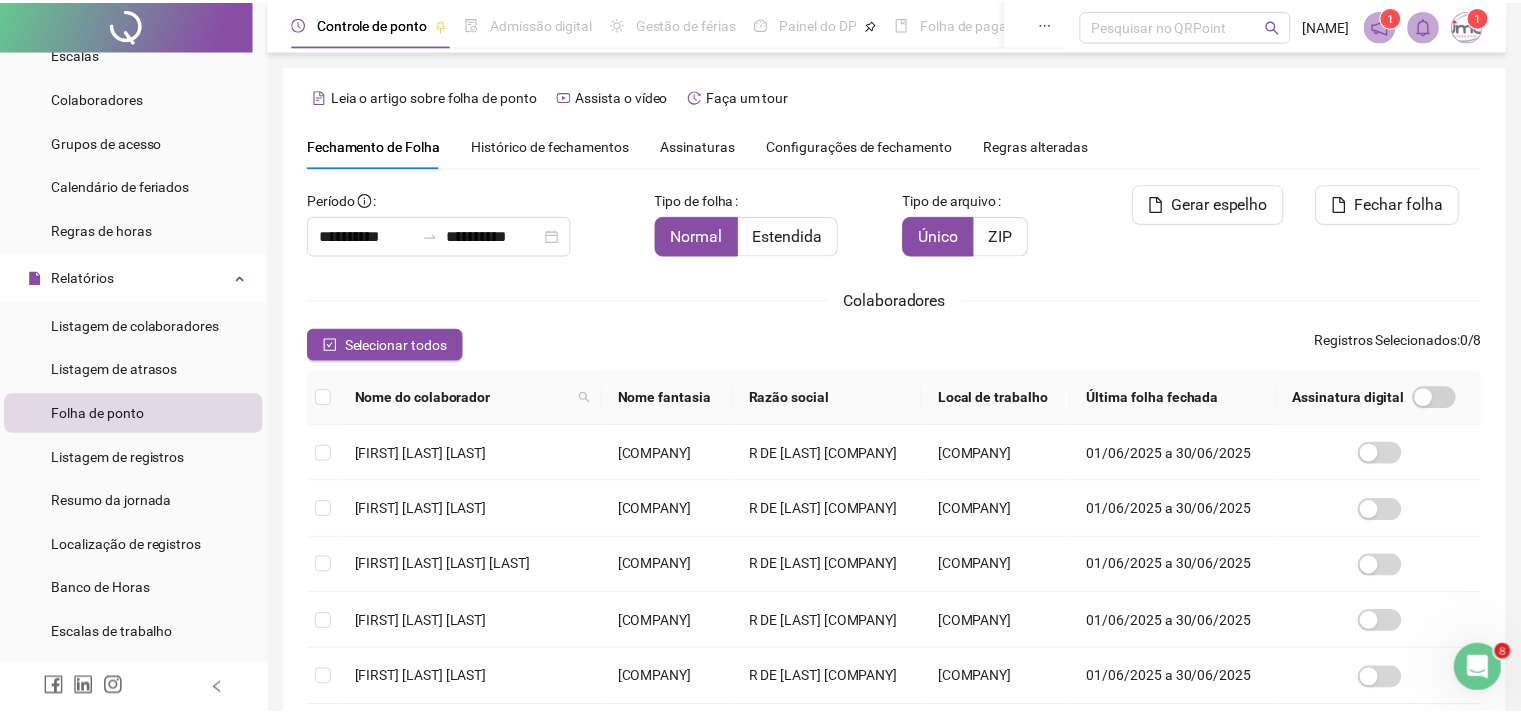 scroll, scrollTop: 52, scrollLeft: 0, axis: vertical 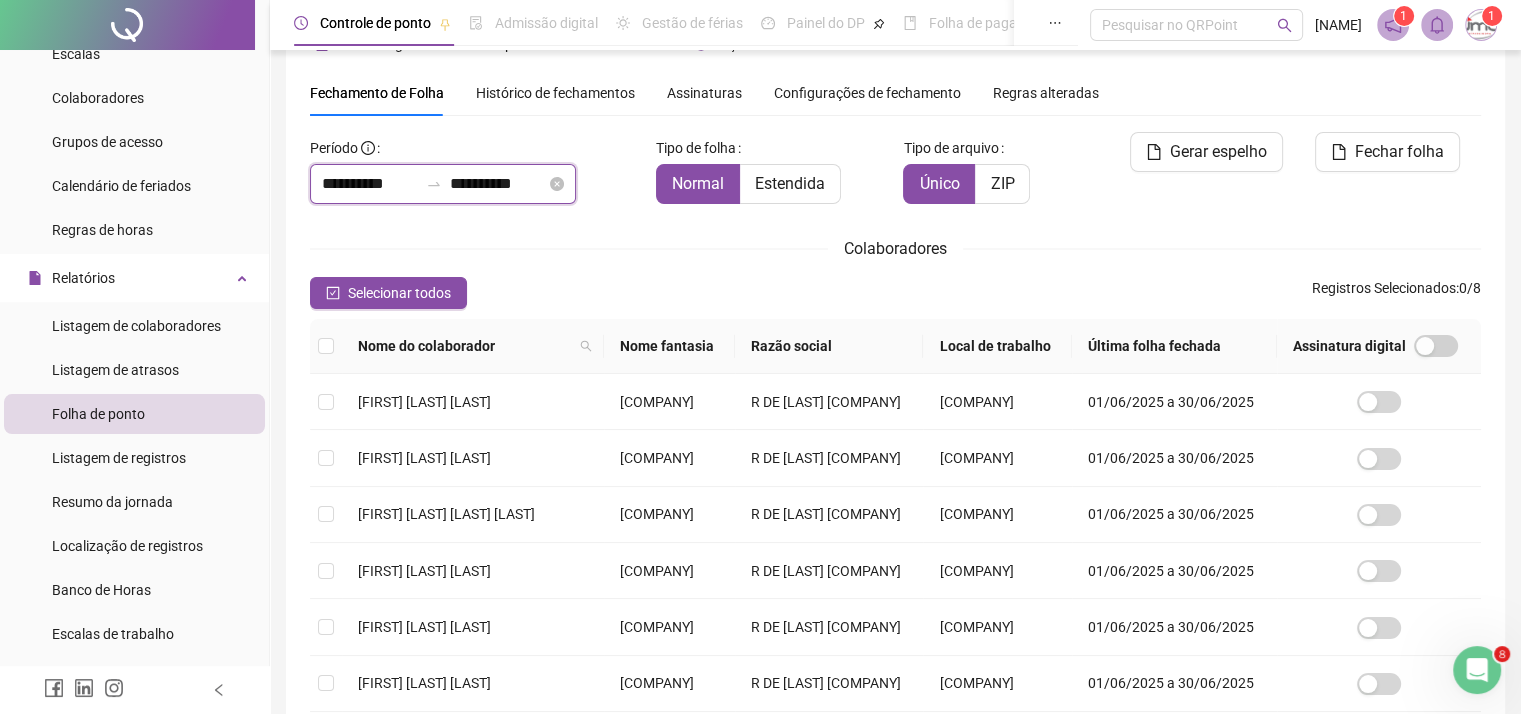 click on "**********" at bounding box center (370, 184) 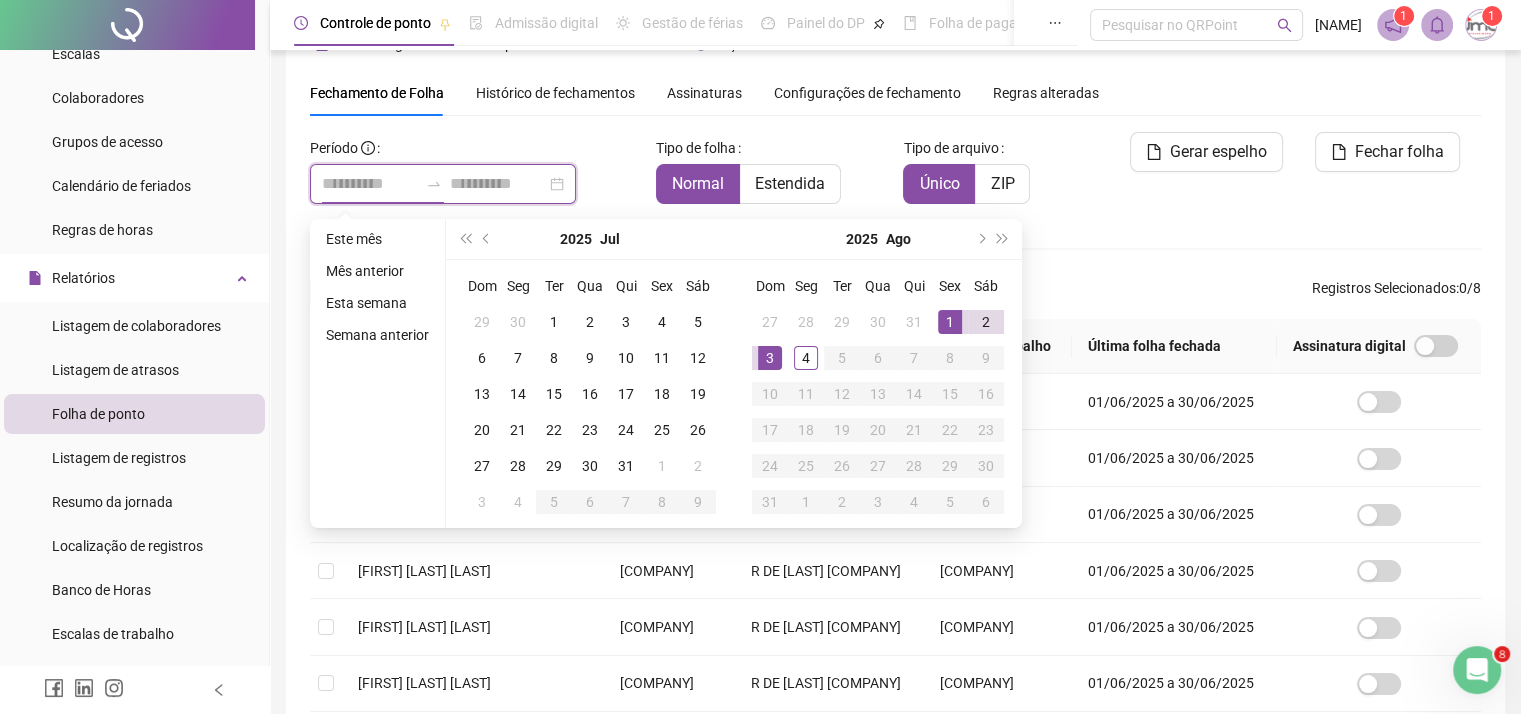 type on "**********" 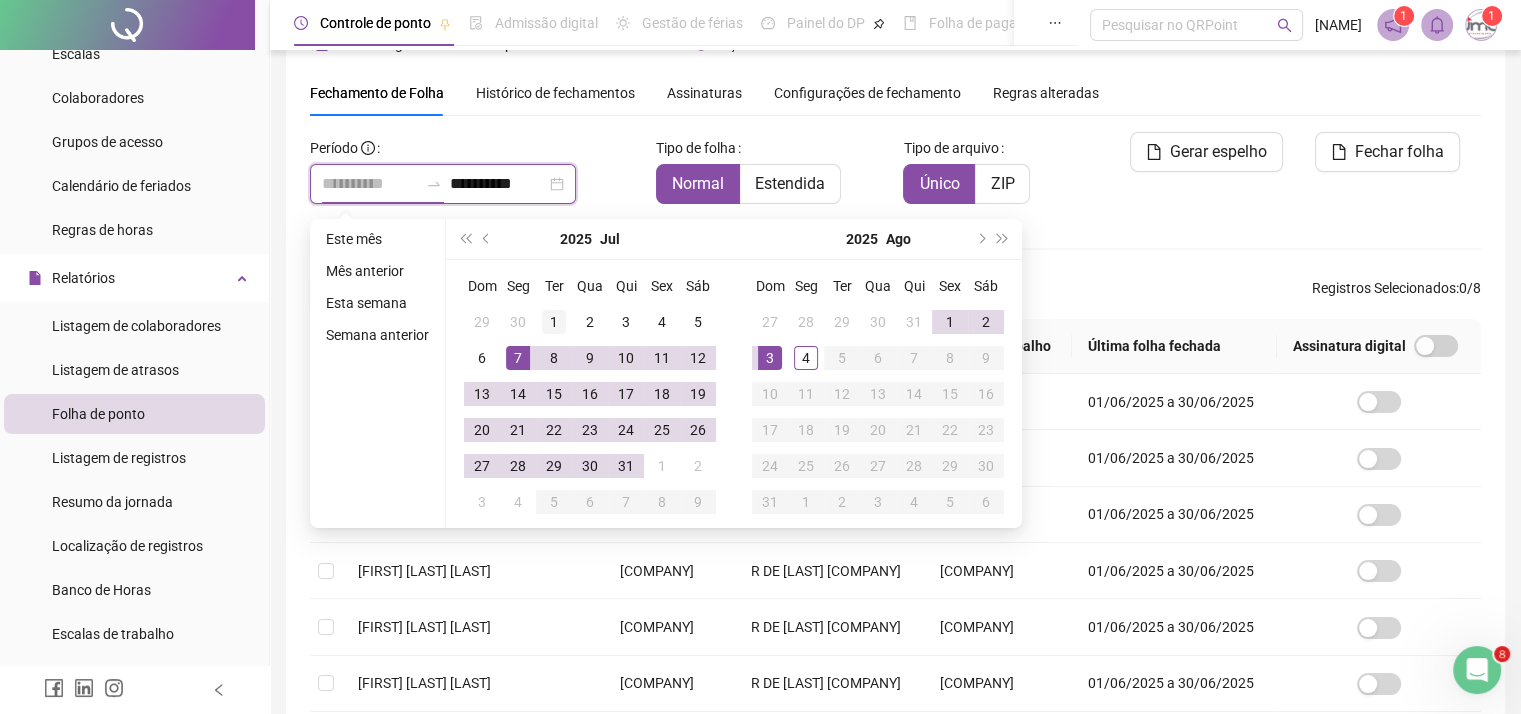 type on "**********" 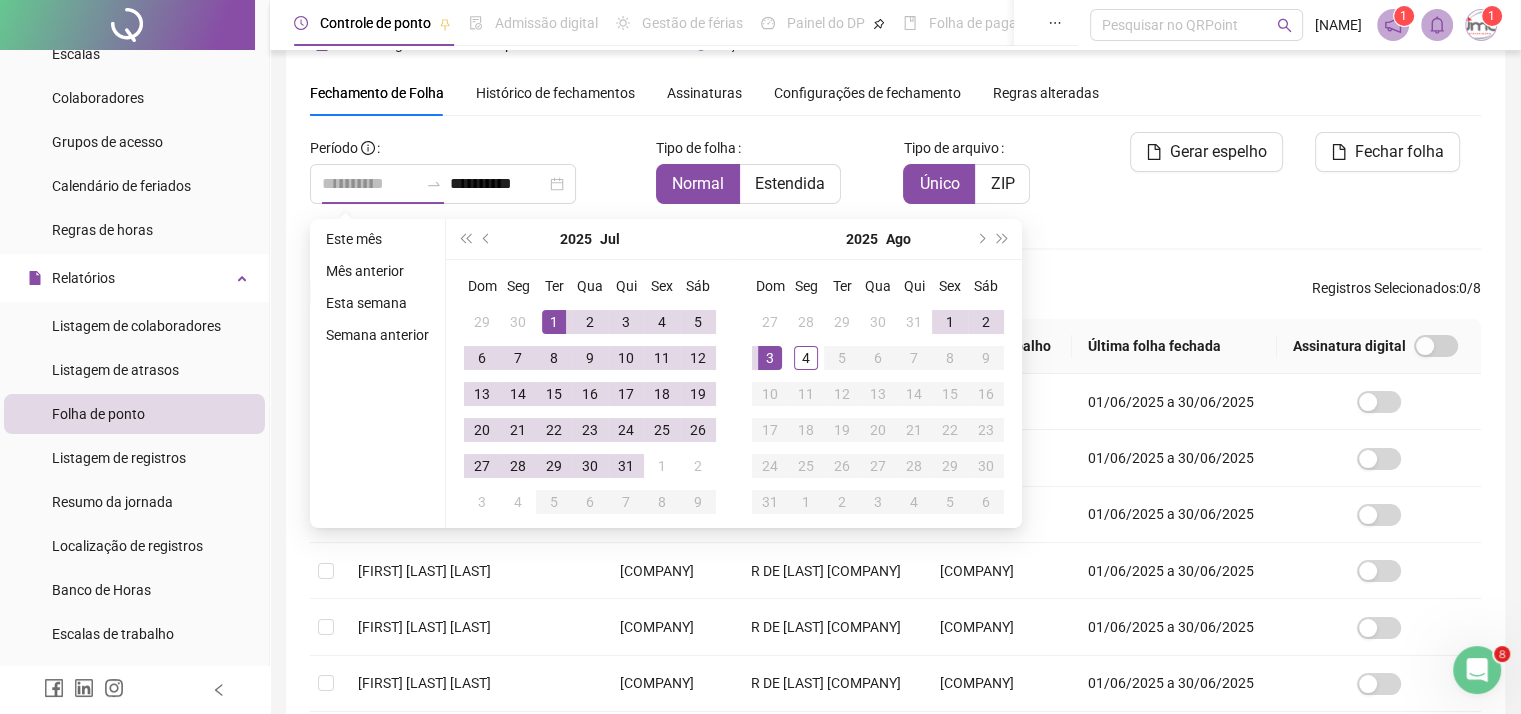 click on "1" at bounding box center [554, 322] 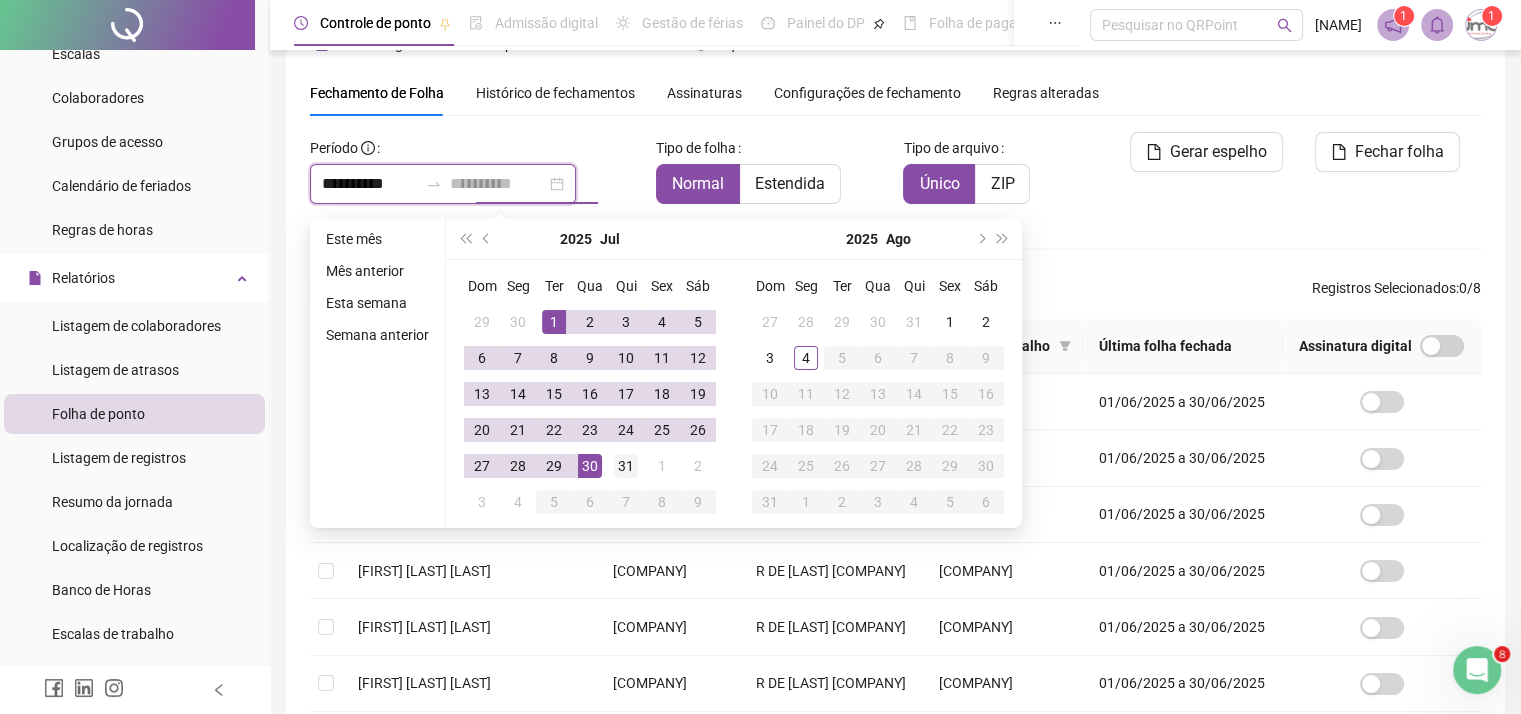 type on "**********" 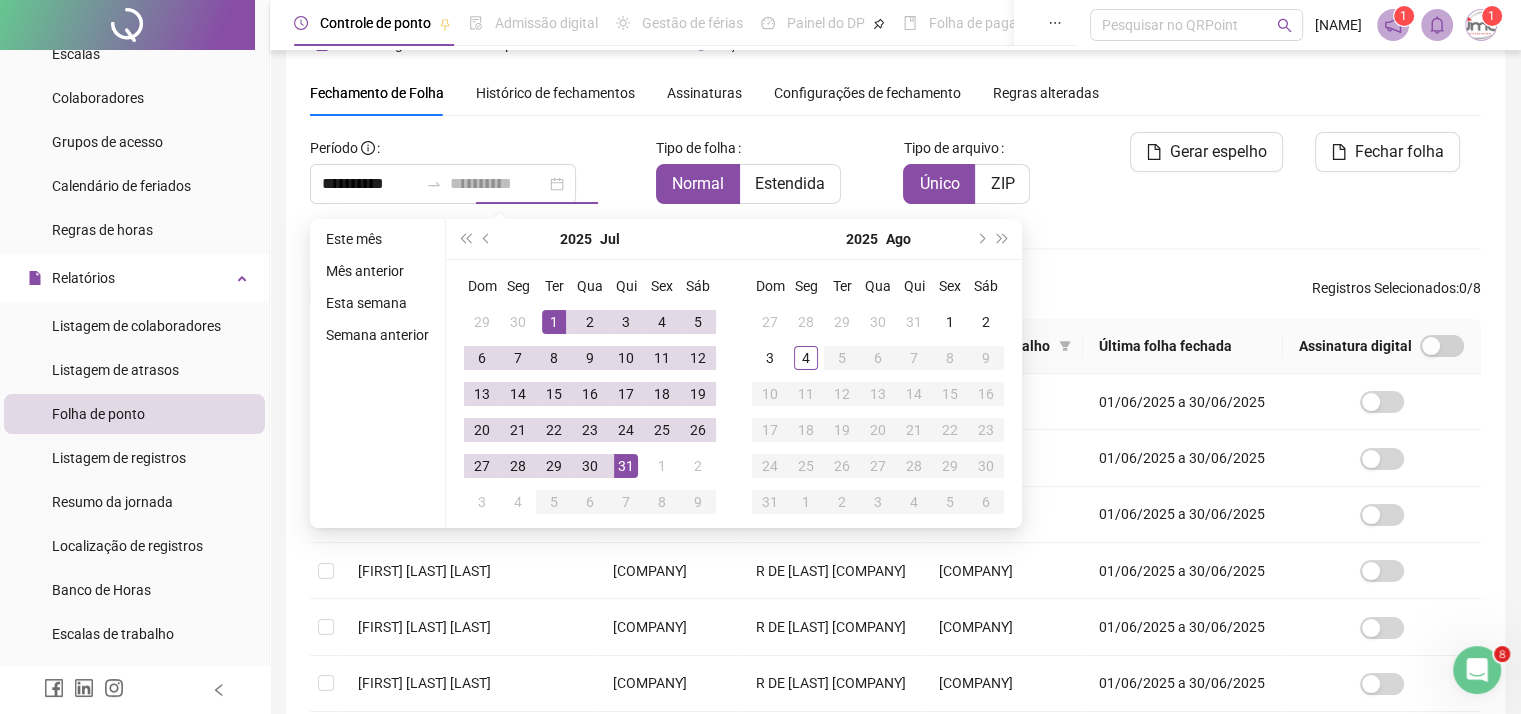click on "31" at bounding box center [626, 466] 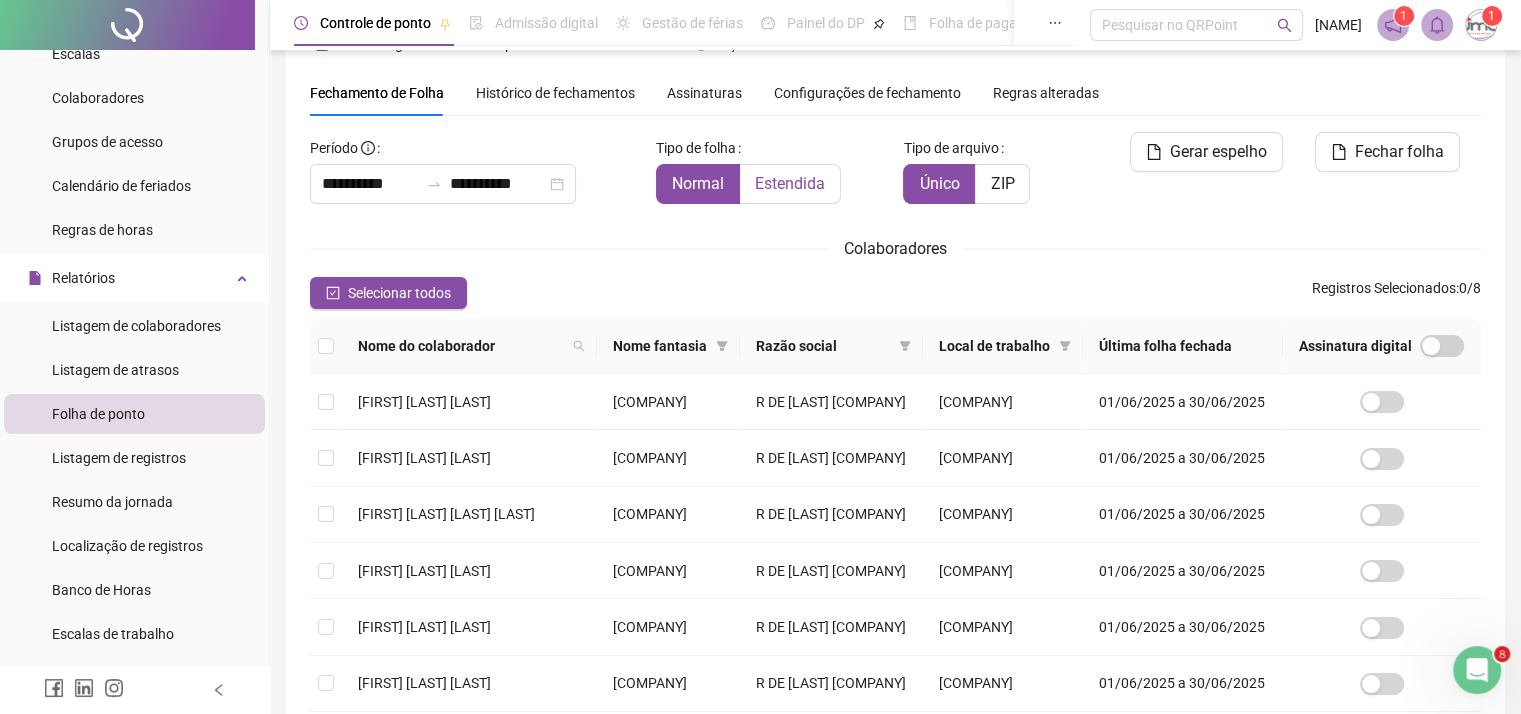 click on "Estendida" at bounding box center (790, 183) 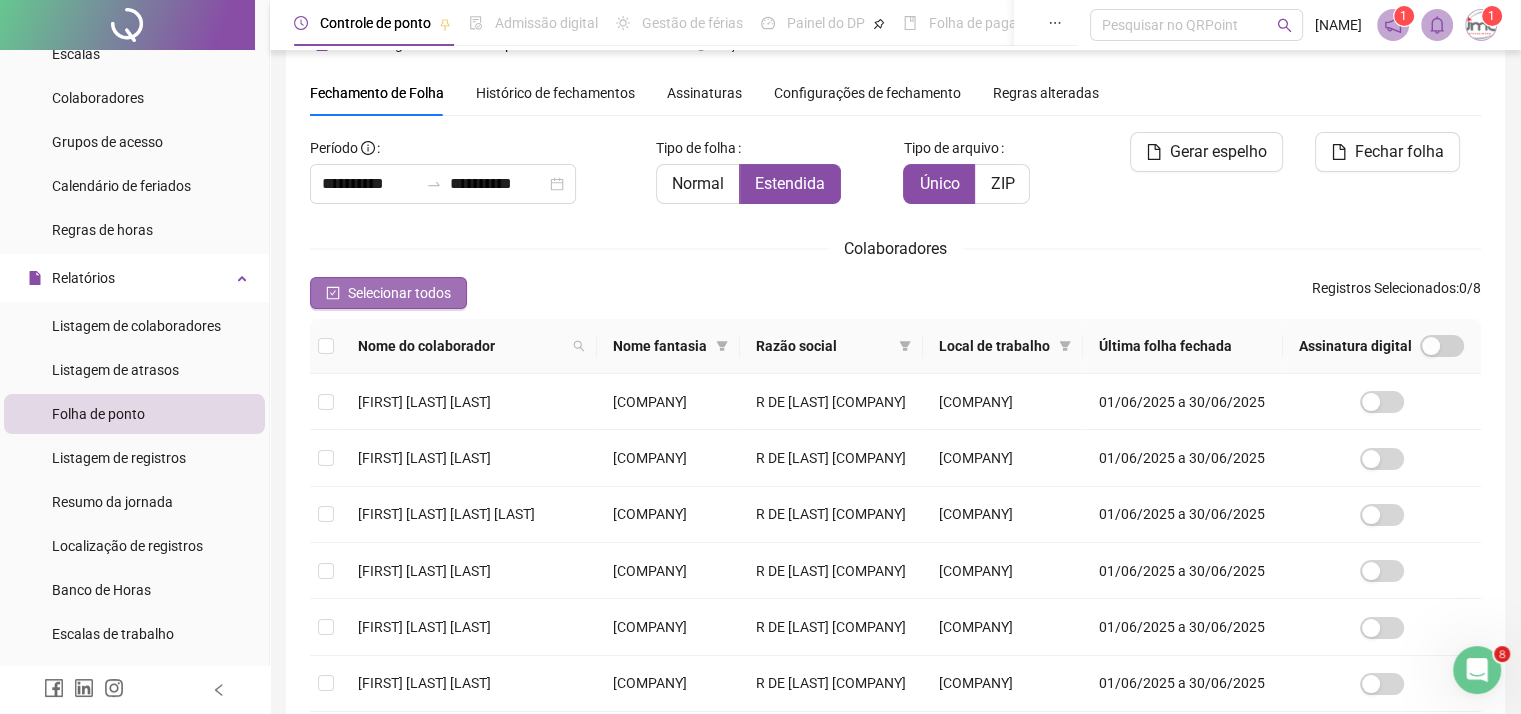 click on "Selecionar todos" at bounding box center (399, 293) 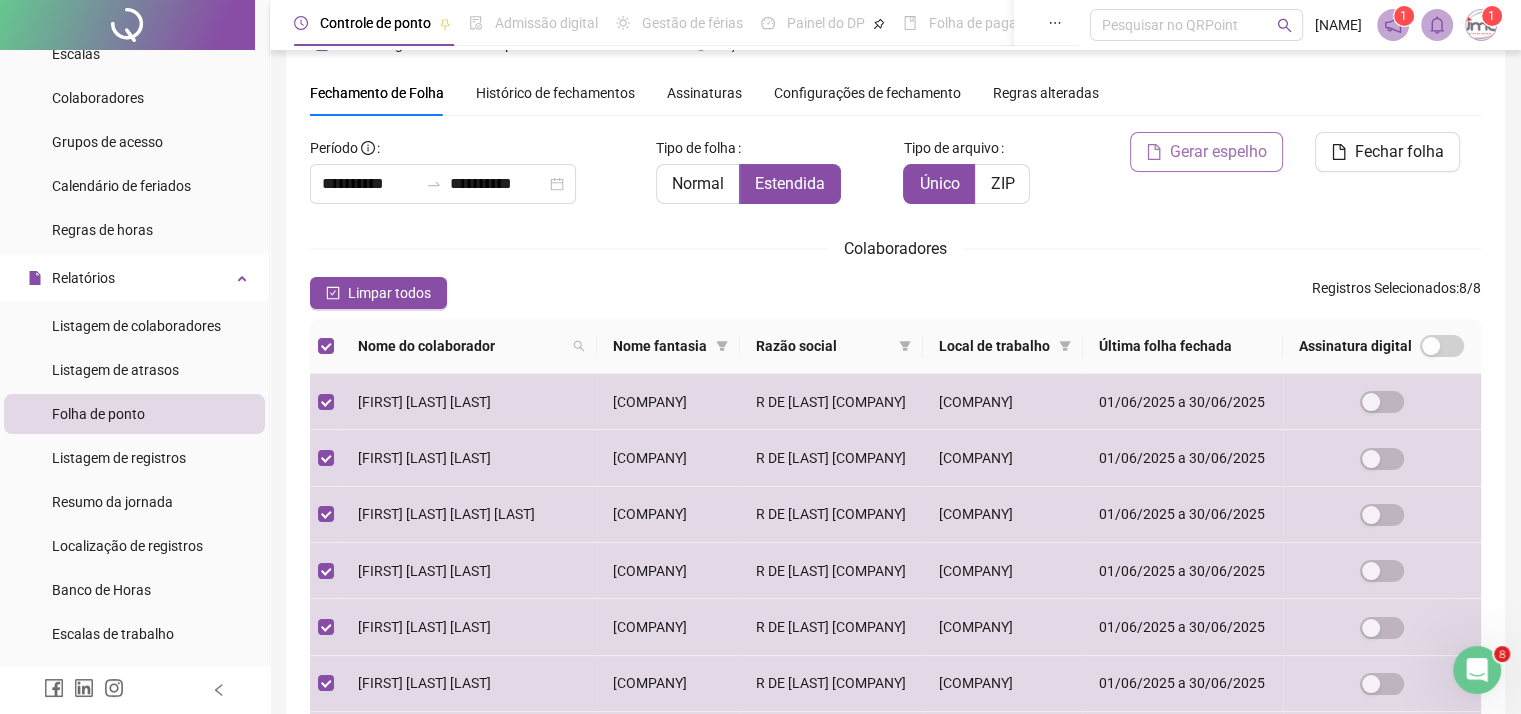 click on "Gerar espelho" at bounding box center (1218, 152) 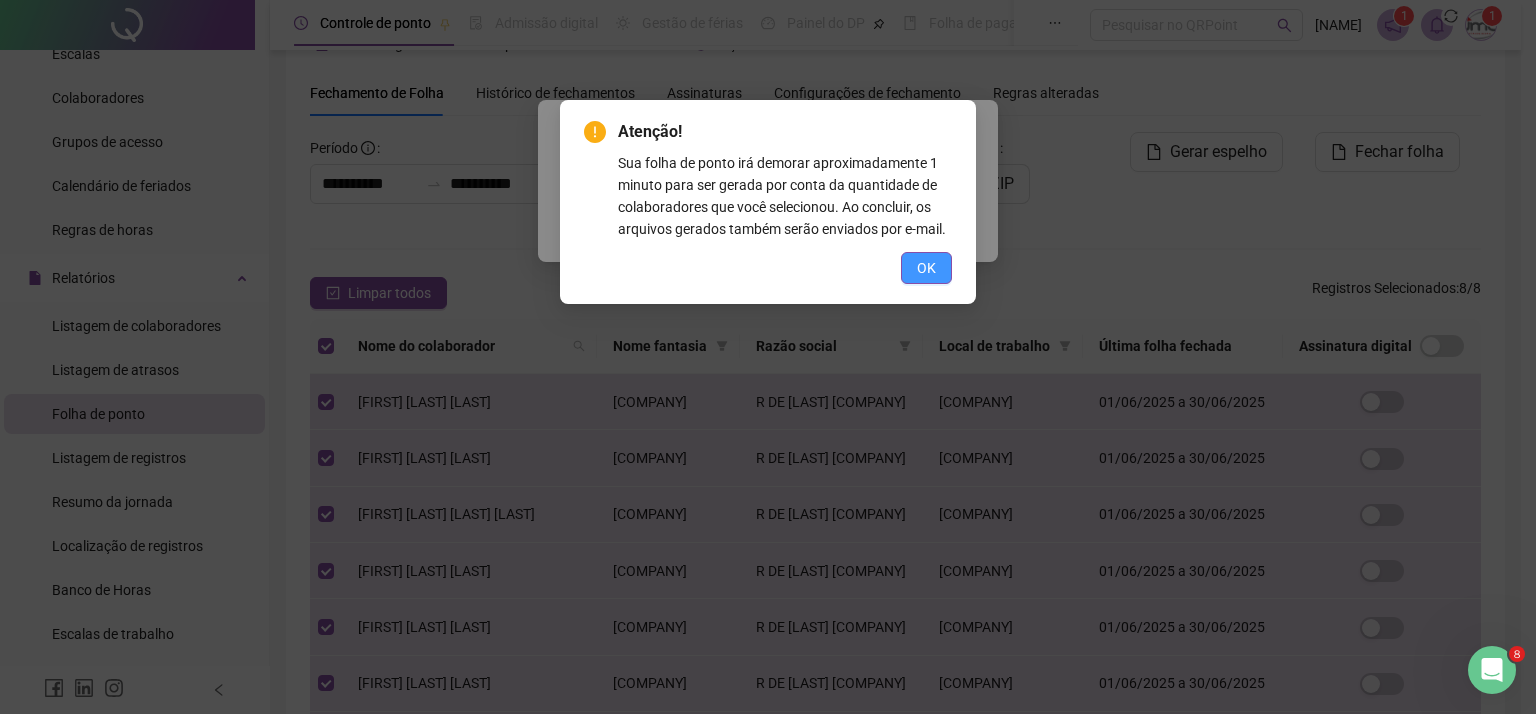 click on "OK" at bounding box center [926, 268] 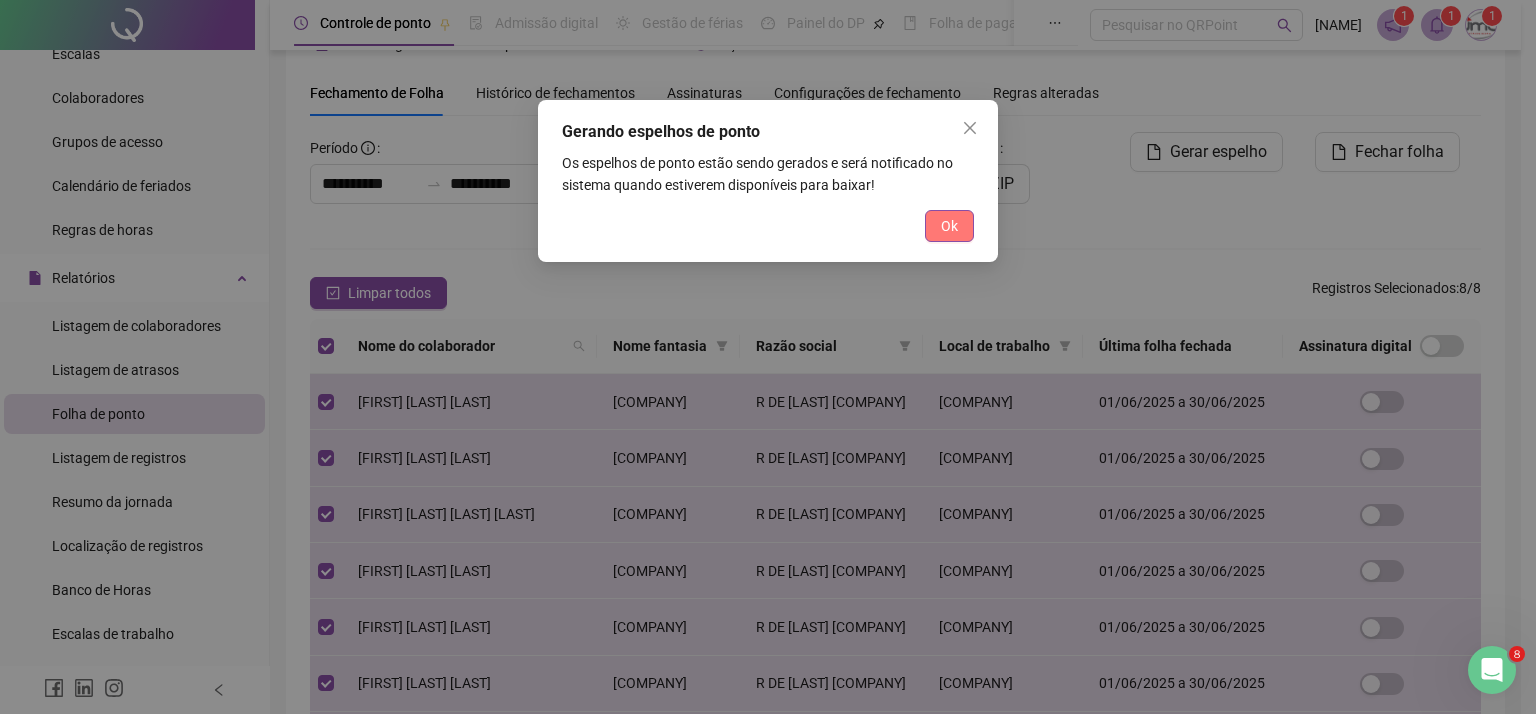 click on "Ok" at bounding box center [949, 226] 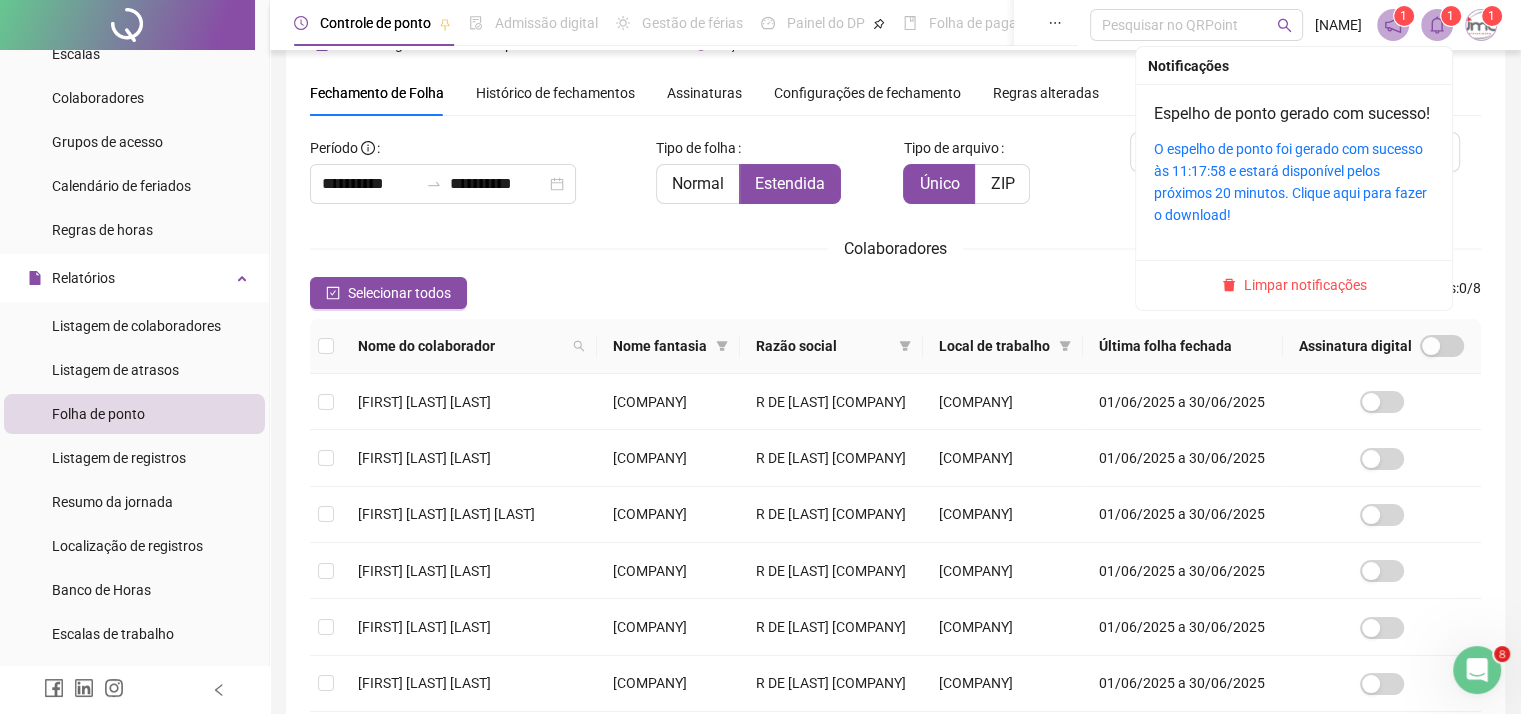 click 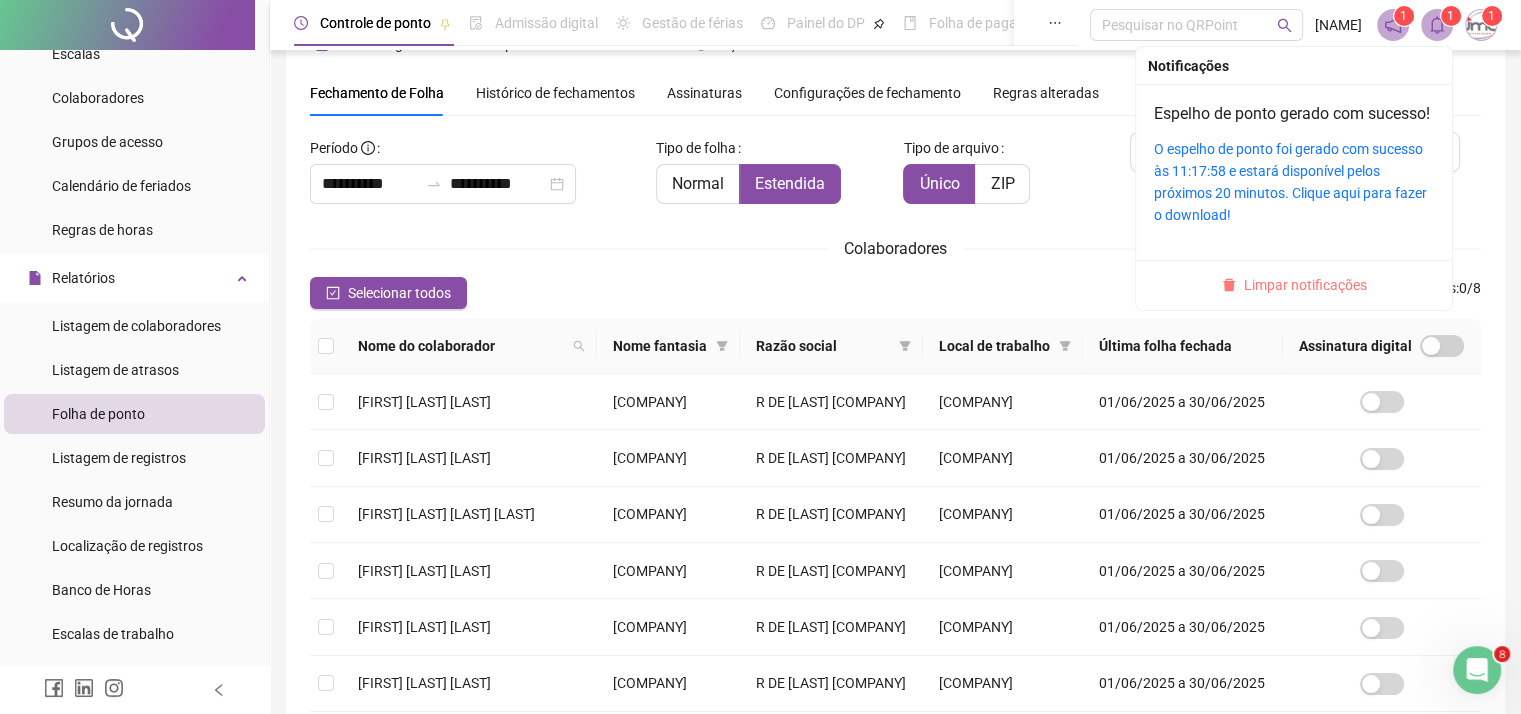 click on "Limpar notificações" at bounding box center (1305, 285) 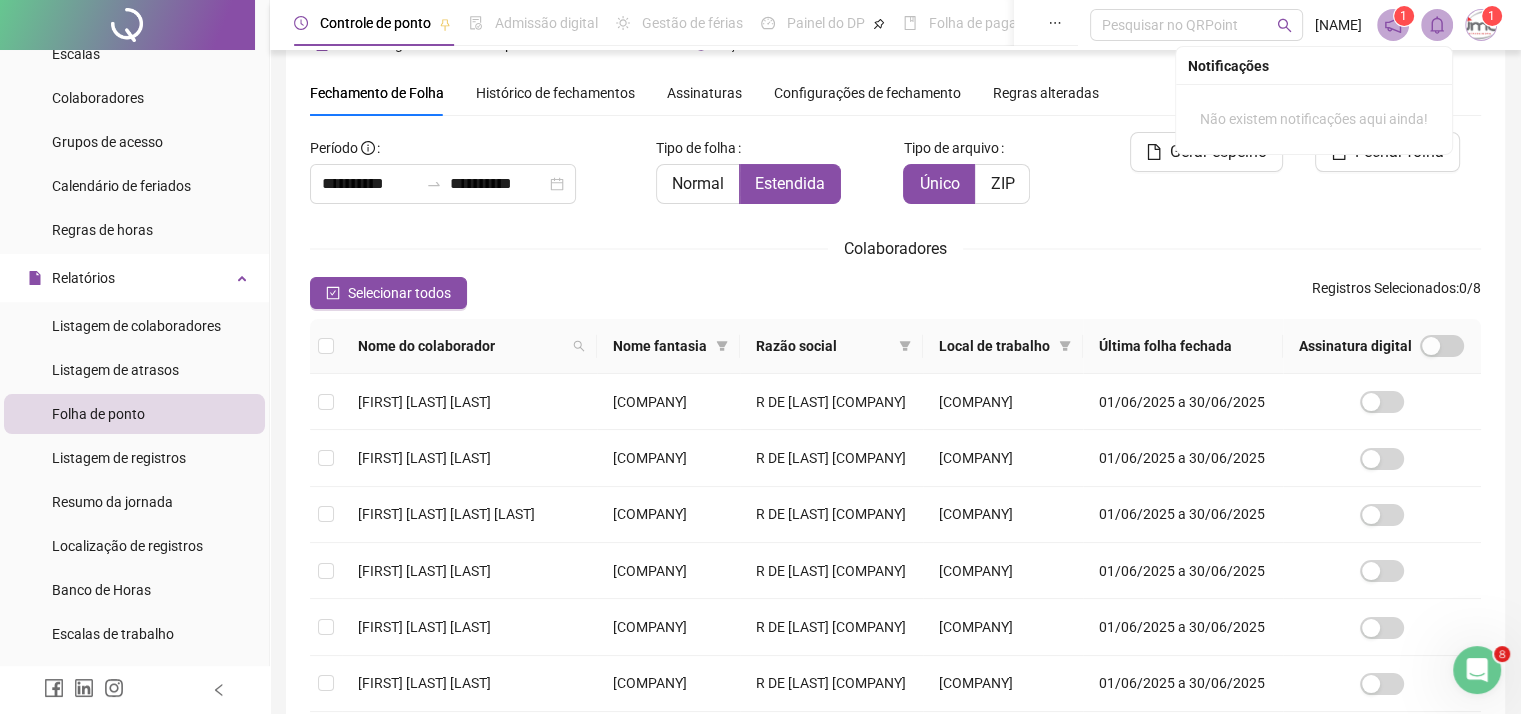 click 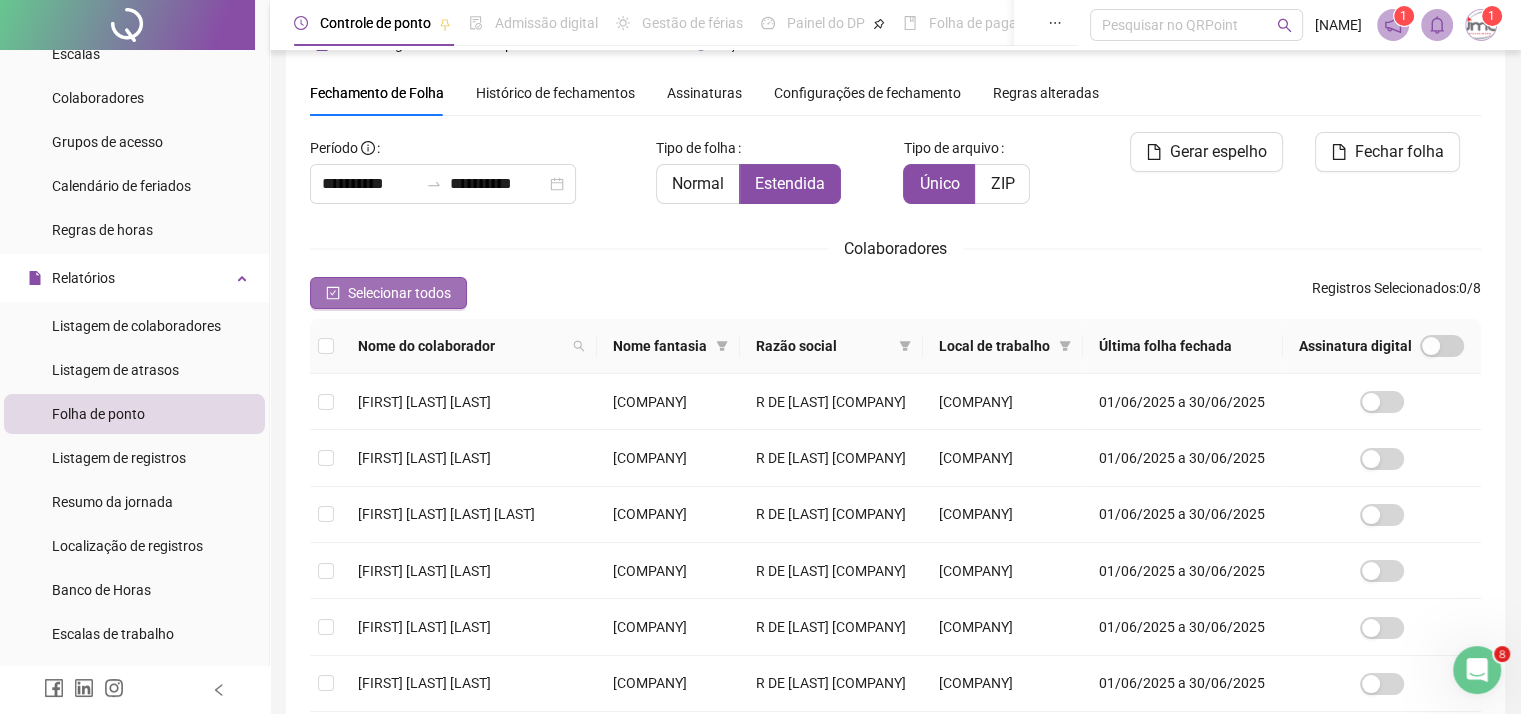 click on "Selecionar todos" at bounding box center (399, 293) 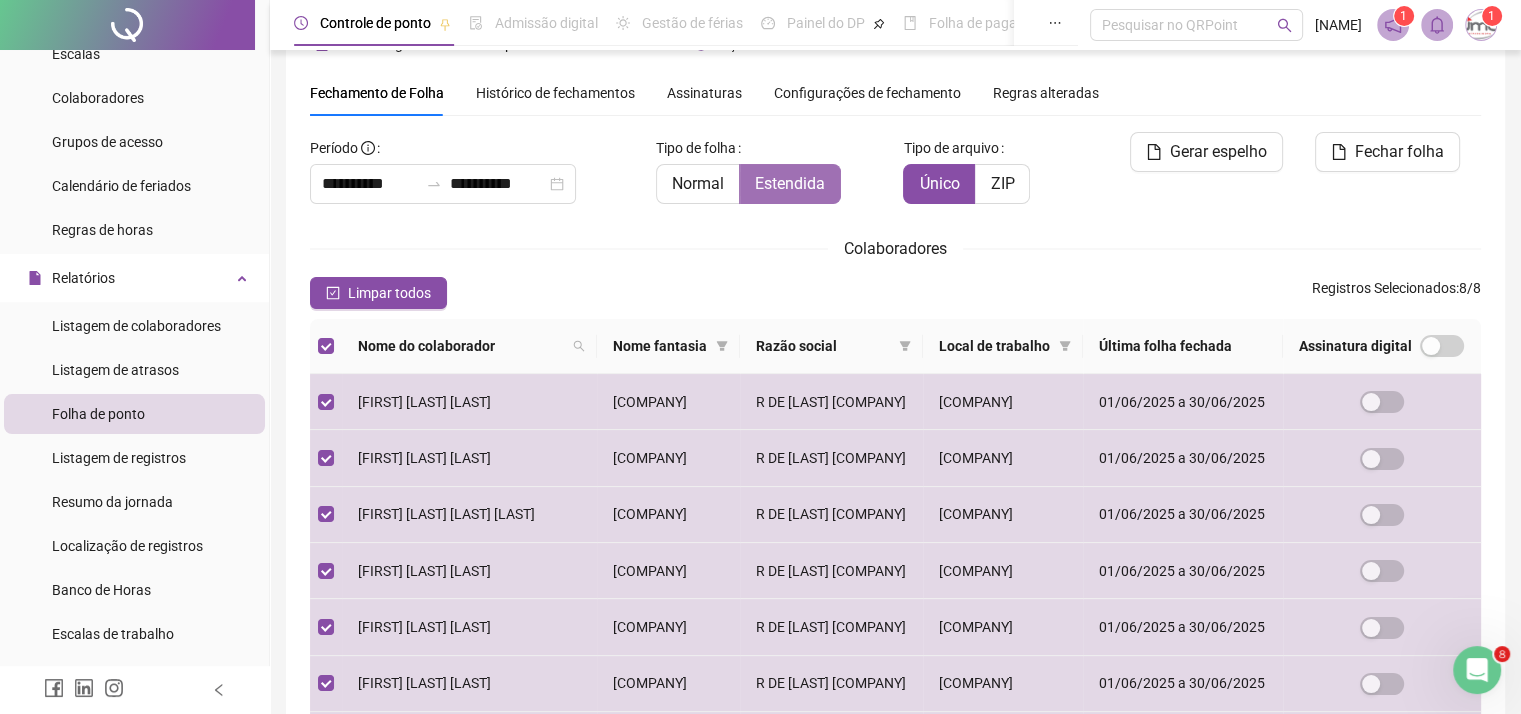 click on "Estendida" at bounding box center (790, 183) 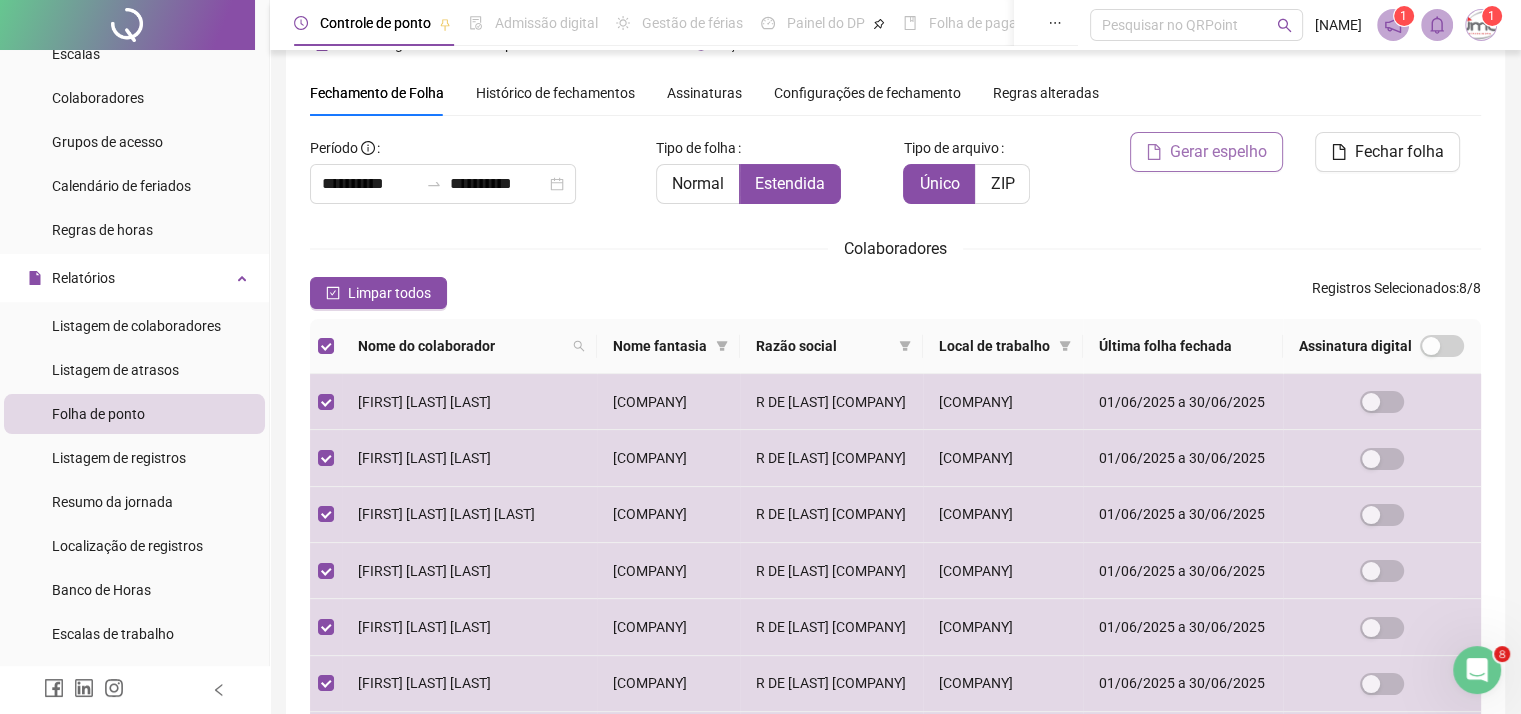 click on "Gerar espelho" at bounding box center [1218, 152] 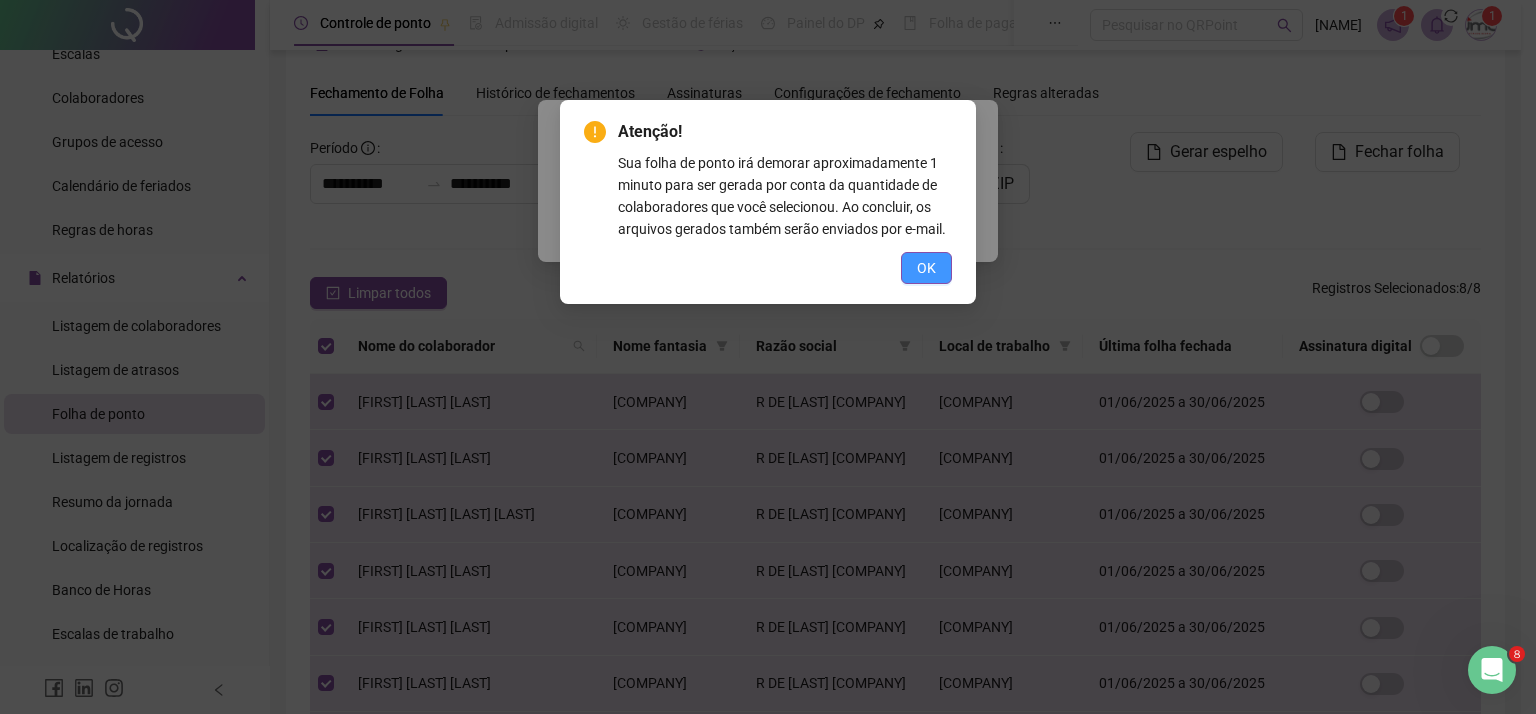 click on "OK" at bounding box center [926, 268] 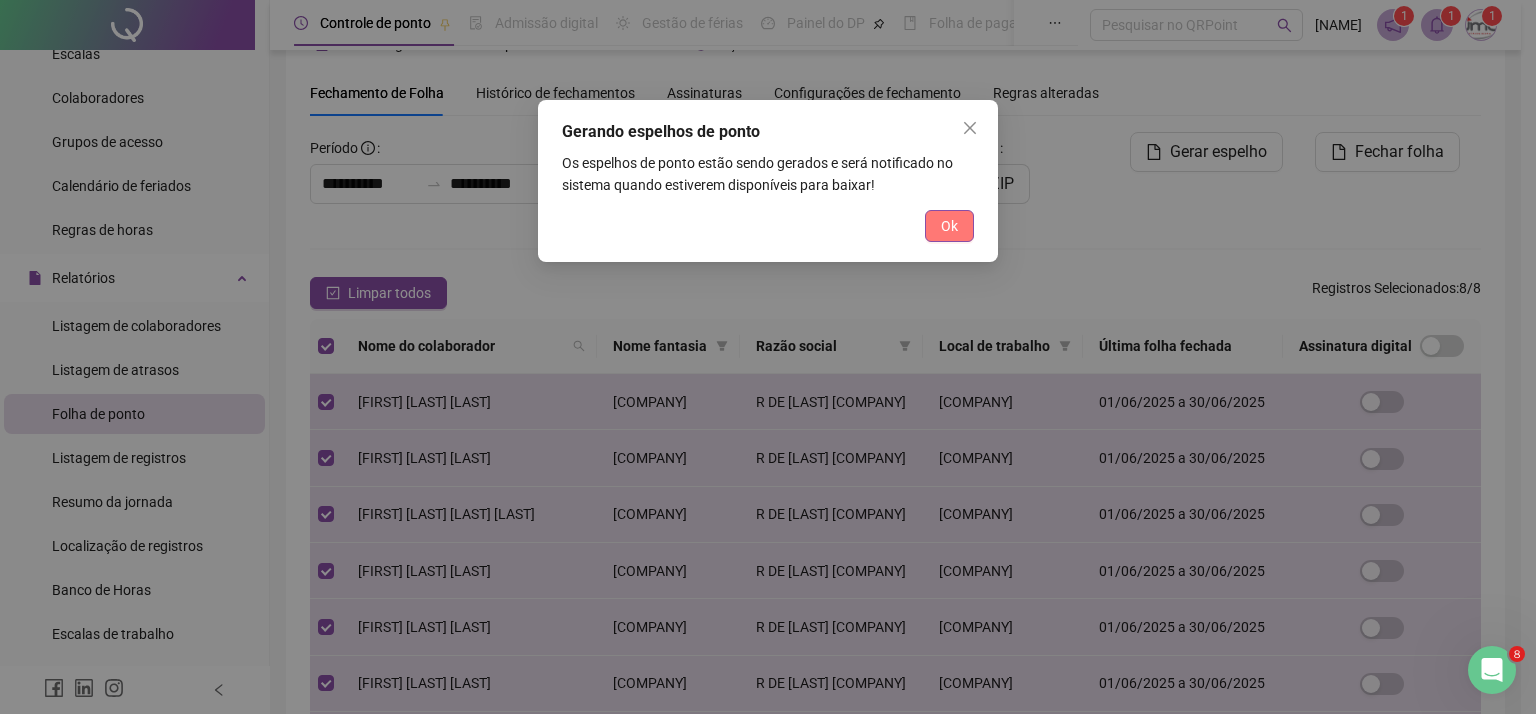 click on "Ok" at bounding box center [949, 226] 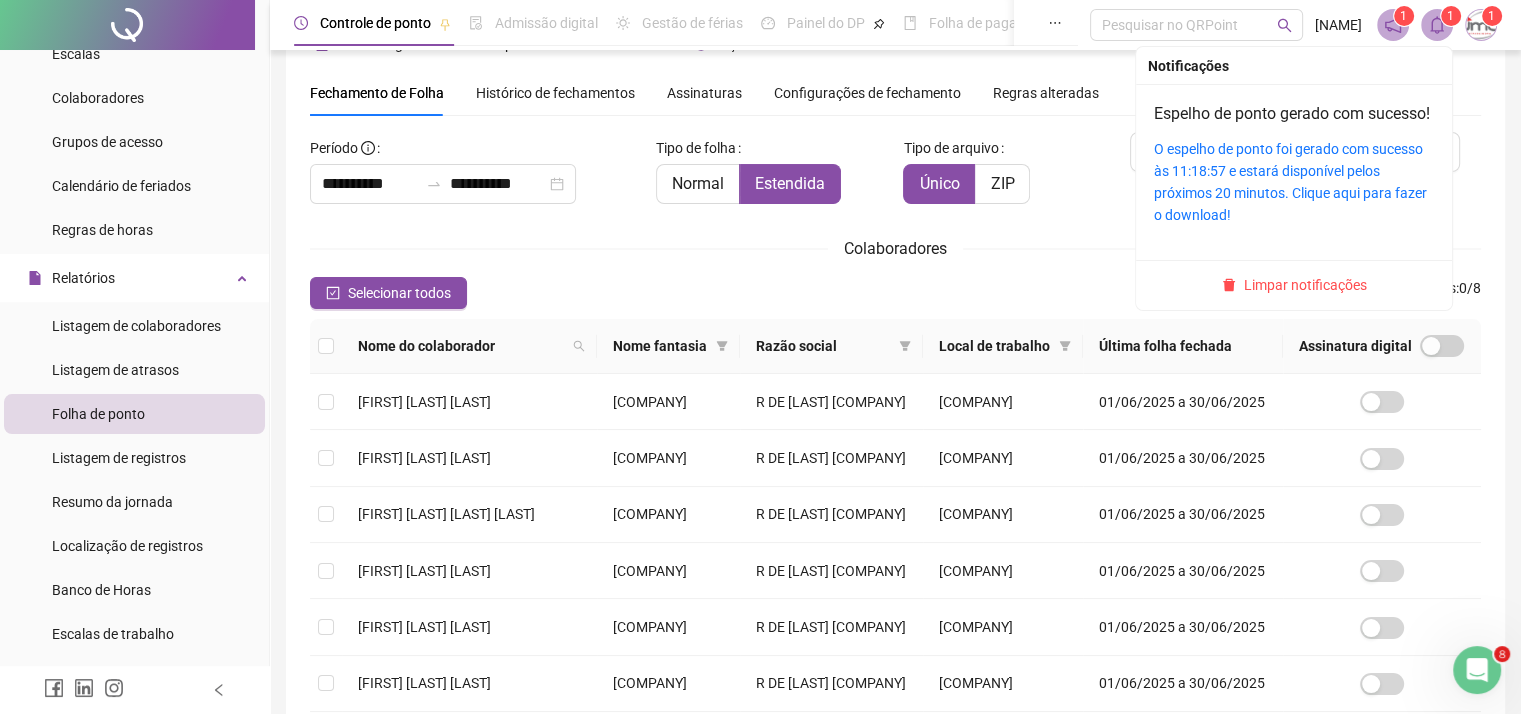 click on "1" at bounding box center [1451, 16] 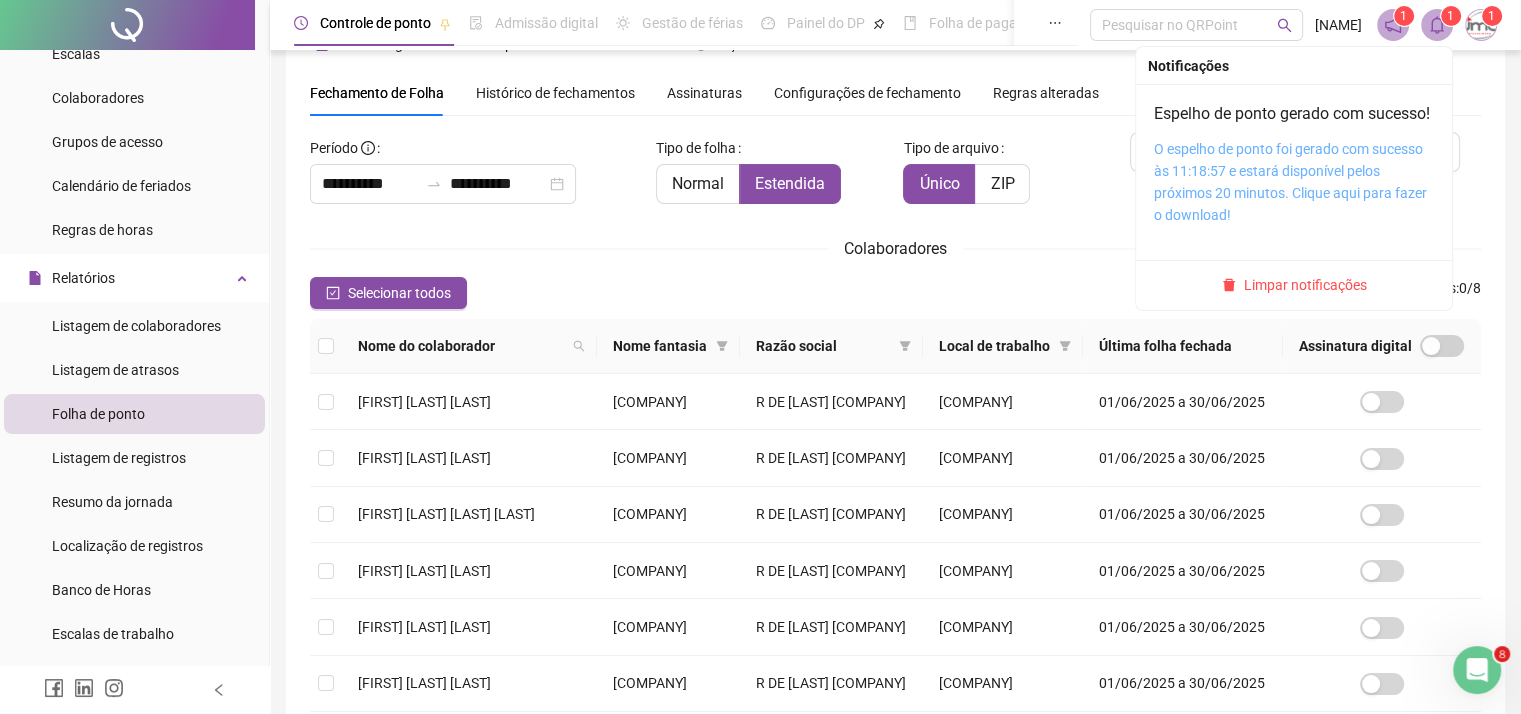 click on "O espelho de ponto foi gerado com sucesso às 11:18:57 e estará disponível pelos próximos 20 minutos.
Clique aqui para fazer o download!" at bounding box center [1290, 182] 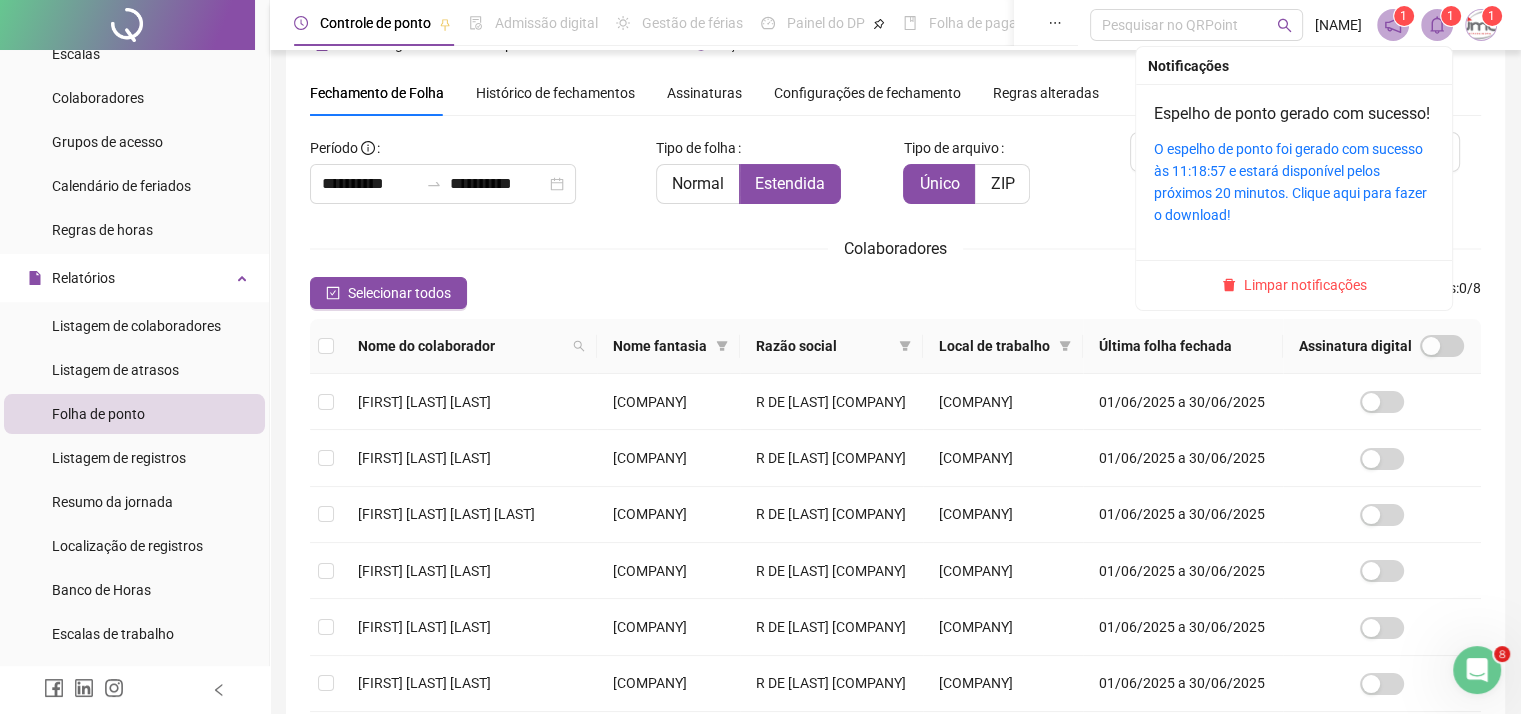 click 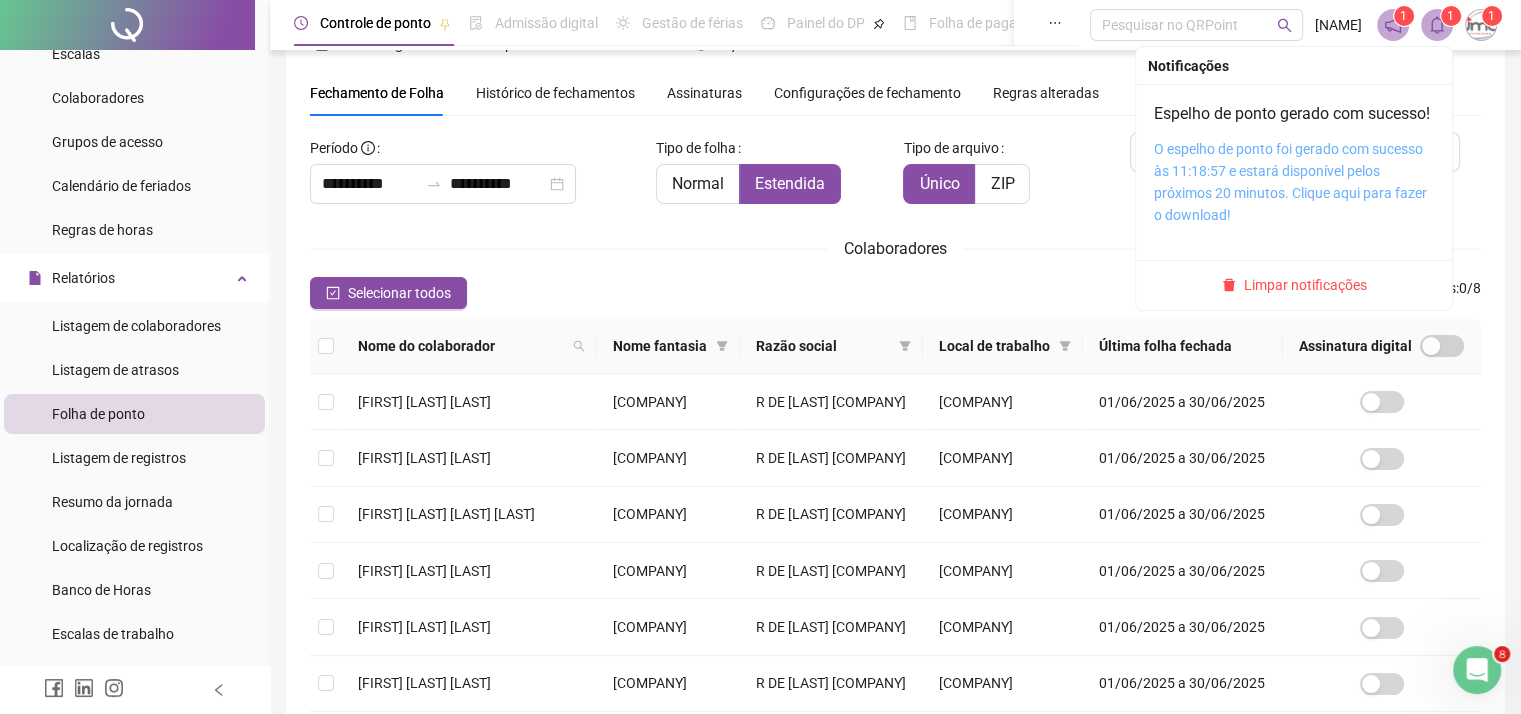 click on "O espelho de ponto foi gerado com sucesso às 11:18:57 e estará disponível pelos próximos 20 minutos.
Clique aqui para fazer o download!" at bounding box center [1290, 182] 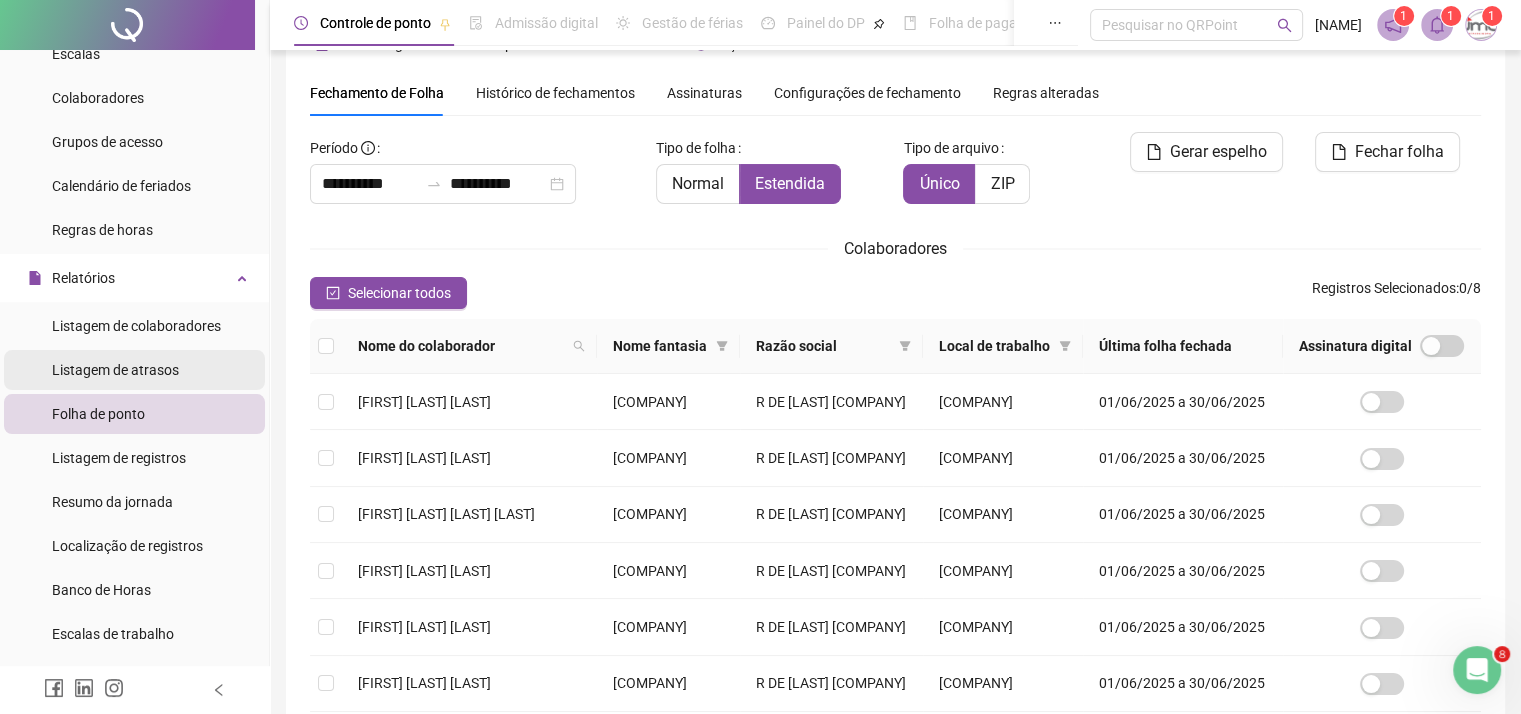 scroll, scrollTop: 0, scrollLeft: 0, axis: both 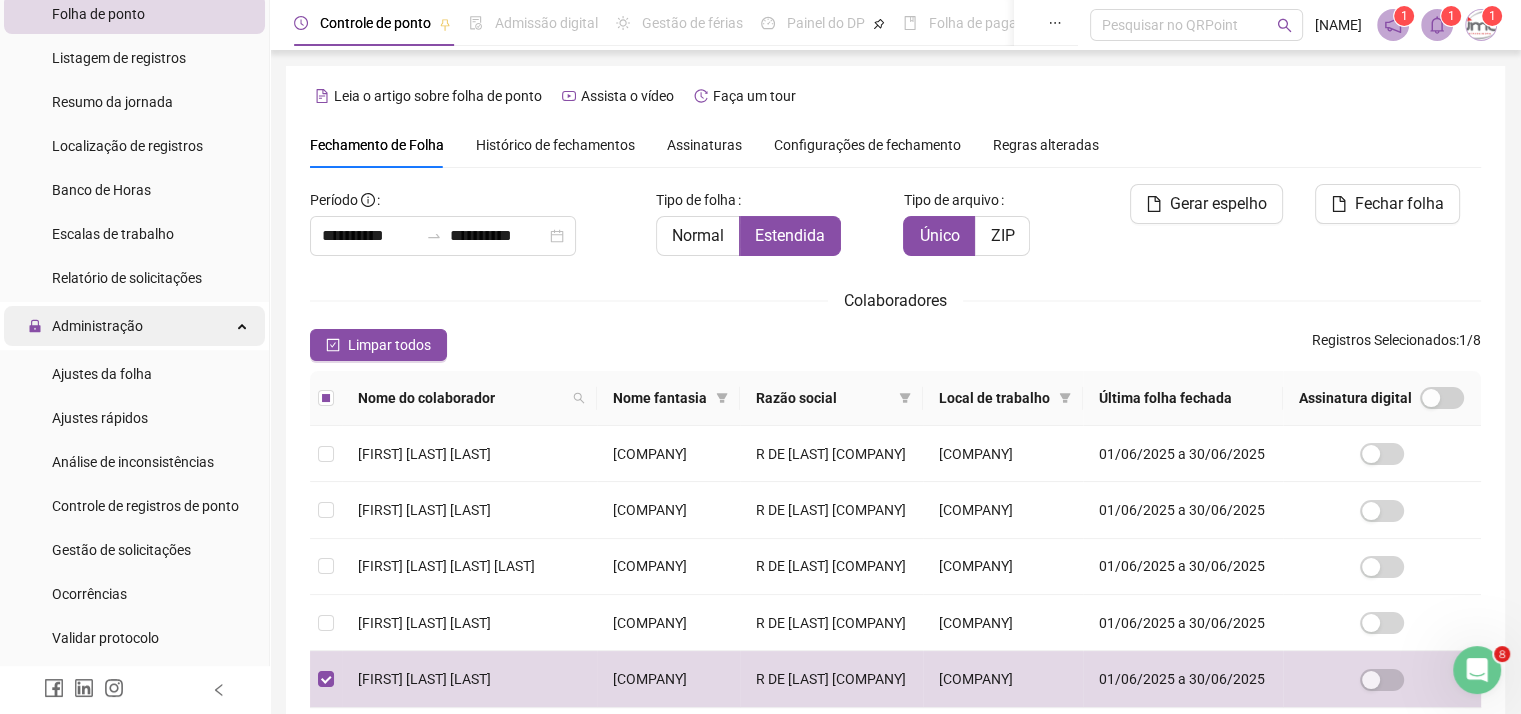 click on "Administração" at bounding box center (97, 326) 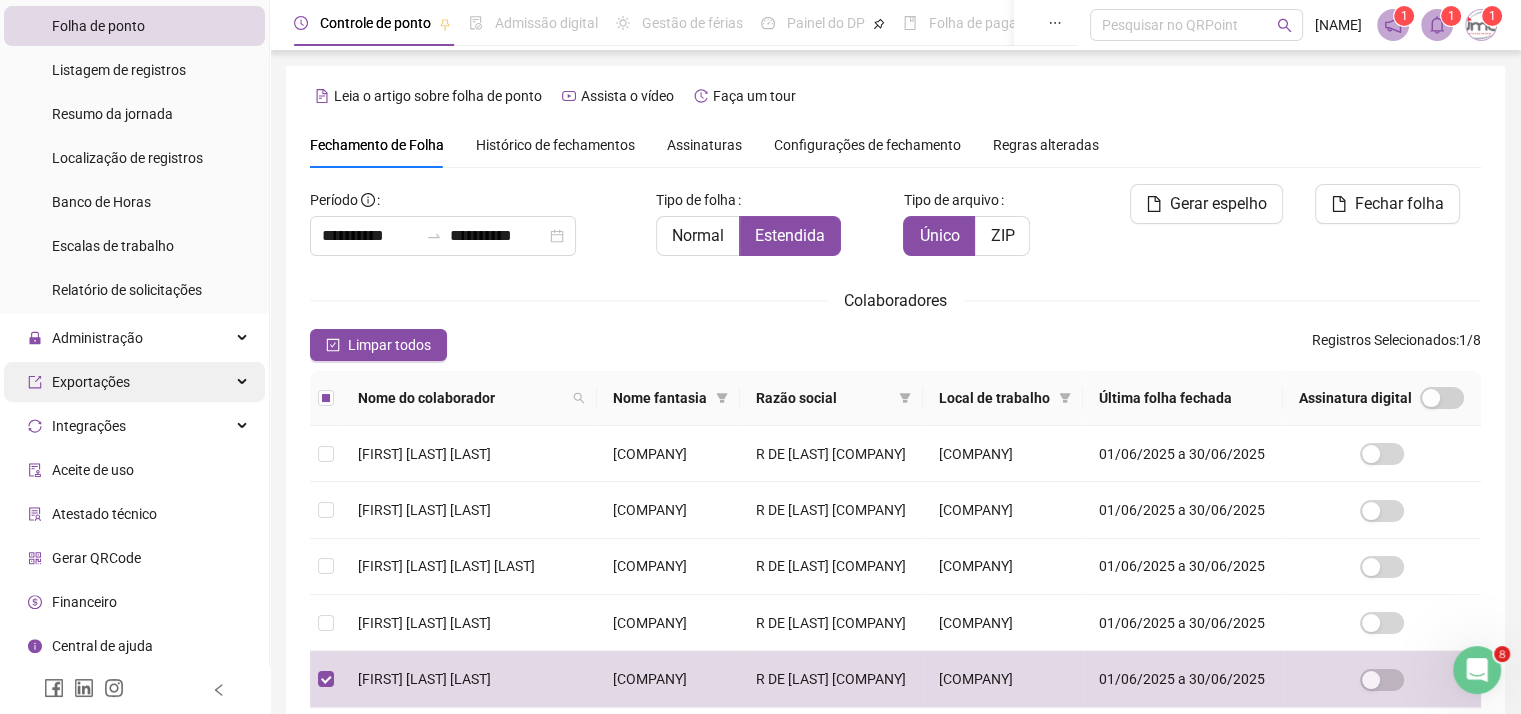 scroll, scrollTop: 588, scrollLeft: 0, axis: vertical 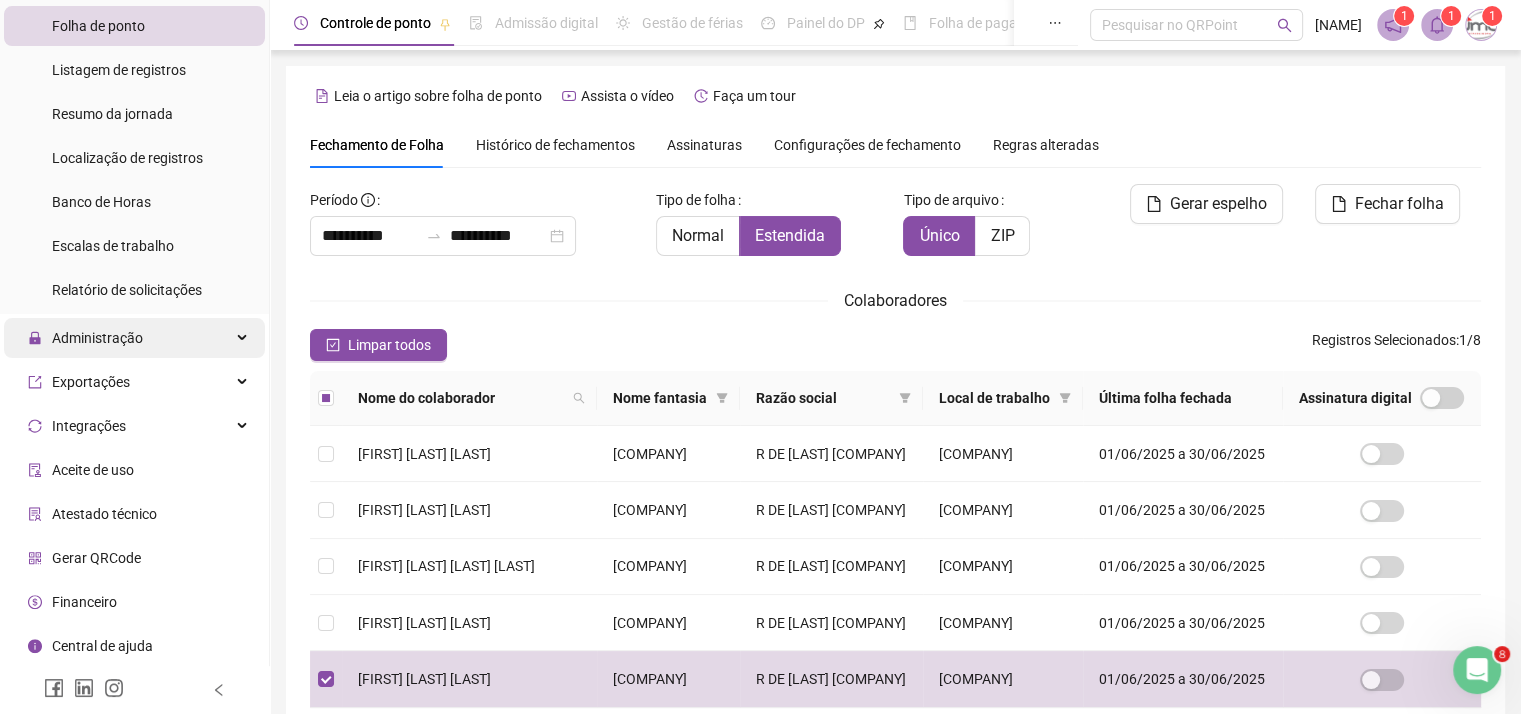 click on "Administração" at bounding box center (97, 338) 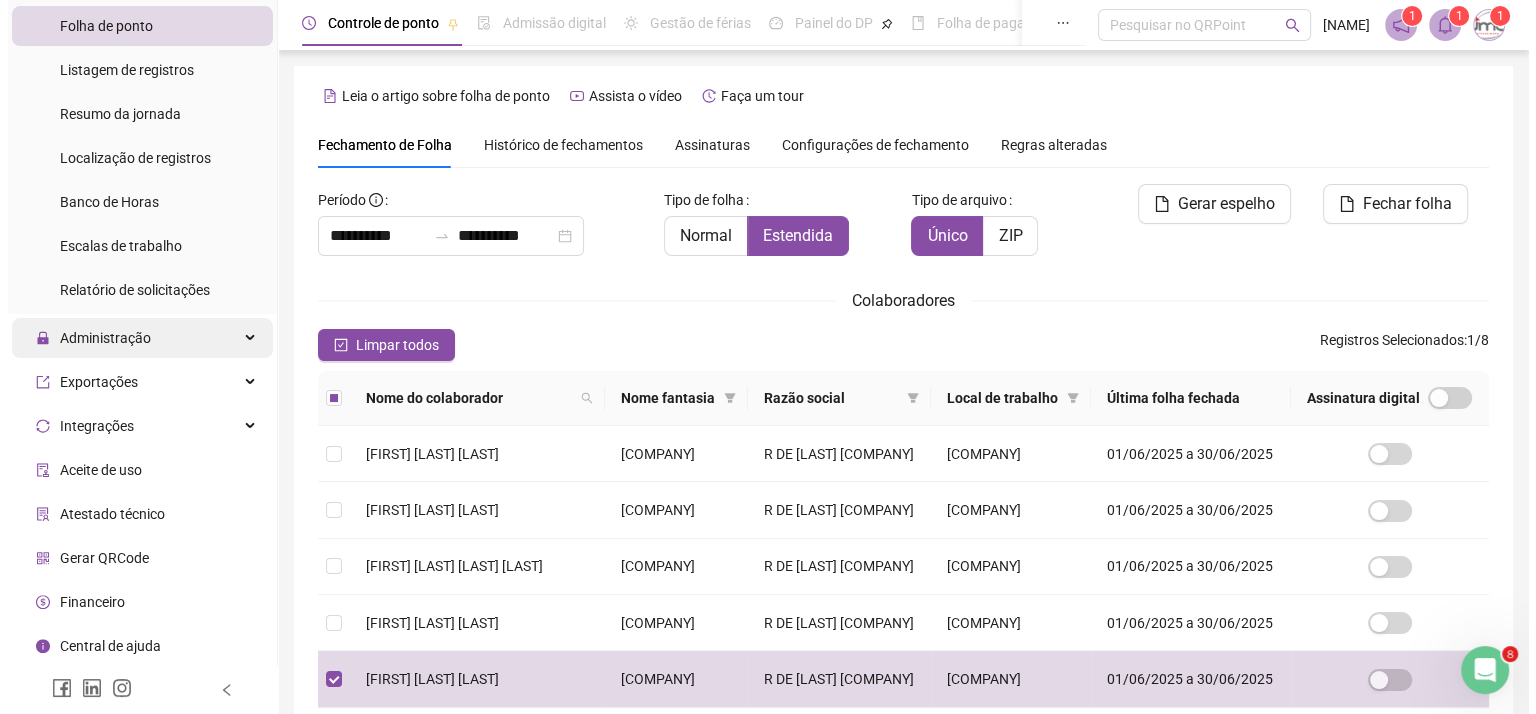 scroll, scrollTop: 600, scrollLeft: 0, axis: vertical 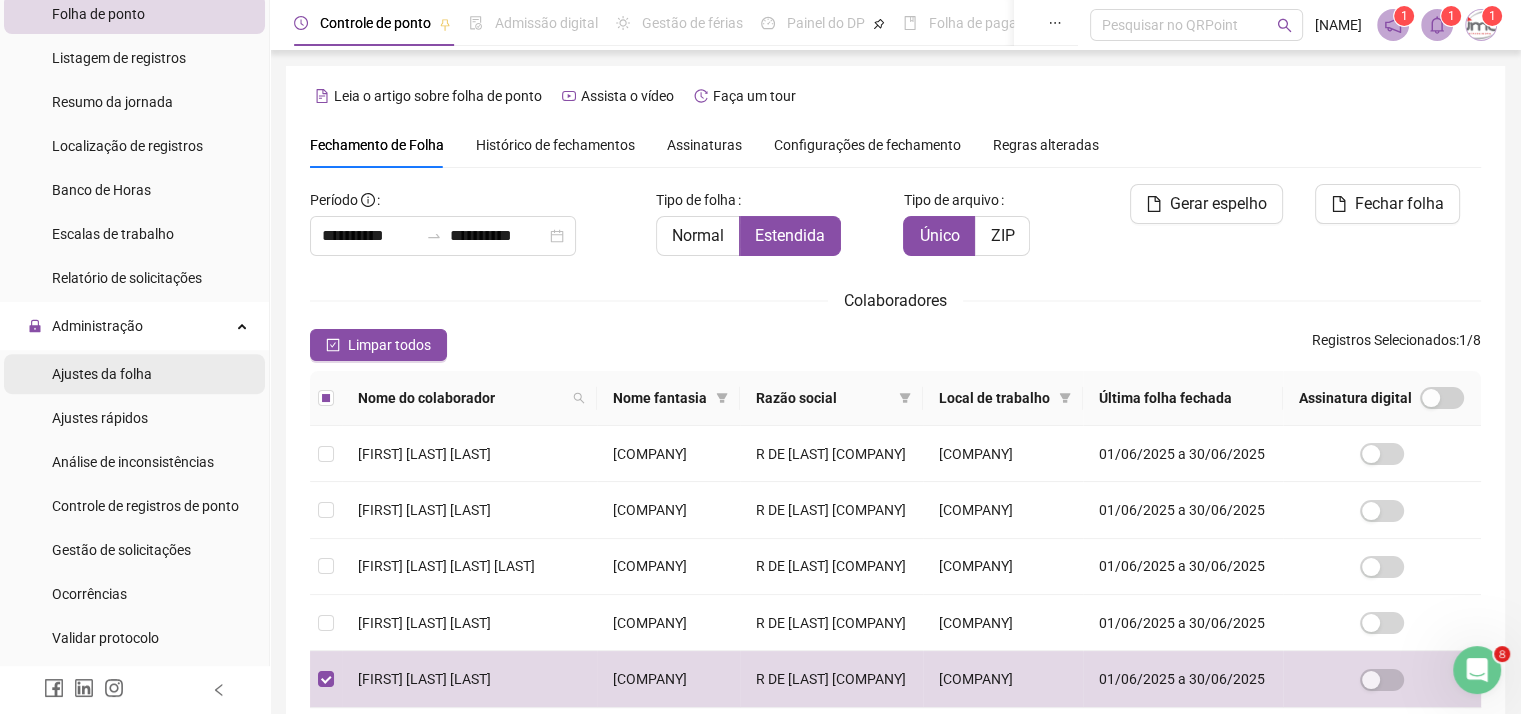 click on "Ajustes da folha" at bounding box center [102, 374] 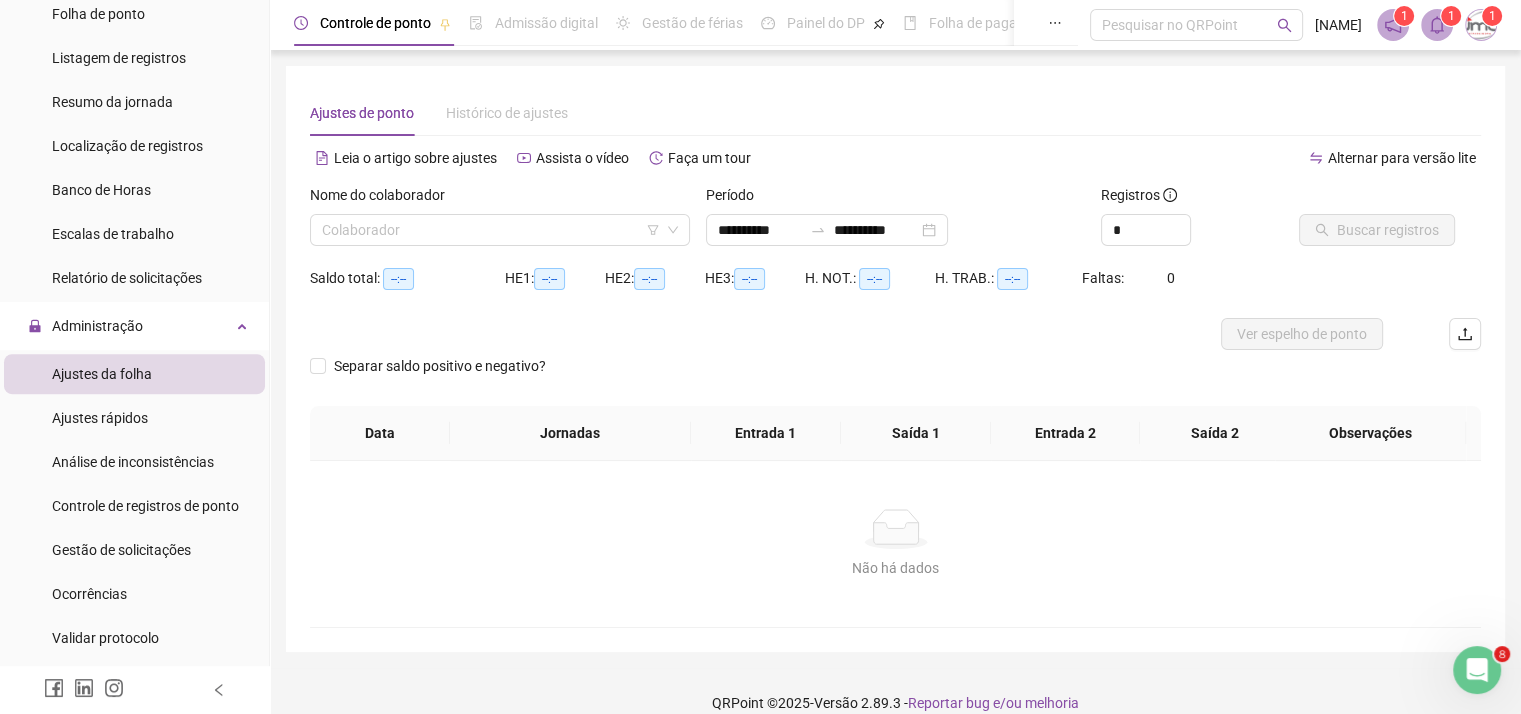 type on "**********" 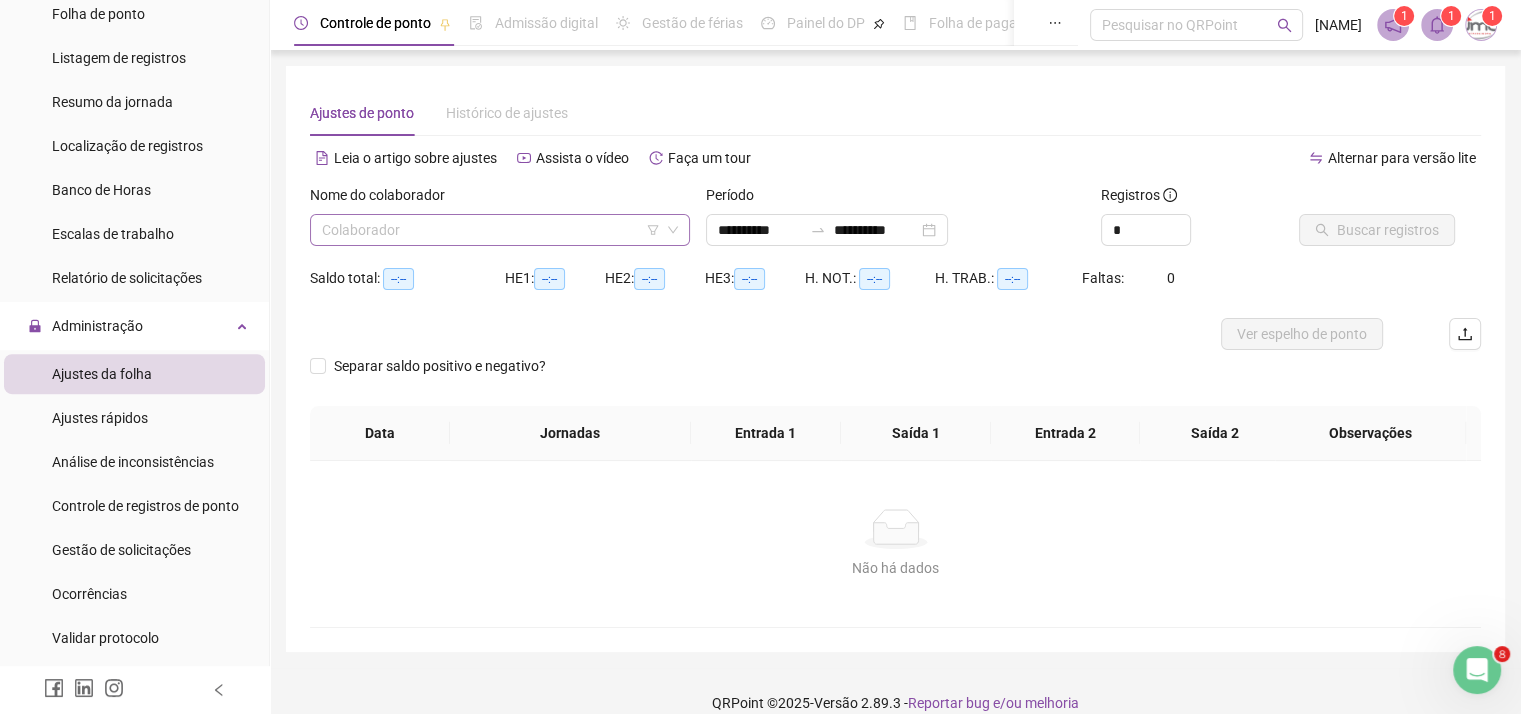 click at bounding box center (491, 230) 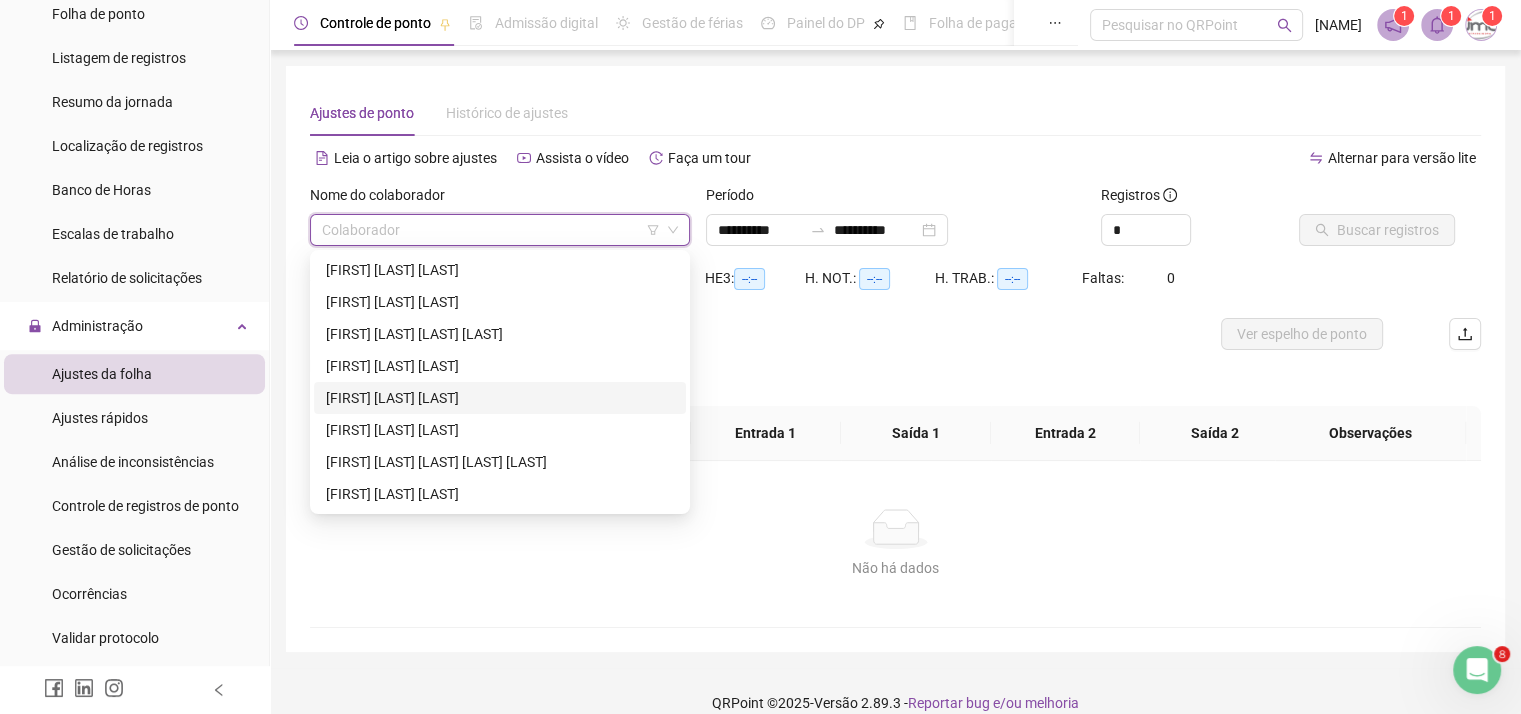 click on "[FIRST] [LAST] [LAST]" at bounding box center (500, 398) 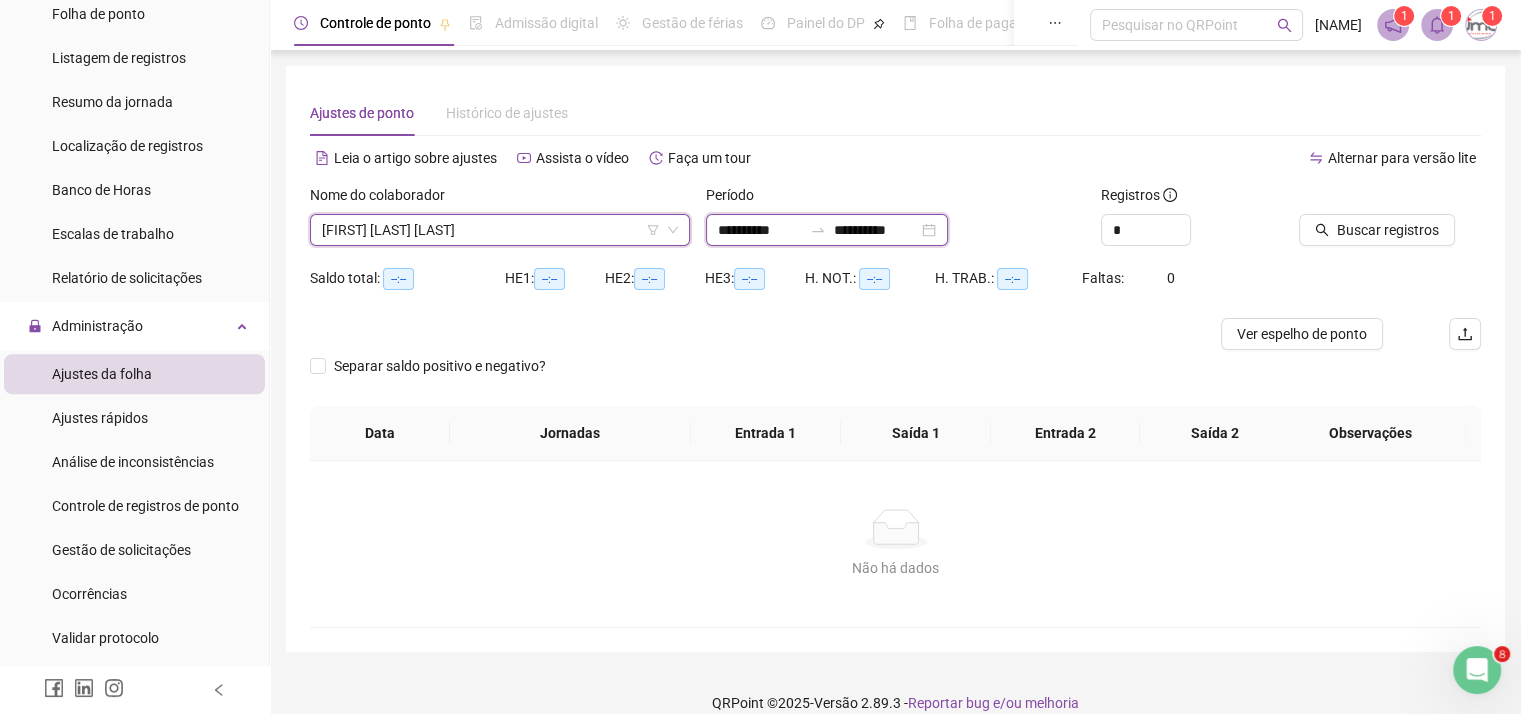 click on "**********" at bounding box center (760, 230) 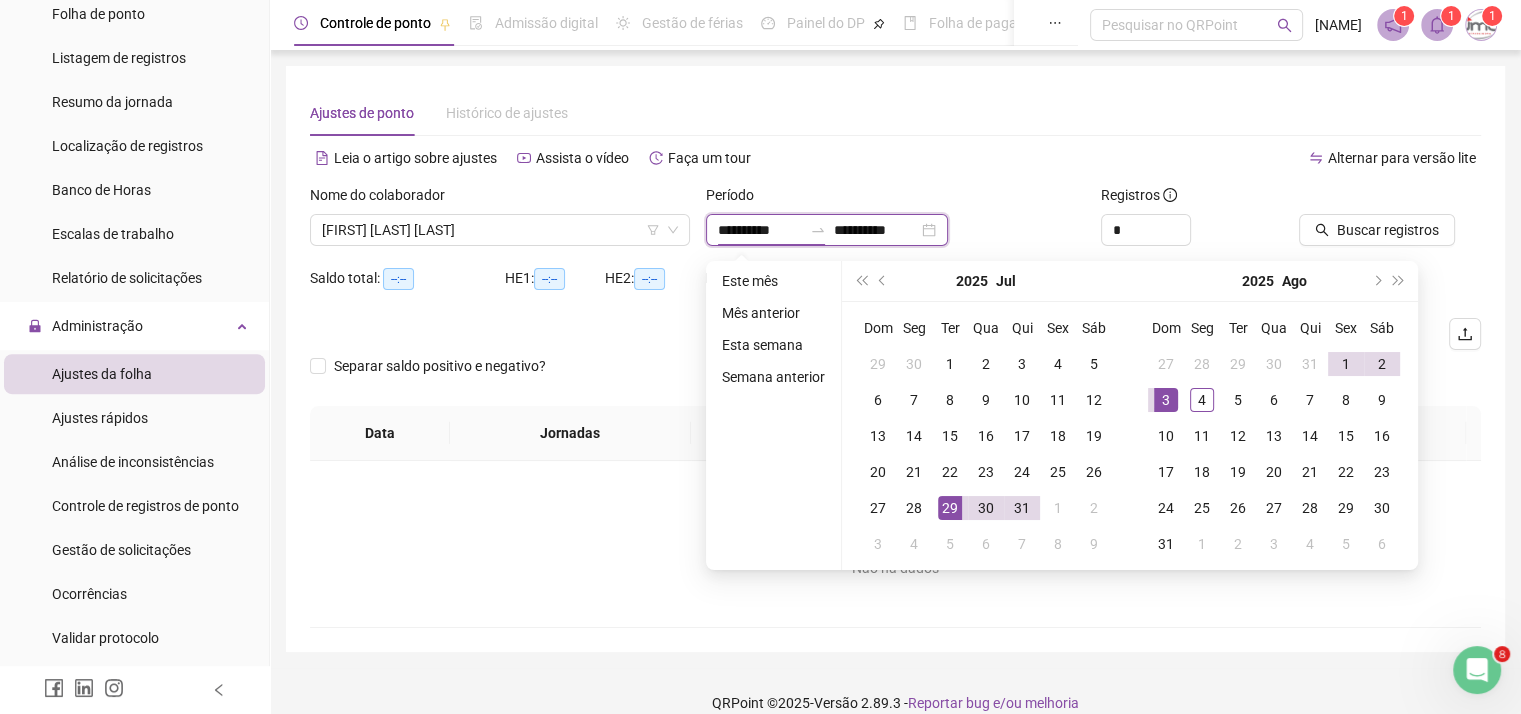 type on "**********" 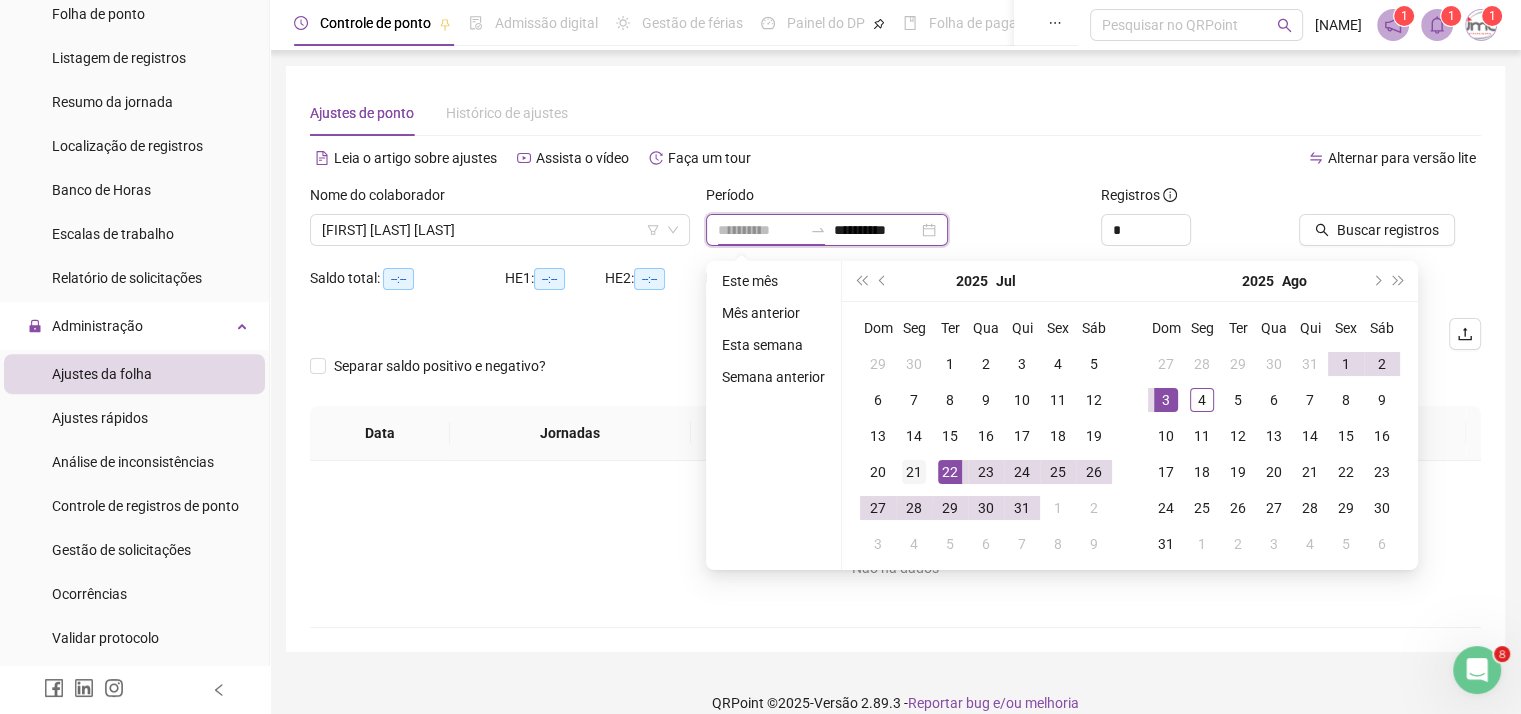 type on "**********" 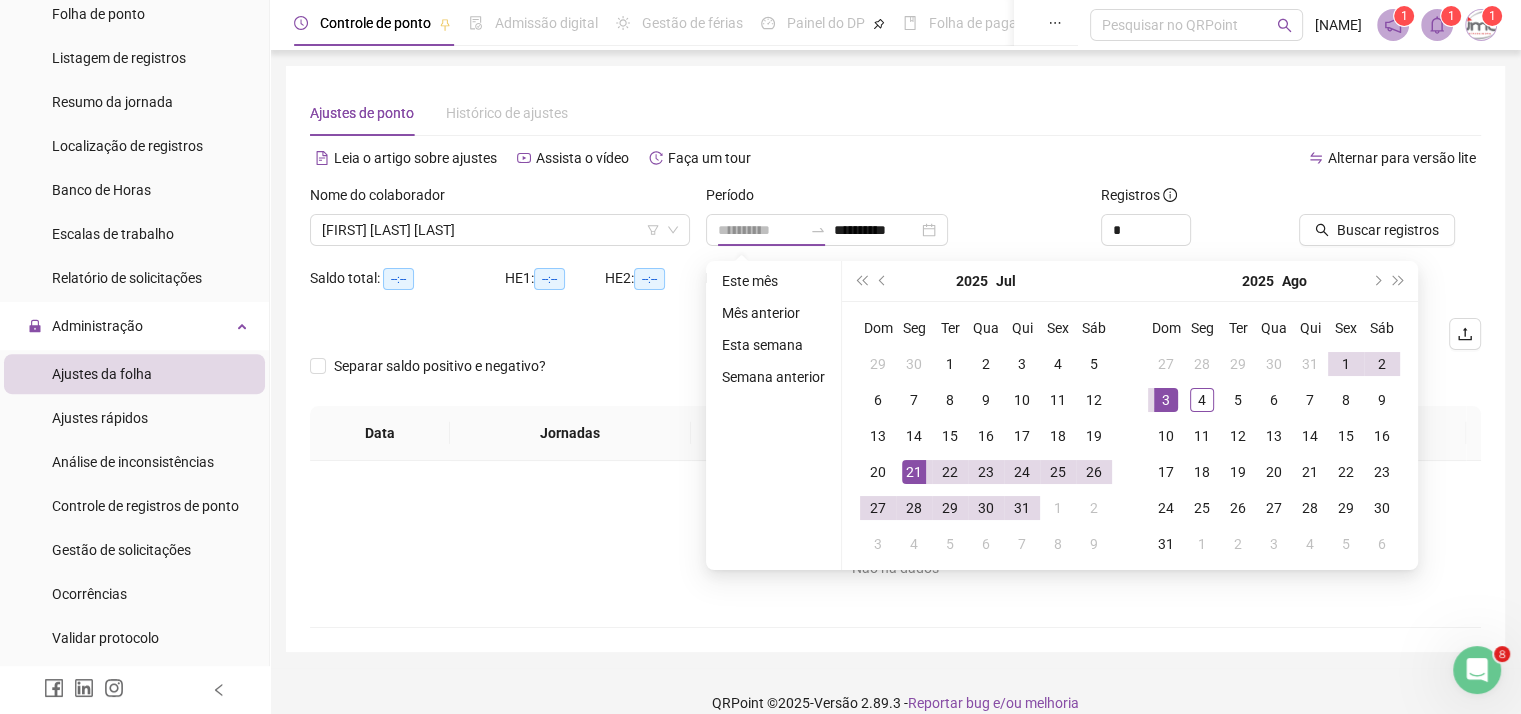 click on "21" at bounding box center [914, 472] 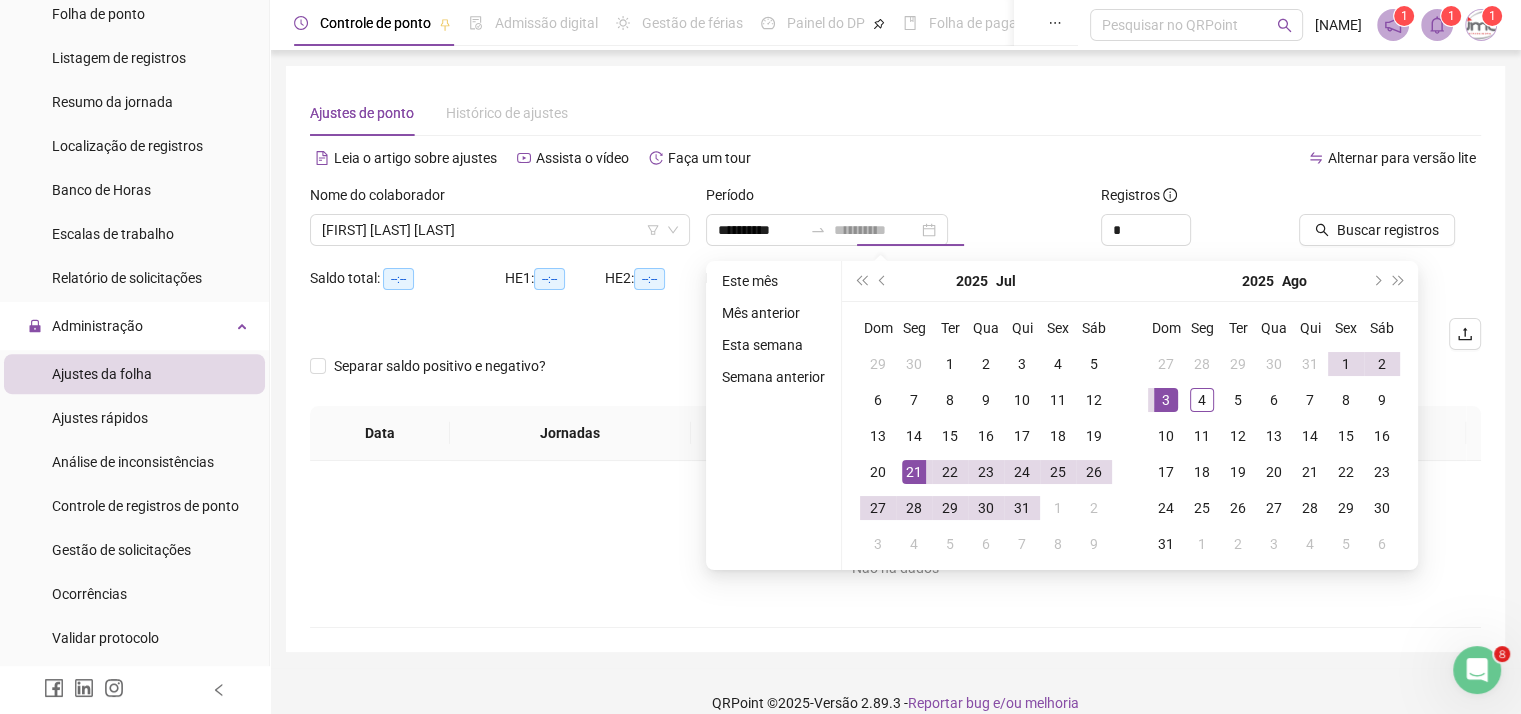 click on "21" at bounding box center (914, 472) 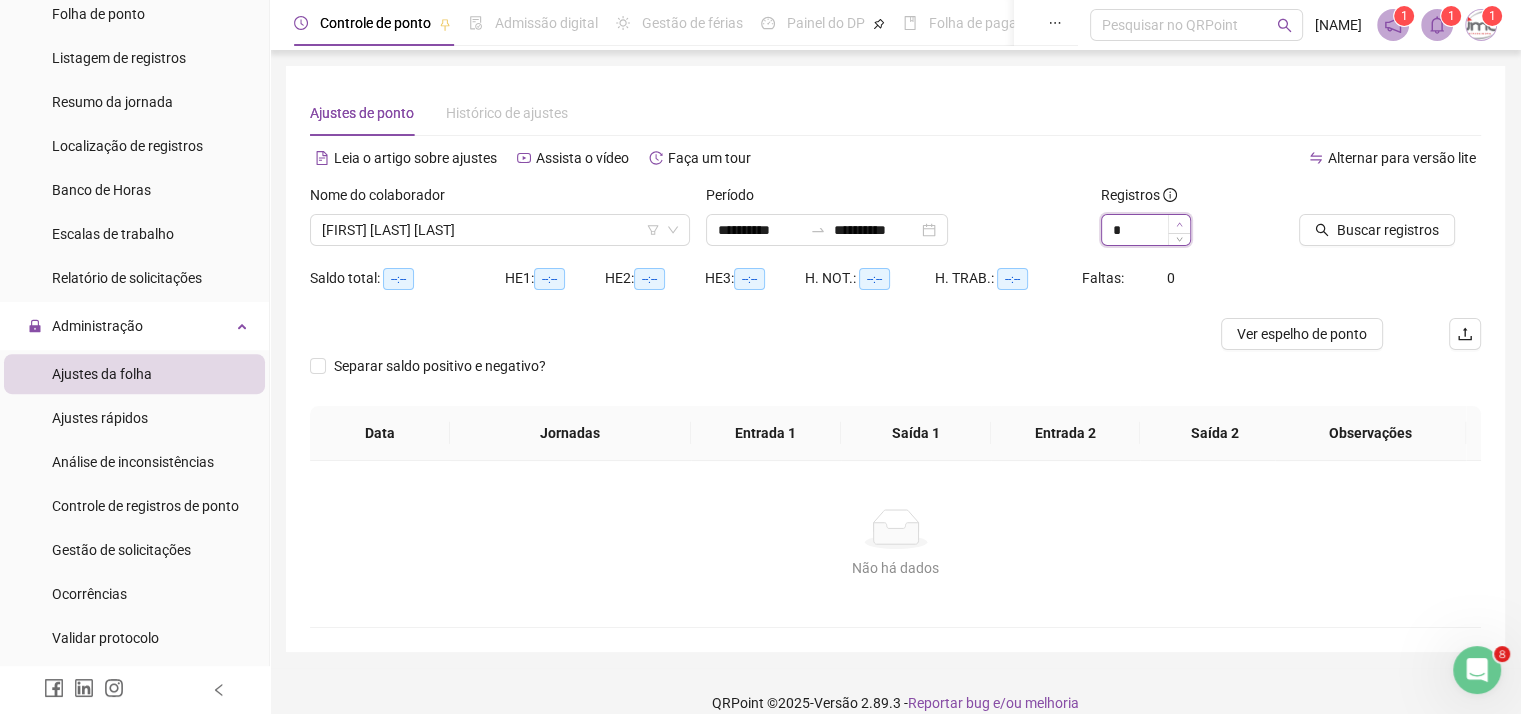 type on "*" 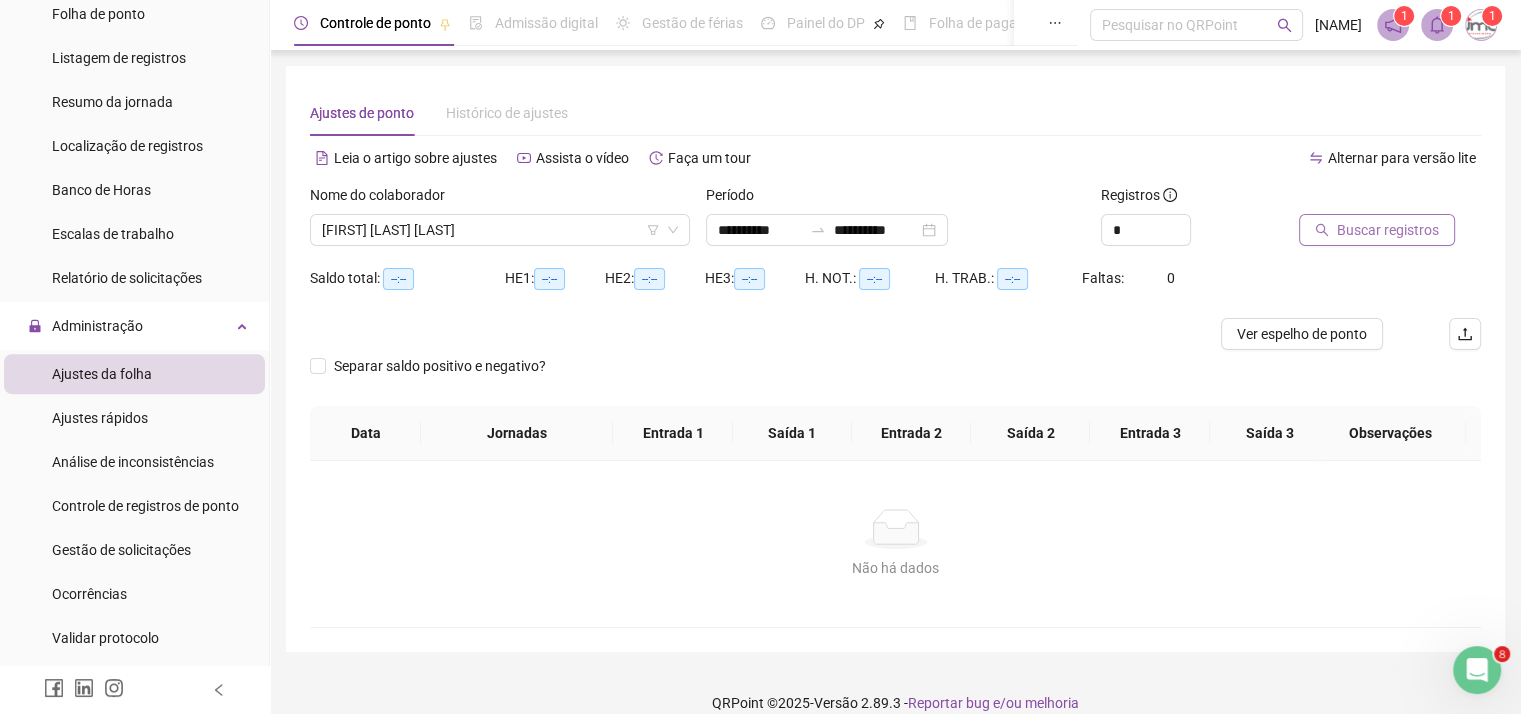 click on "Buscar registros" at bounding box center (1388, 230) 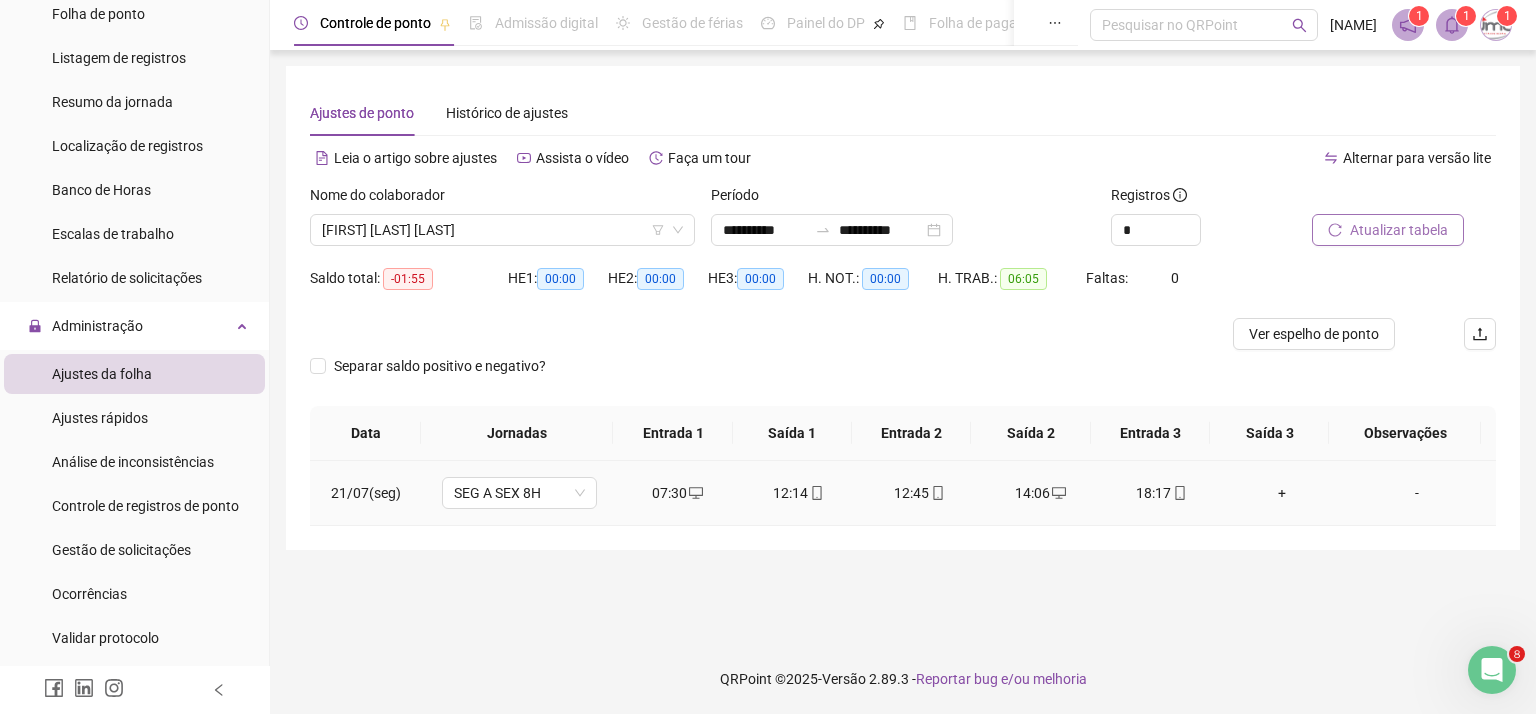 click on "12:45" at bounding box center [919, 493] 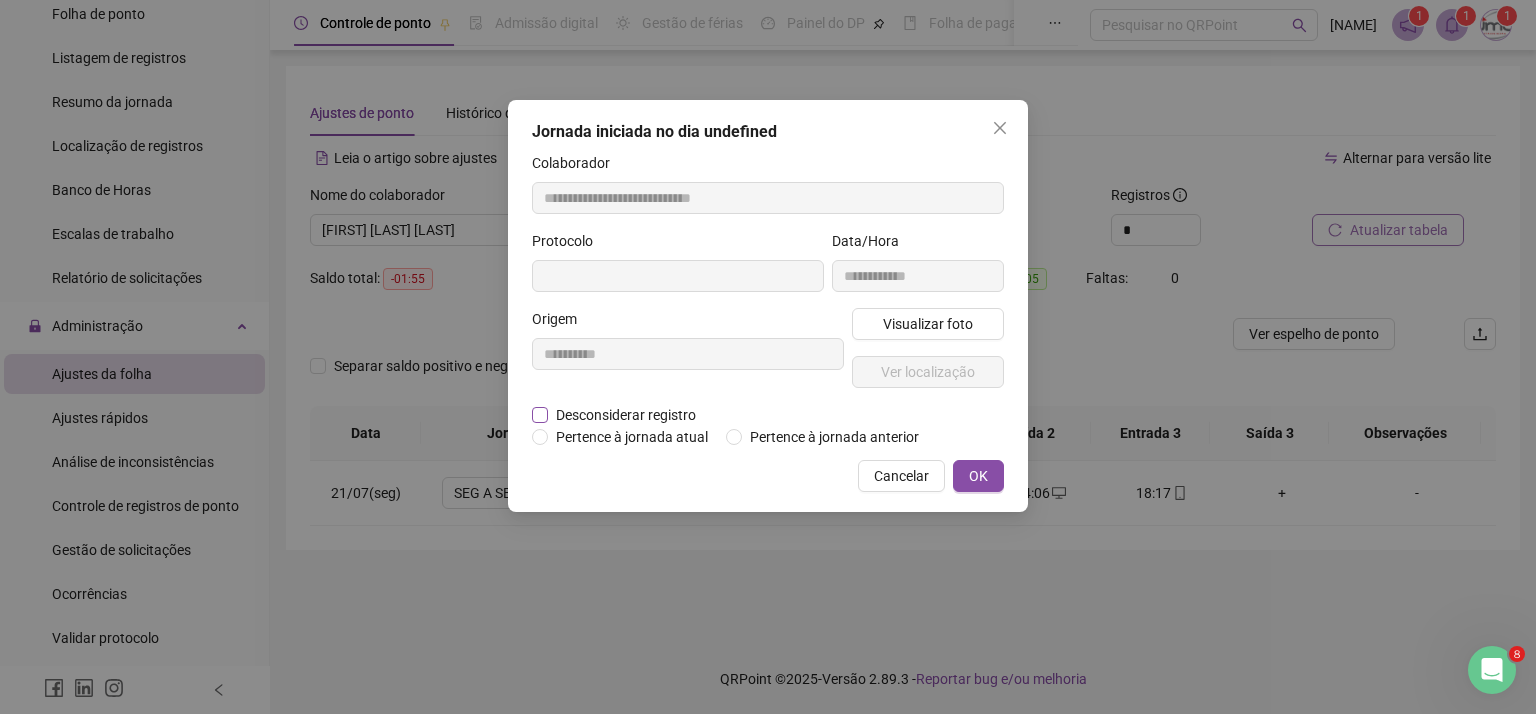 click on "Desconsiderar registro" at bounding box center [626, 415] 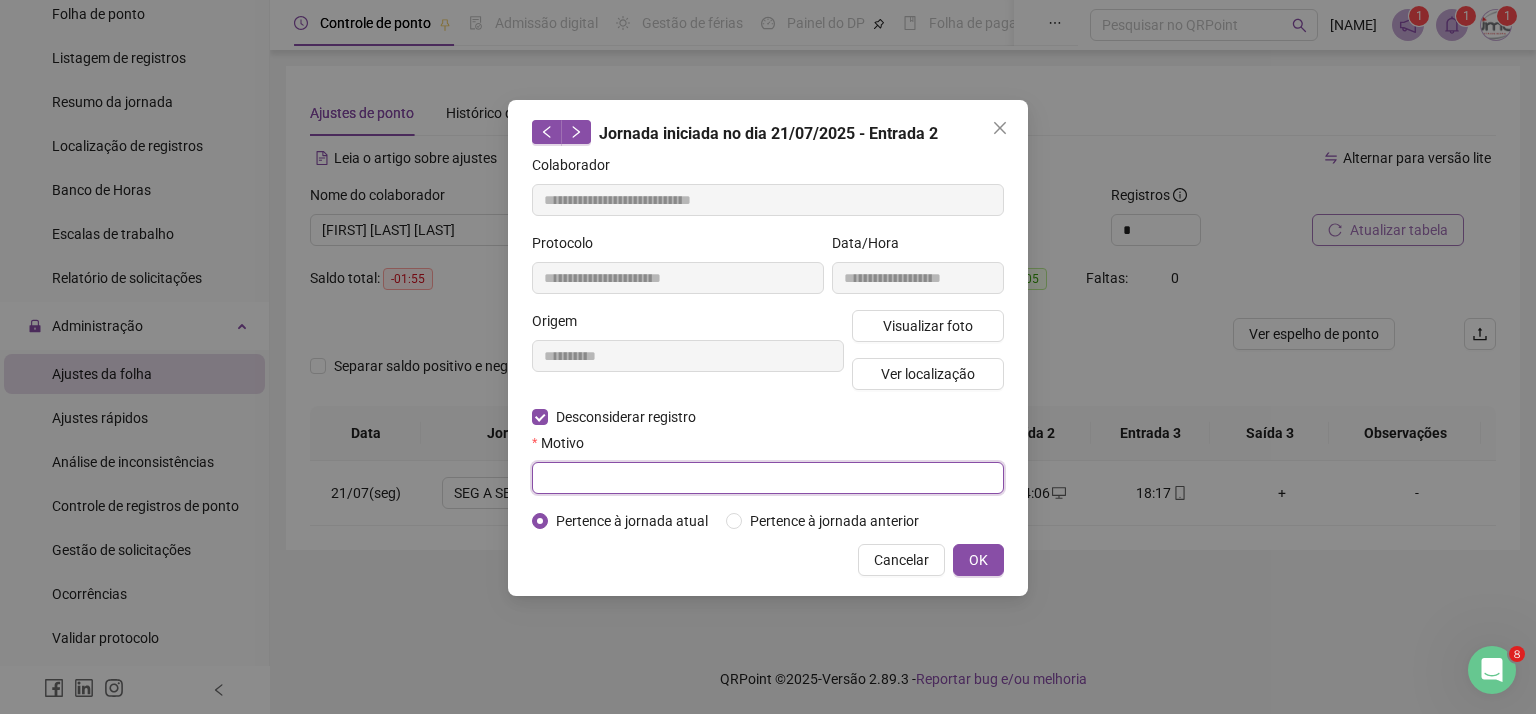 click at bounding box center [768, 478] 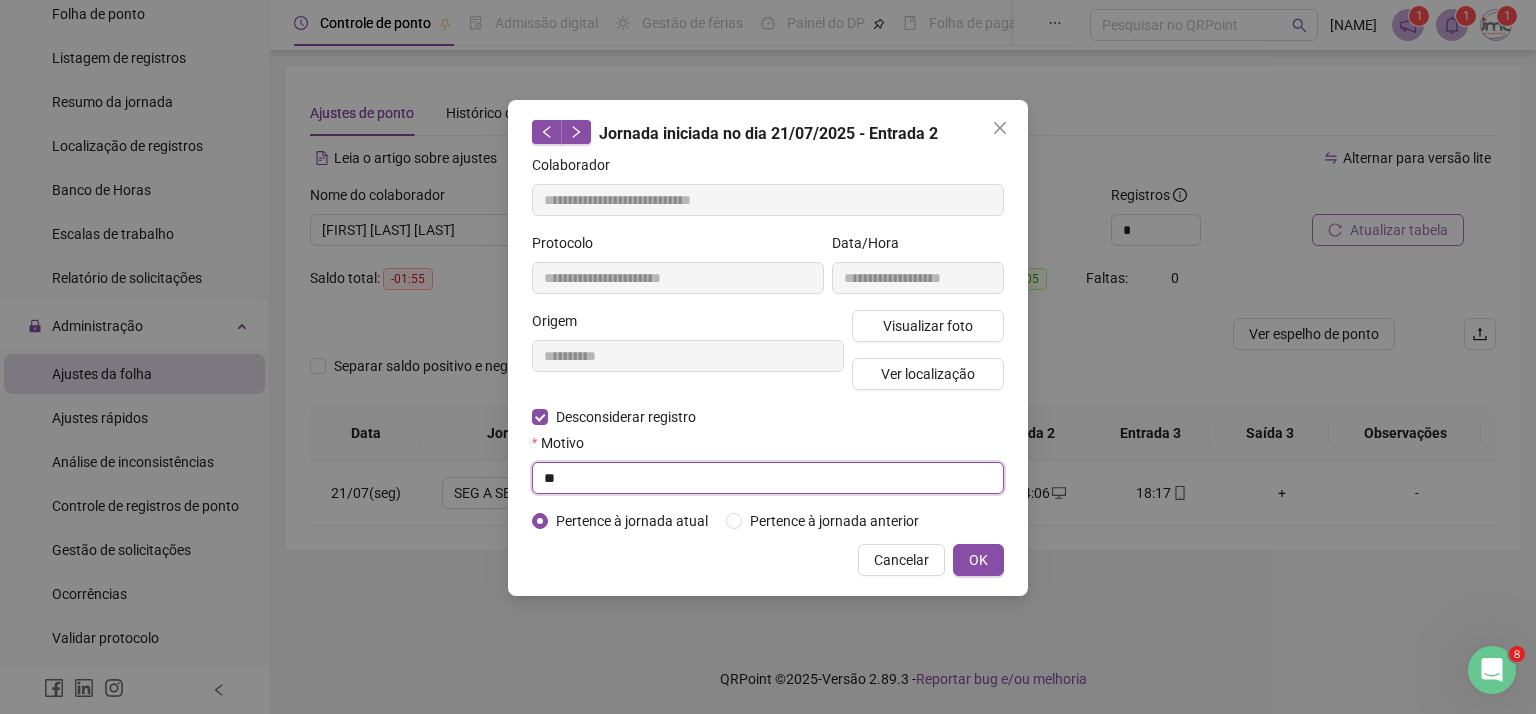 type on "*" 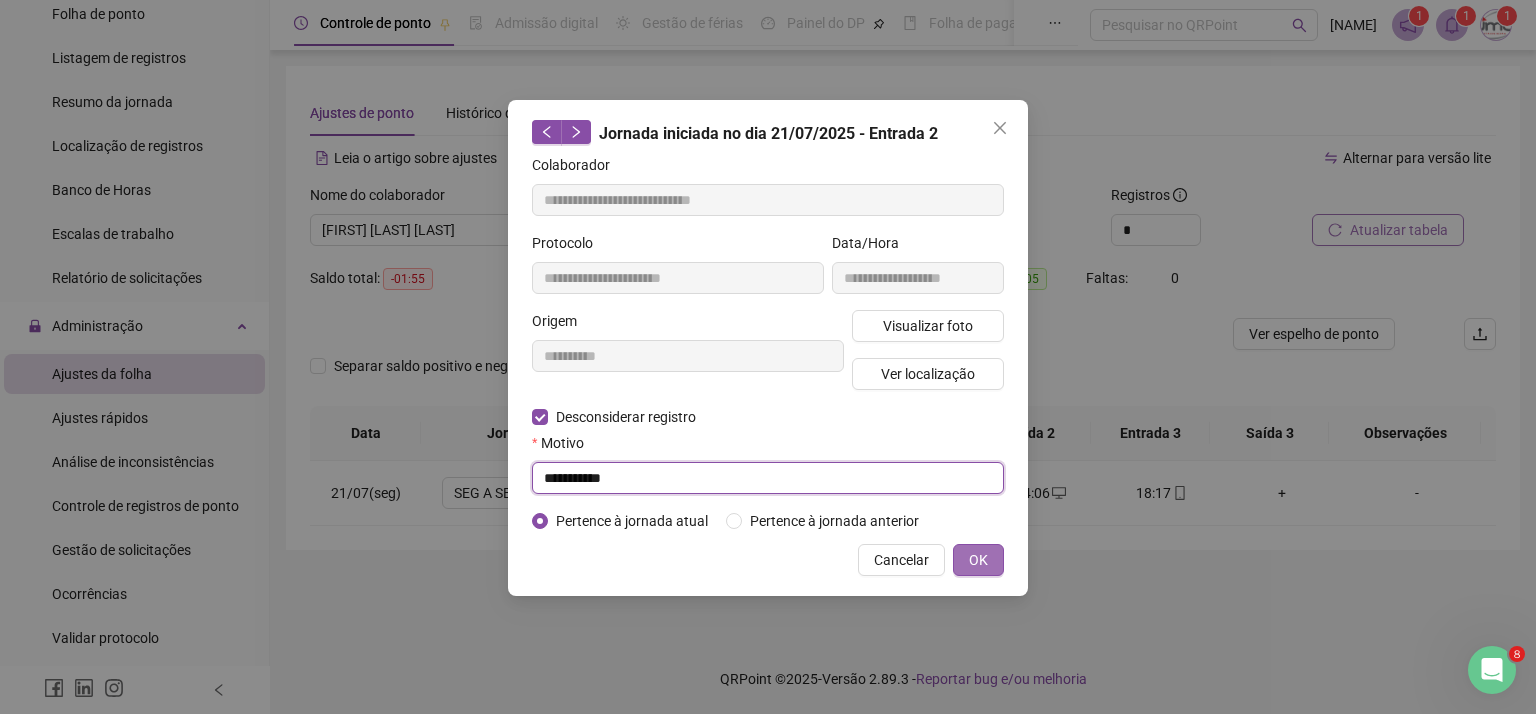 type on "**********" 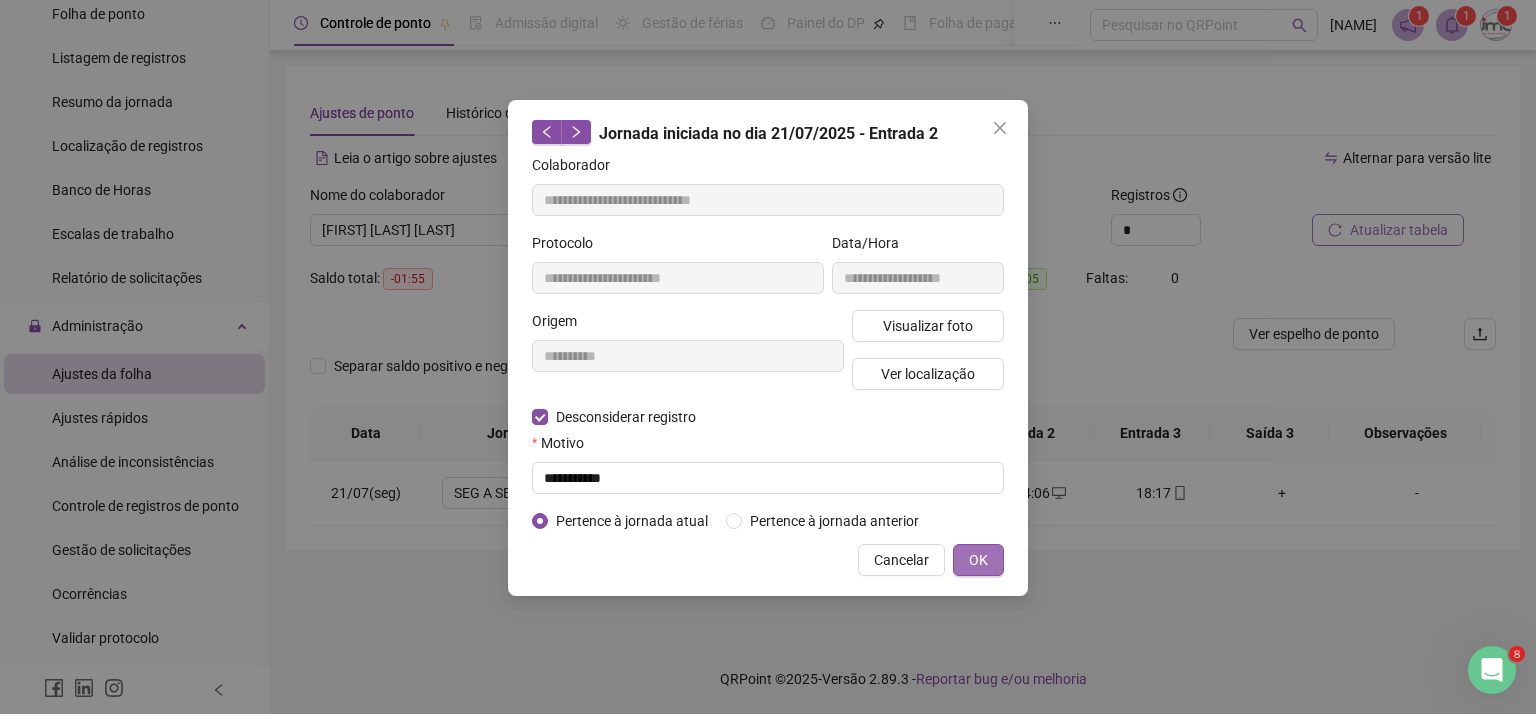 click on "OK" at bounding box center (978, 560) 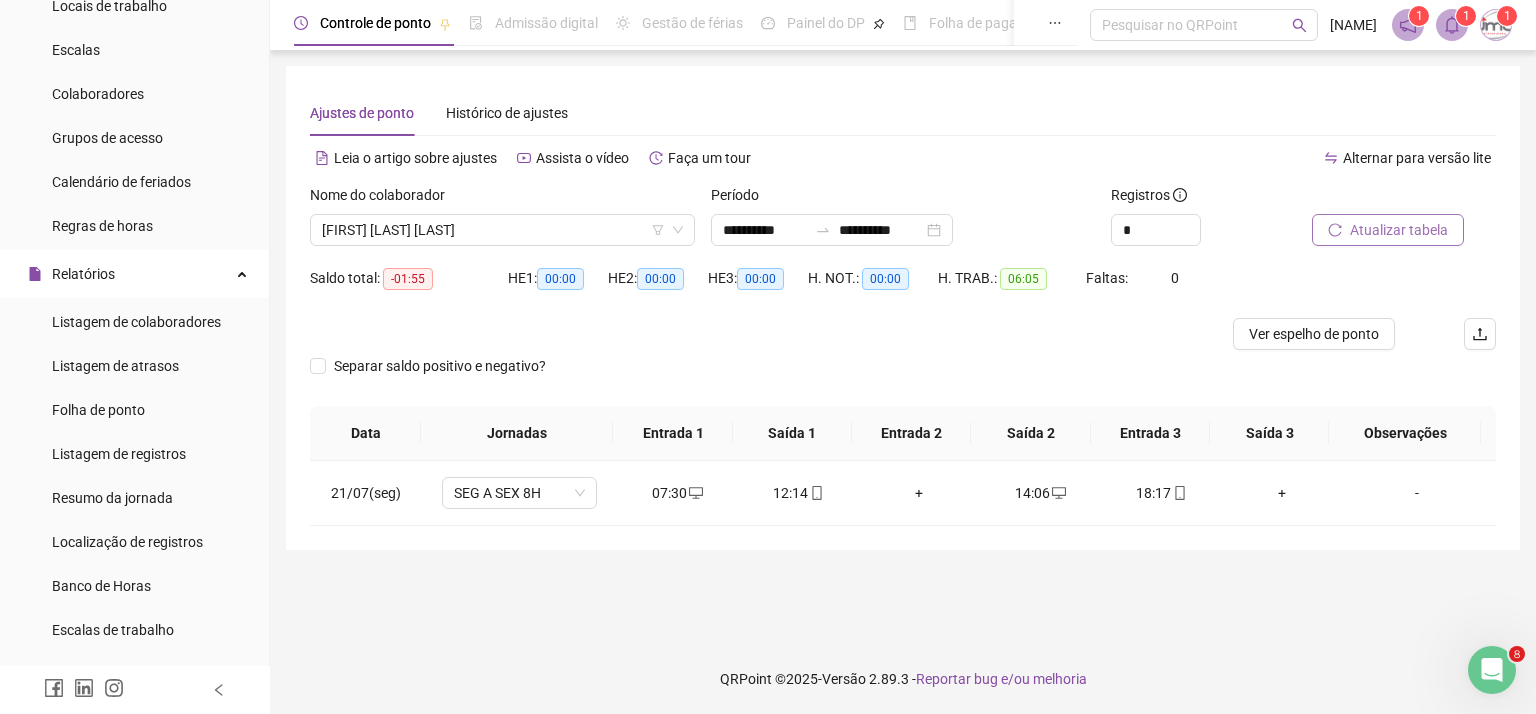 scroll, scrollTop: 200, scrollLeft: 0, axis: vertical 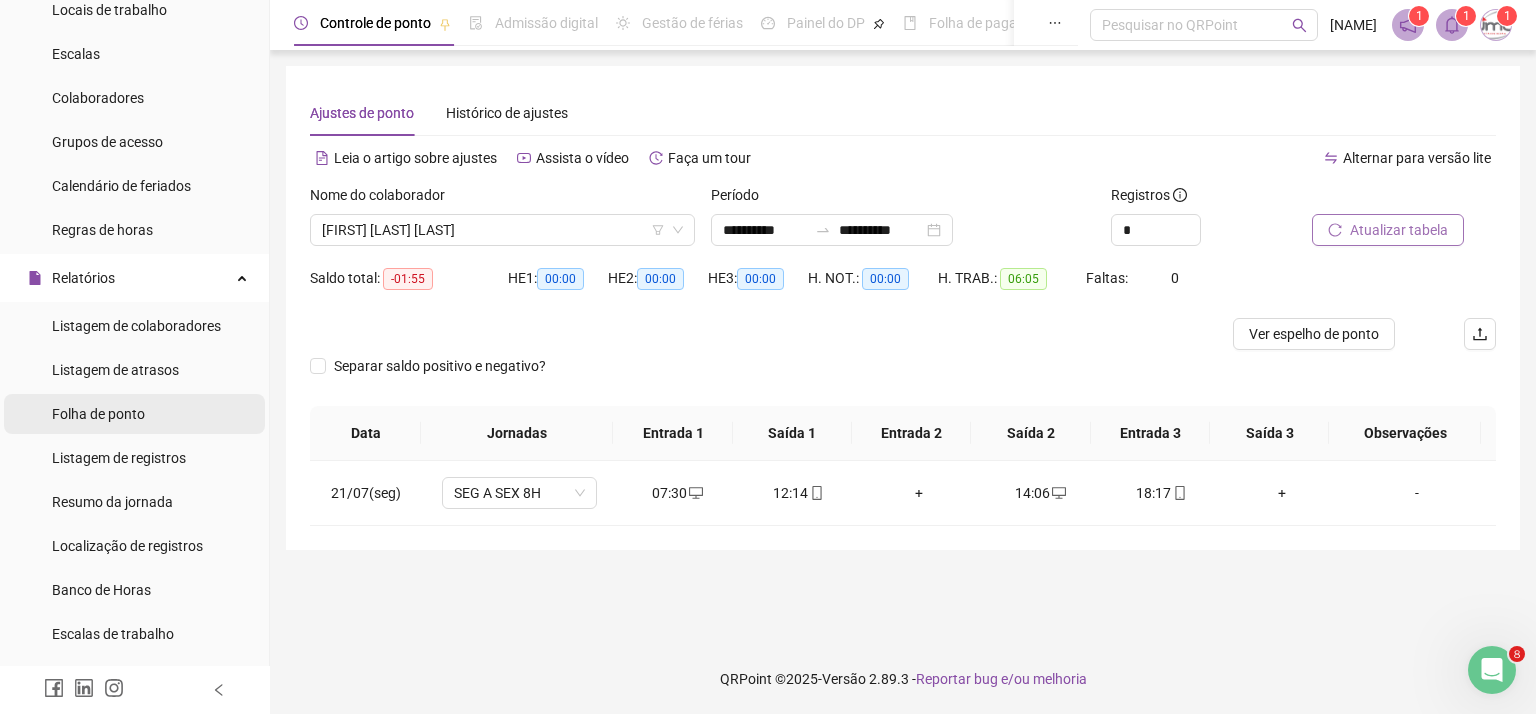 click on "Folha de ponto" at bounding box center [98, 414] 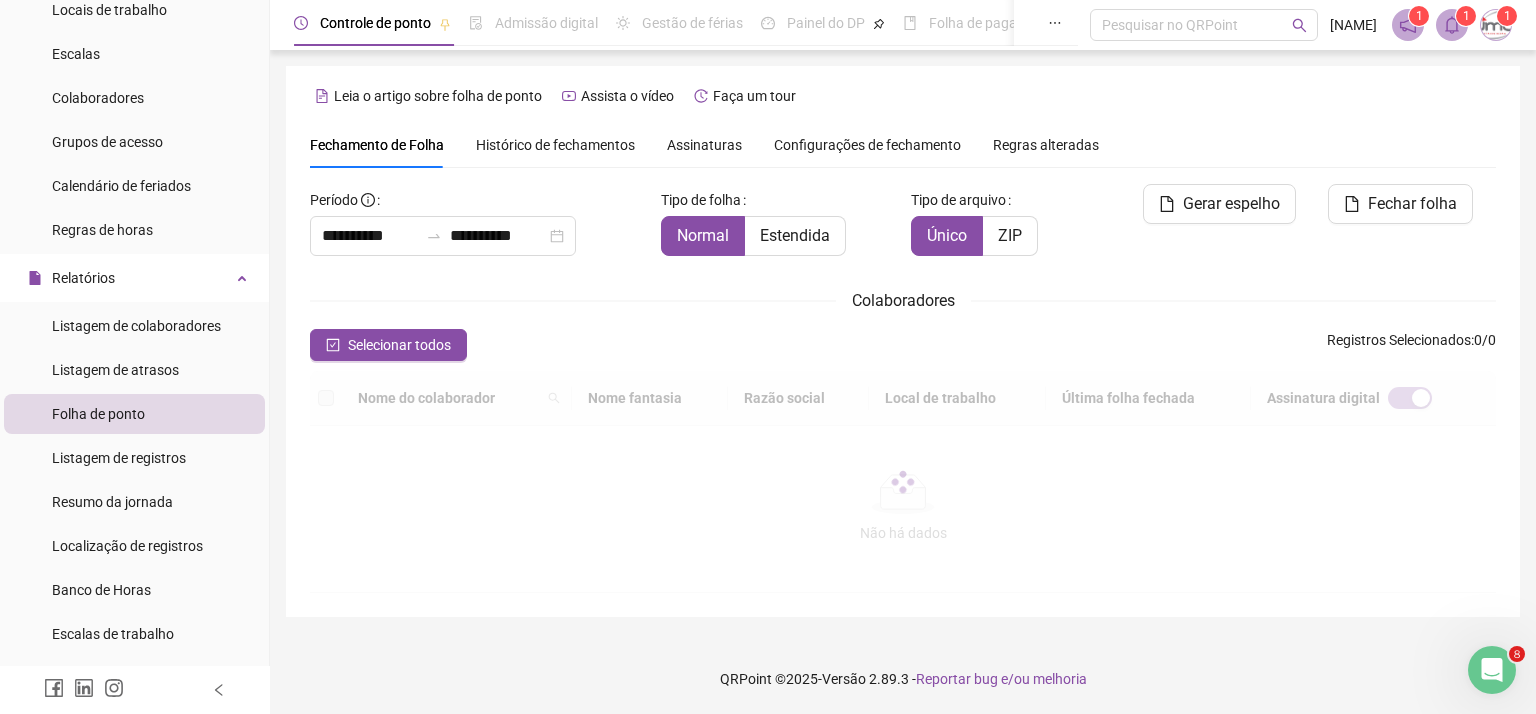 type on "**********" 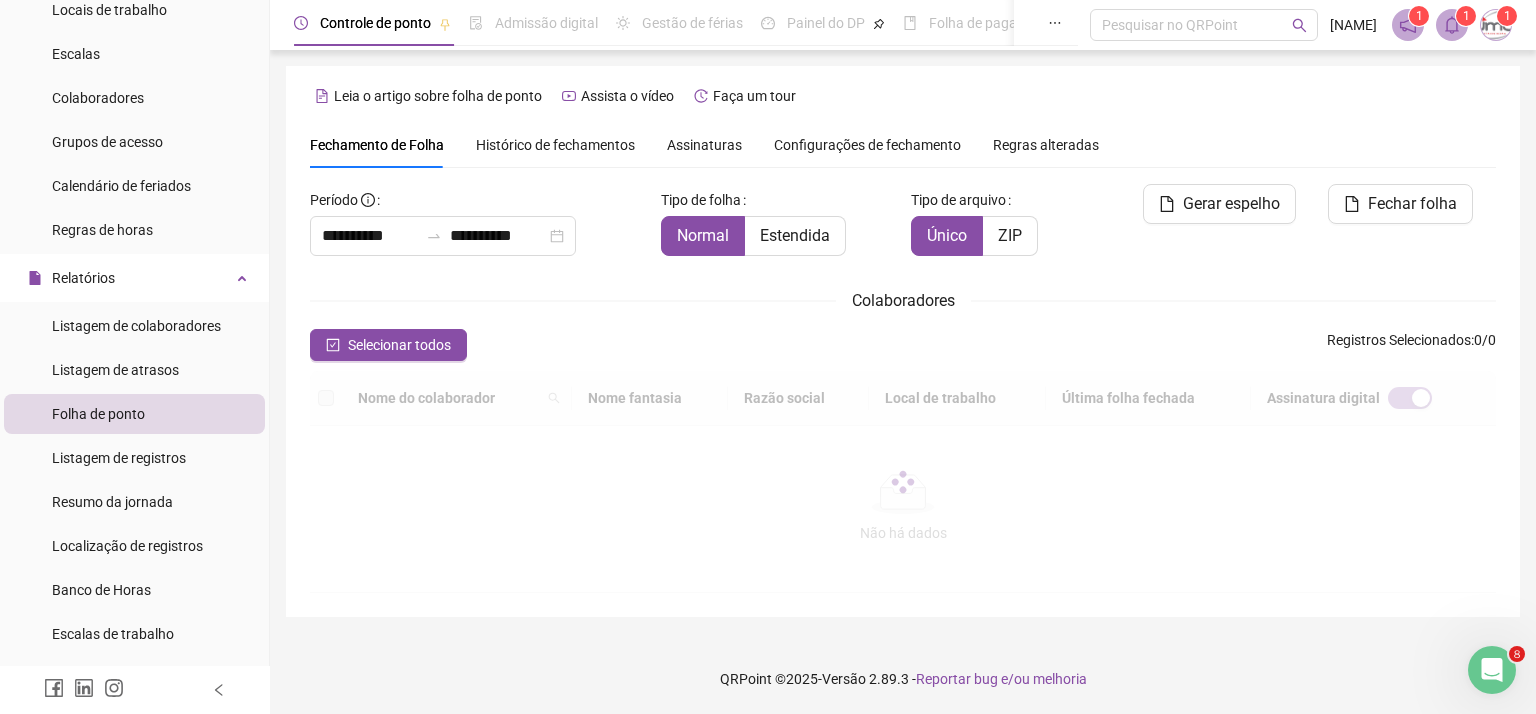 type on "**********" 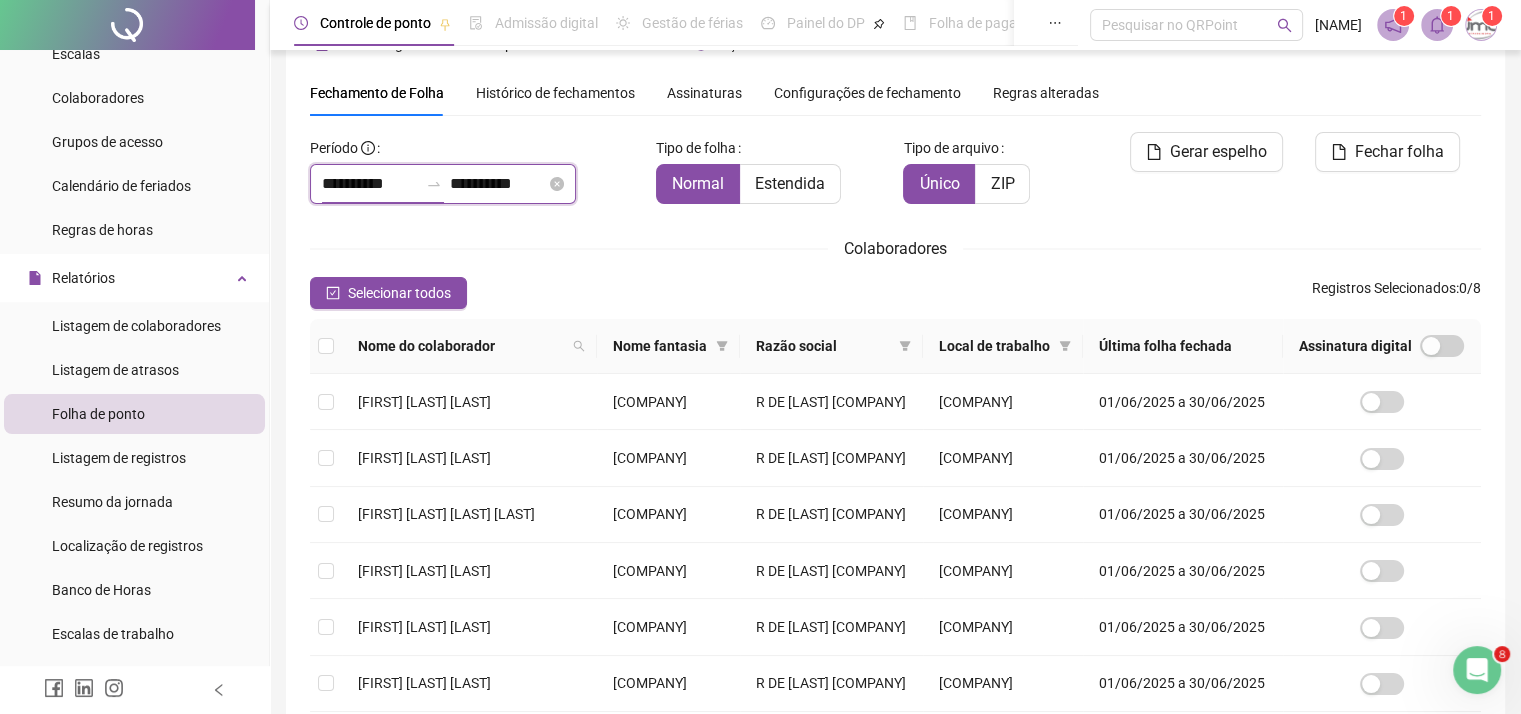 click on "**********" at bounding box center [370, 184] 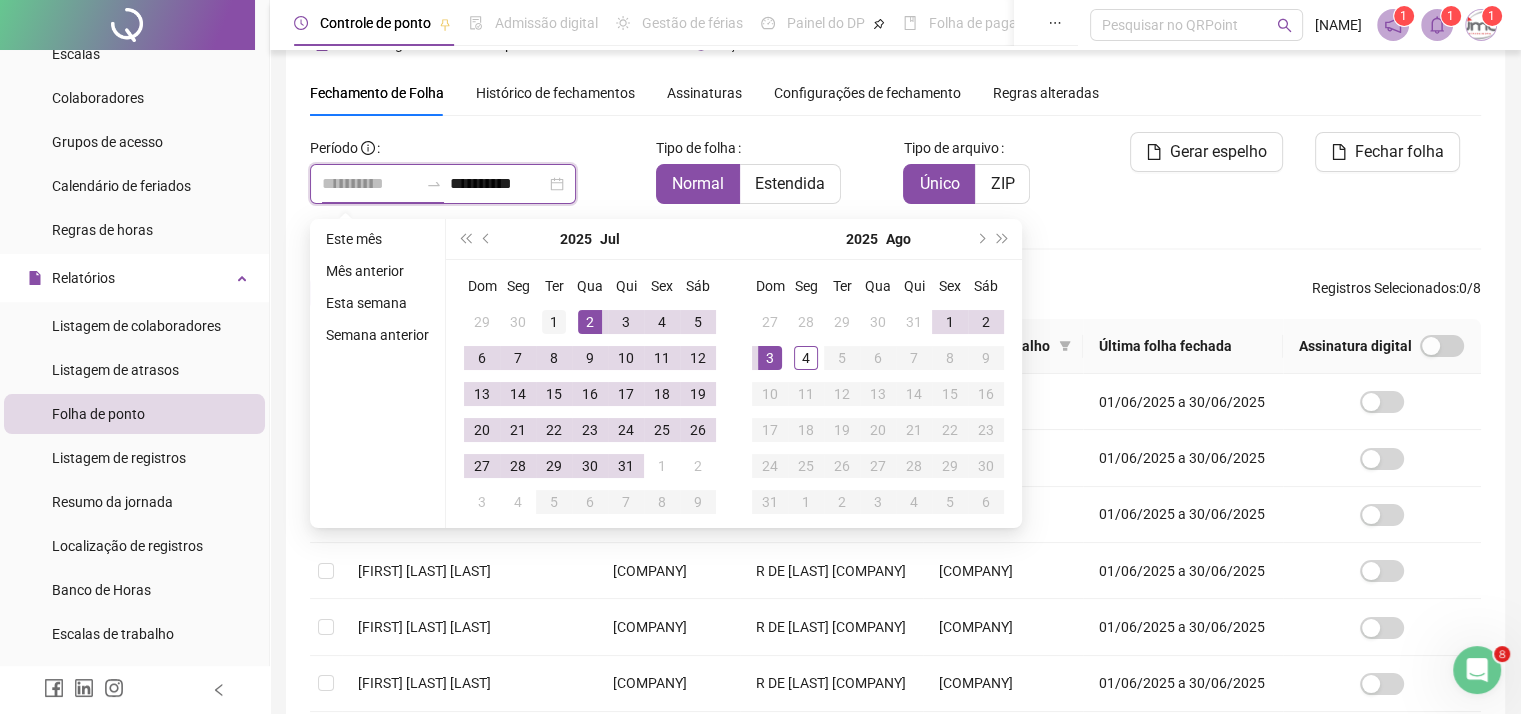 type on "**********" 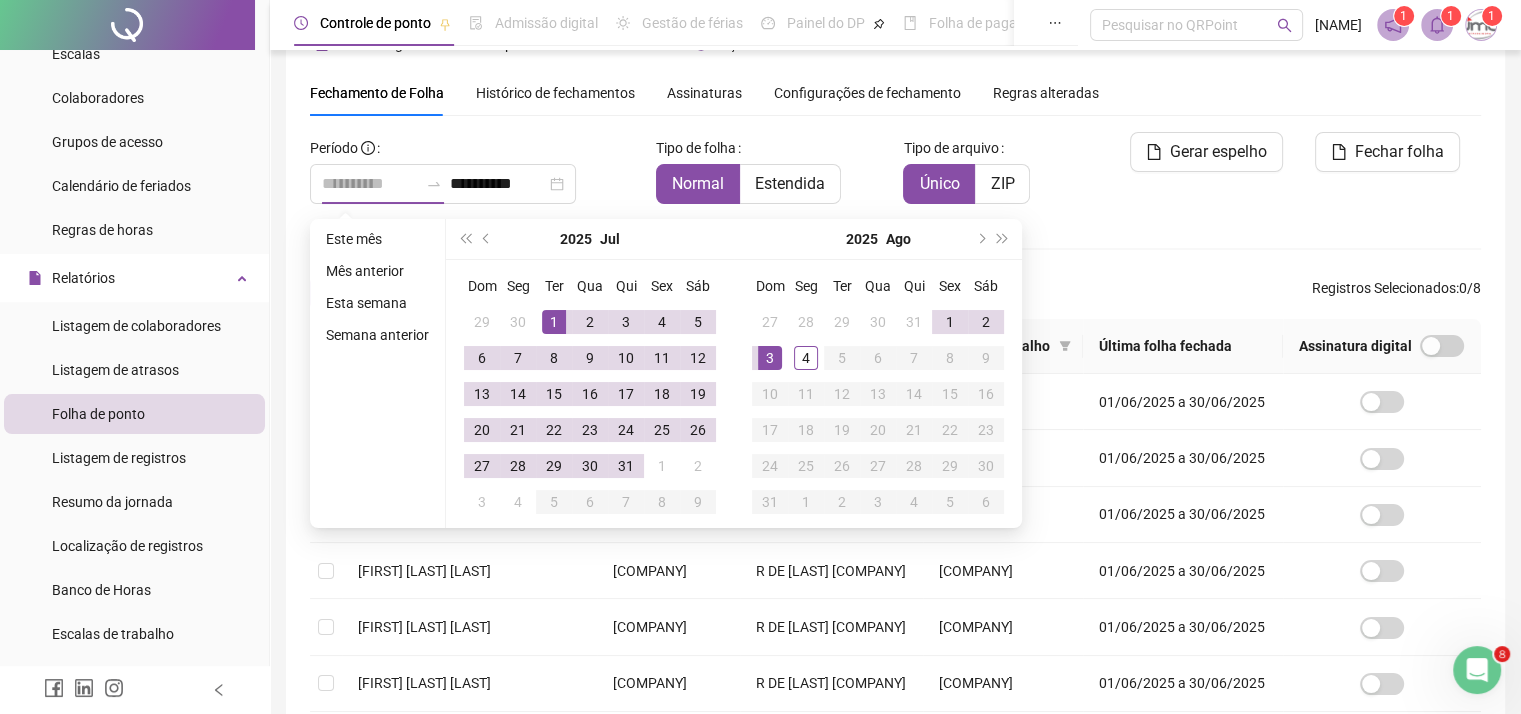 click on "1" at bounding box center [554, 322] 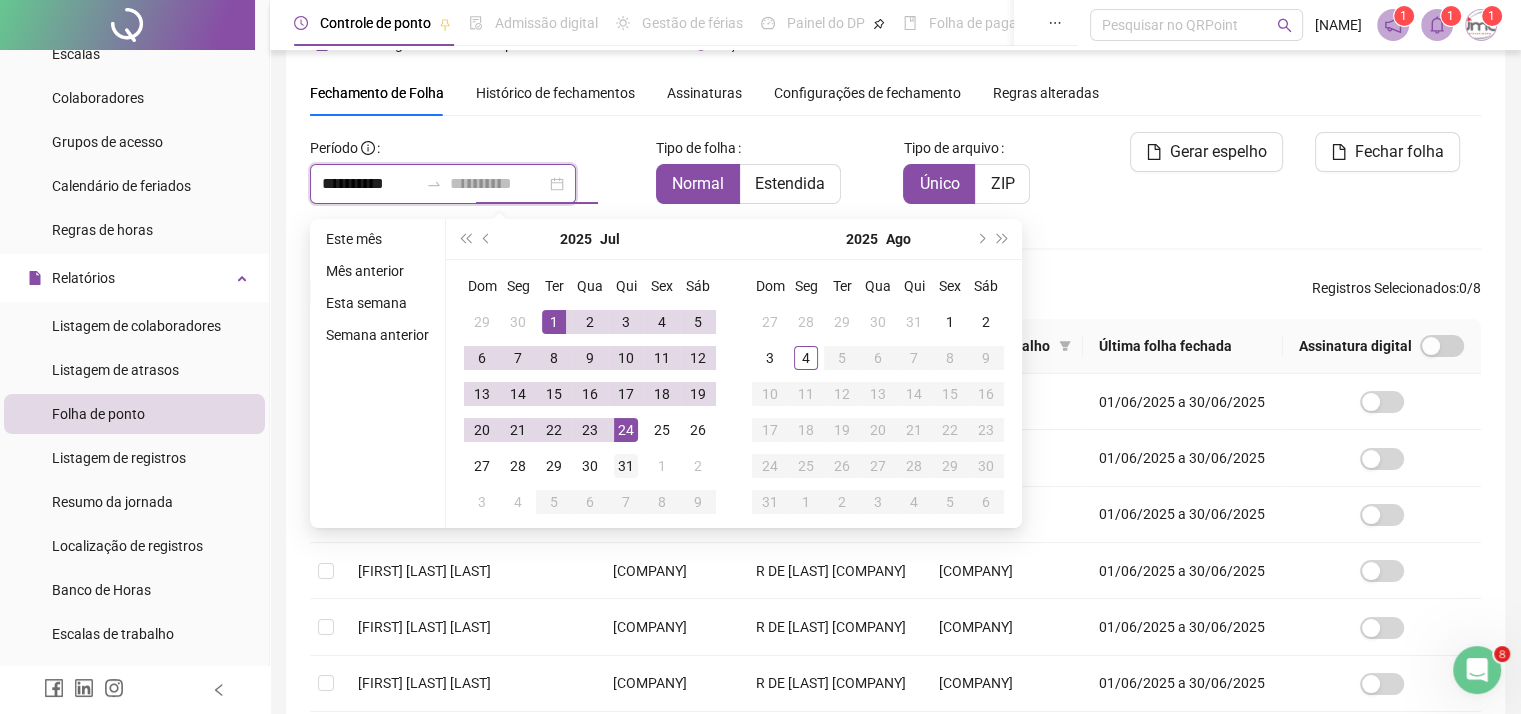 type on "**********" 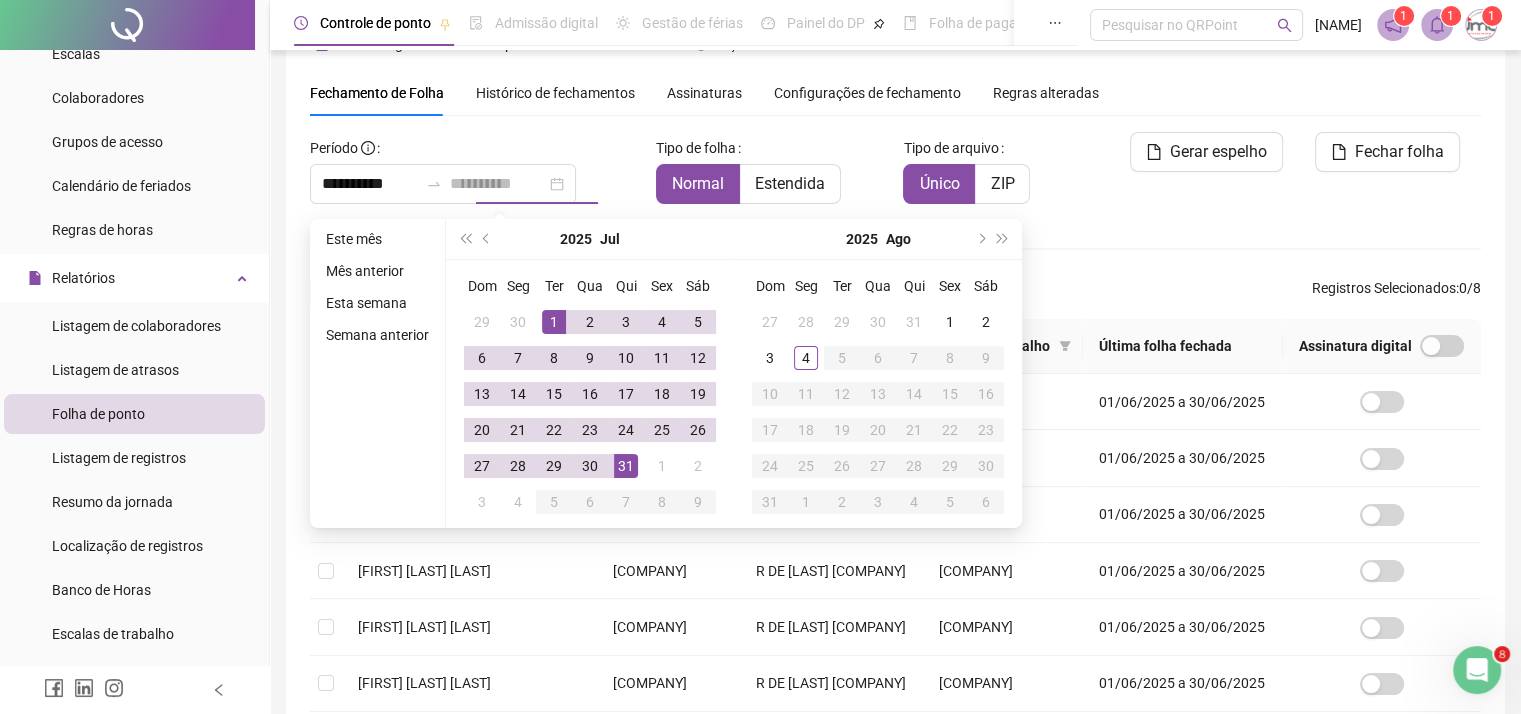 click on "31" at bounding box center (626, 466) 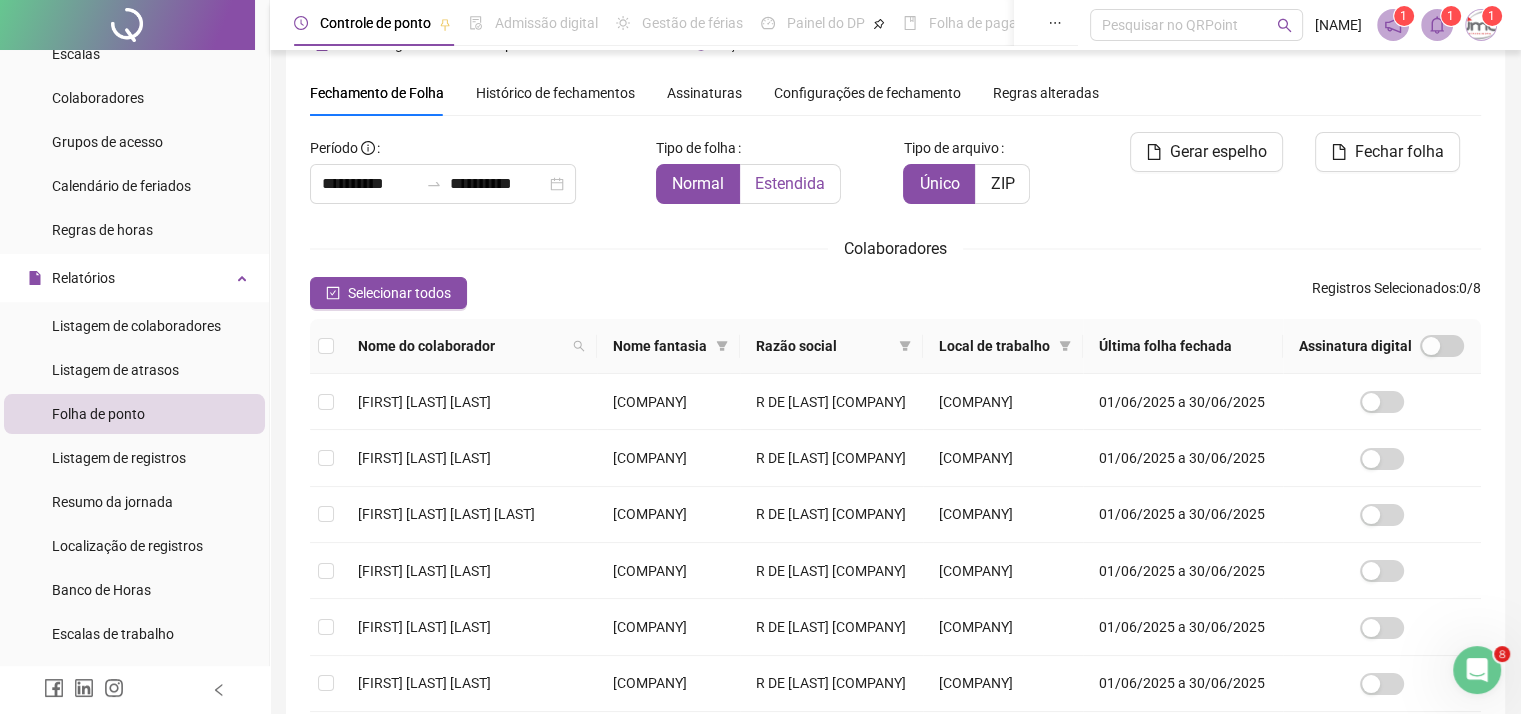 click on "Estendida" at bounding box center (790, 183) 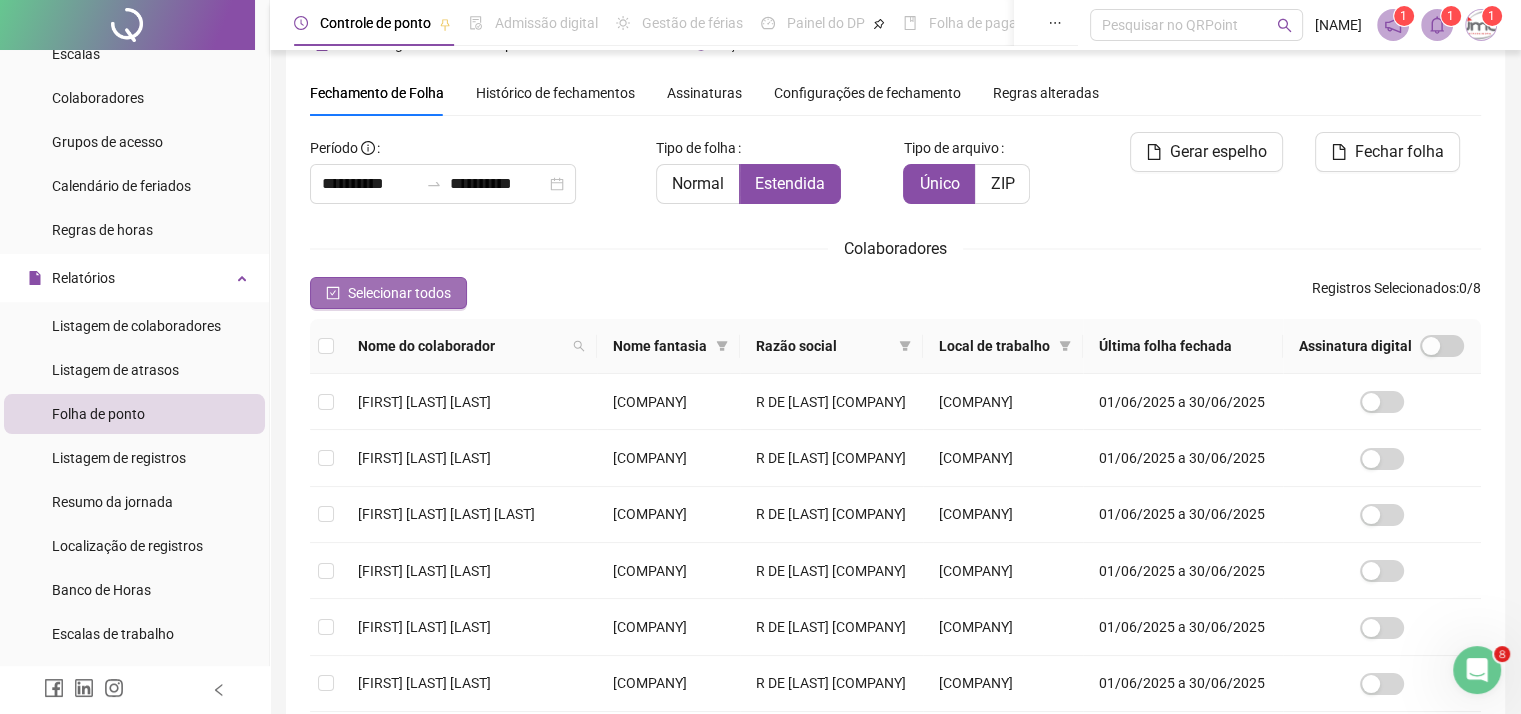 click 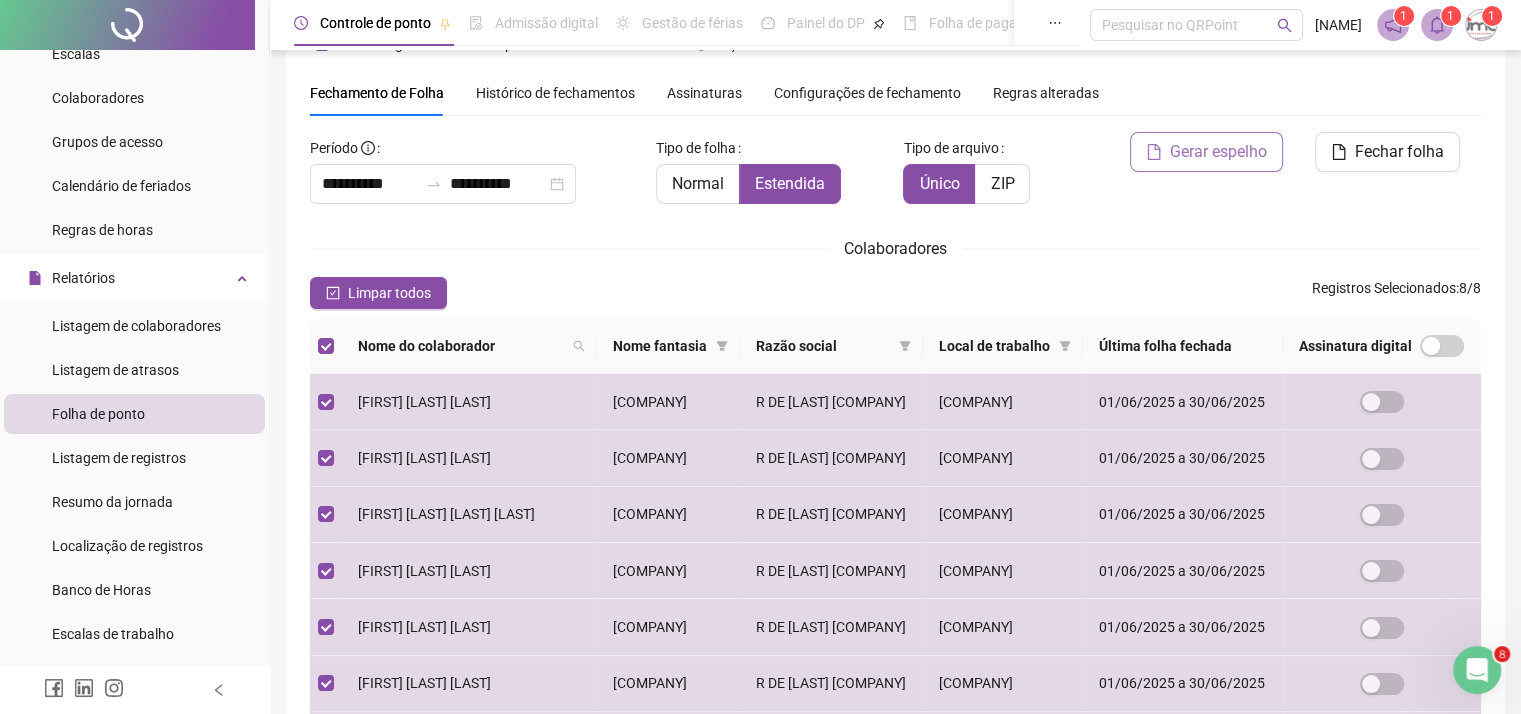 click on "Gerar espelho" at bounding box center [1218, 152] 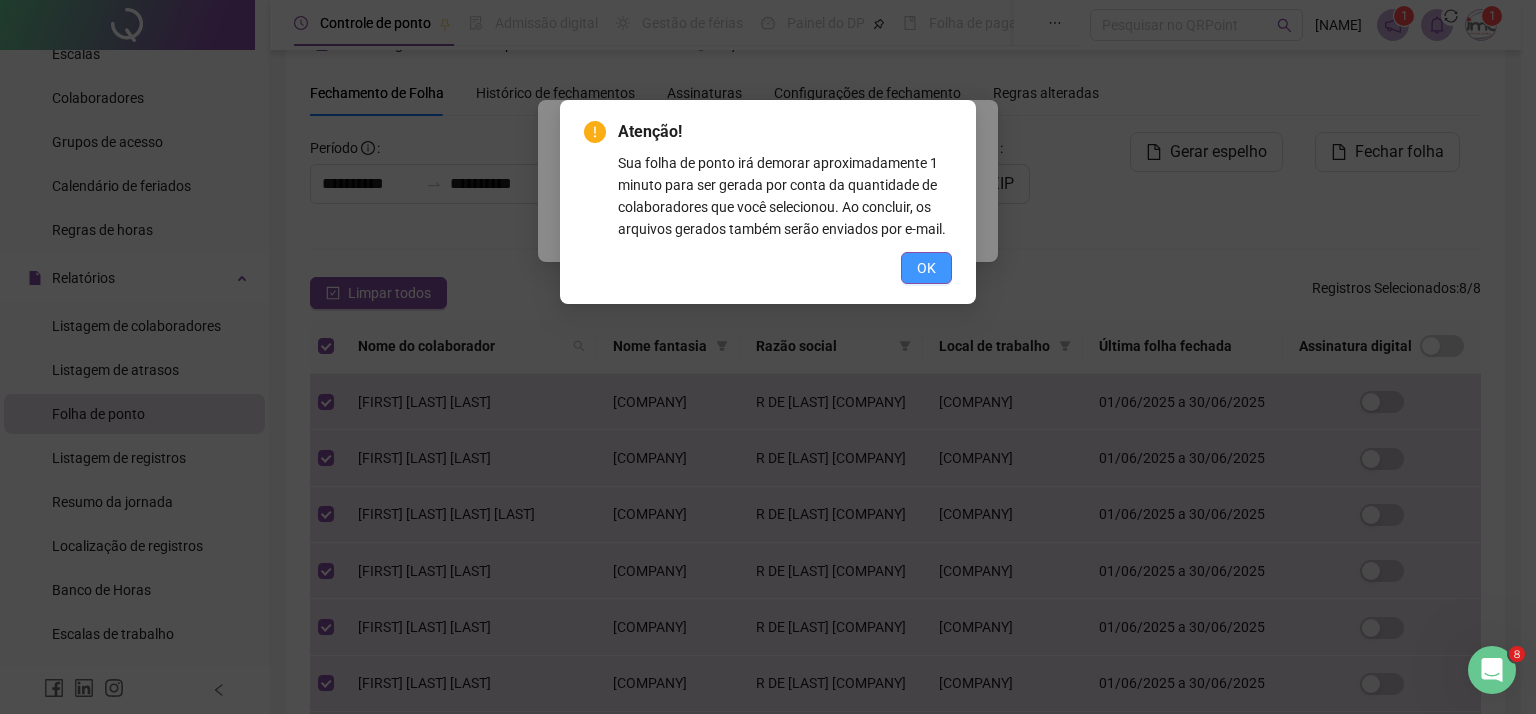 click on "OK" at bounding box center [926, 268] 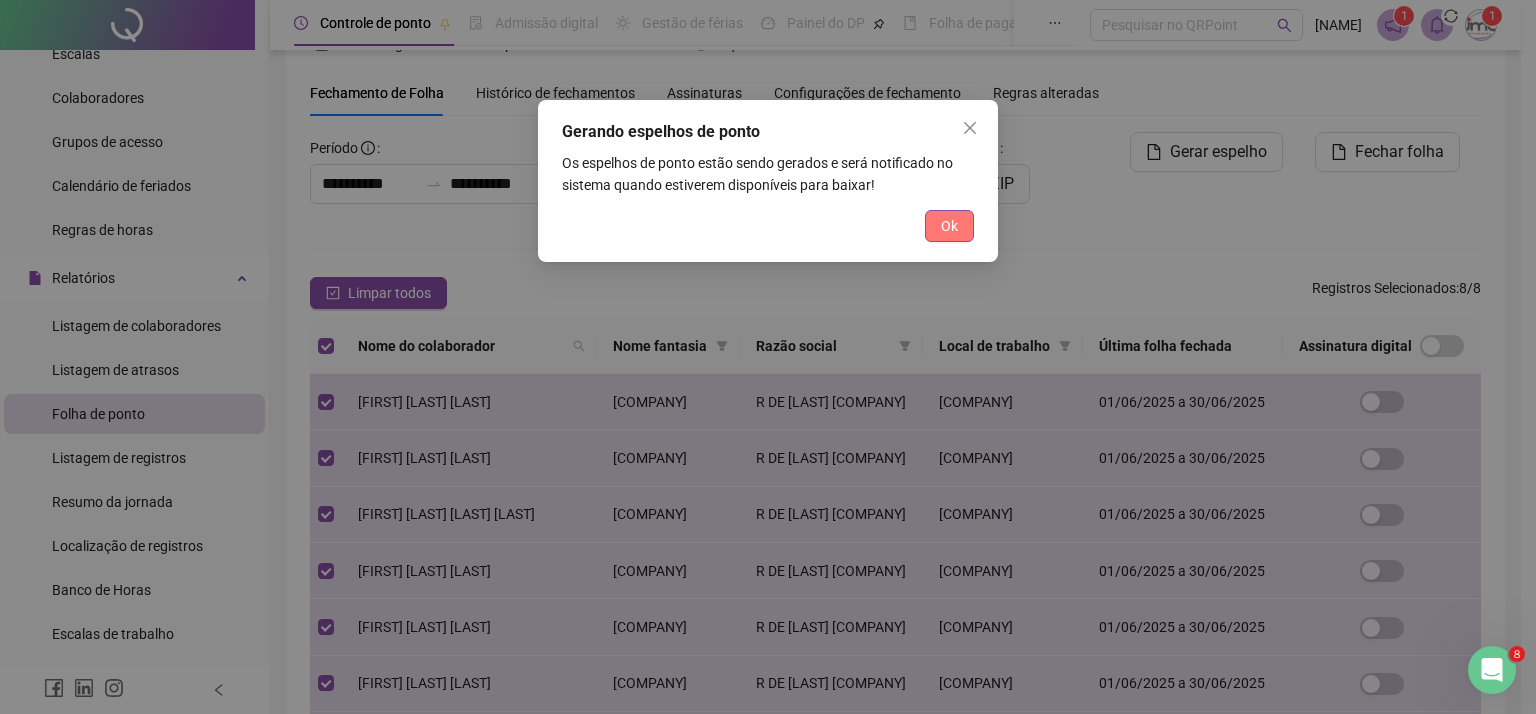 click on "Ok" at bounding box center [949, 226] 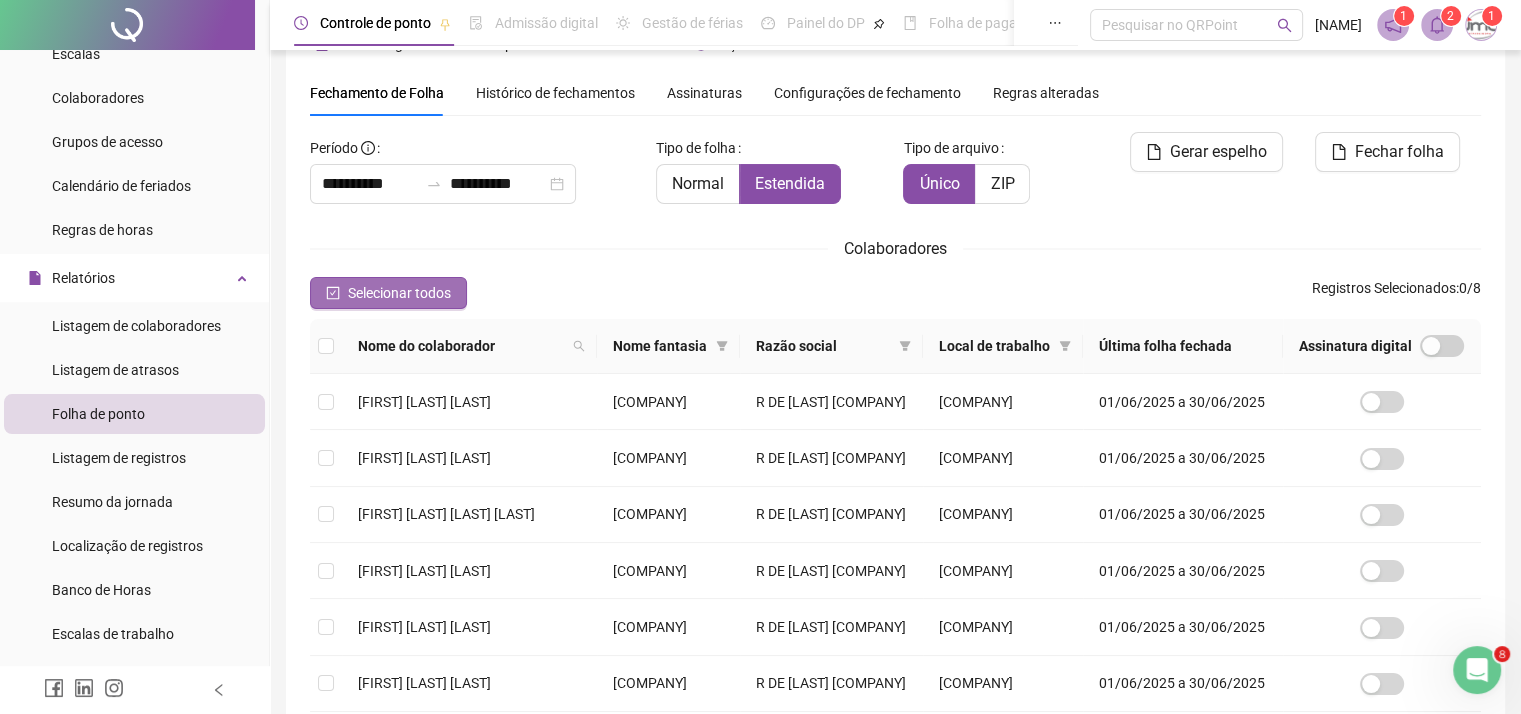 click on "Selecionar todos" at bounding box center (399, 293) 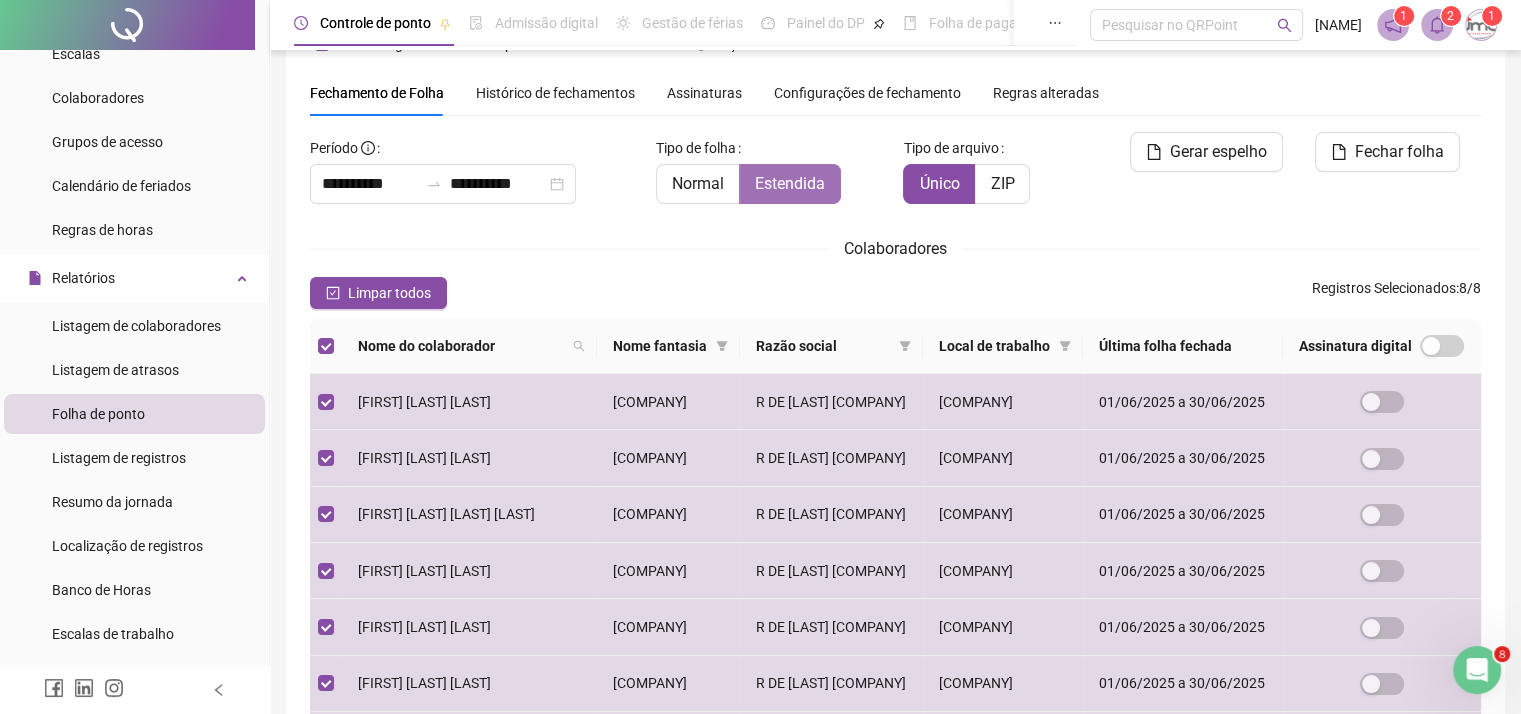 click on "Estendida" at bounding box center [790, 183] 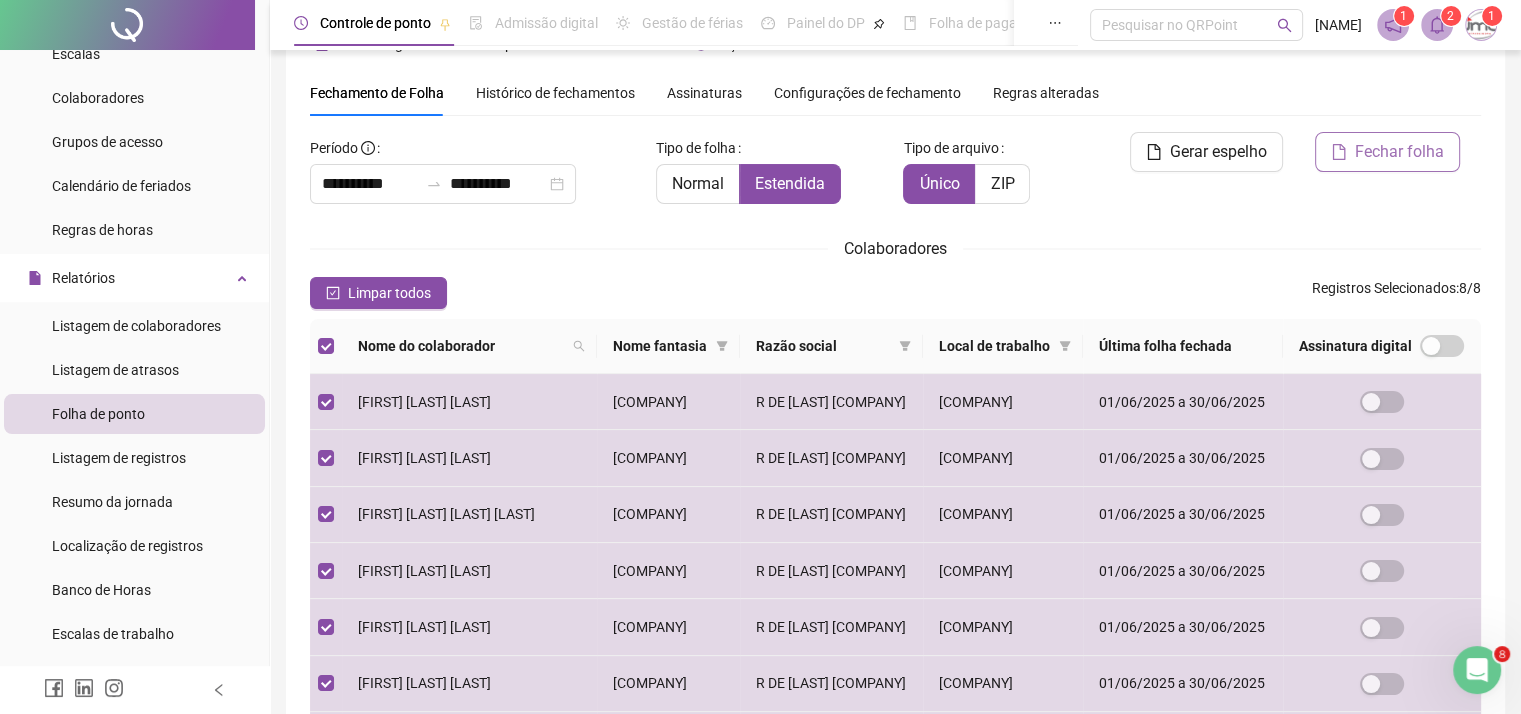 click on "Fechar folha" at bounding box center (1399, 152) 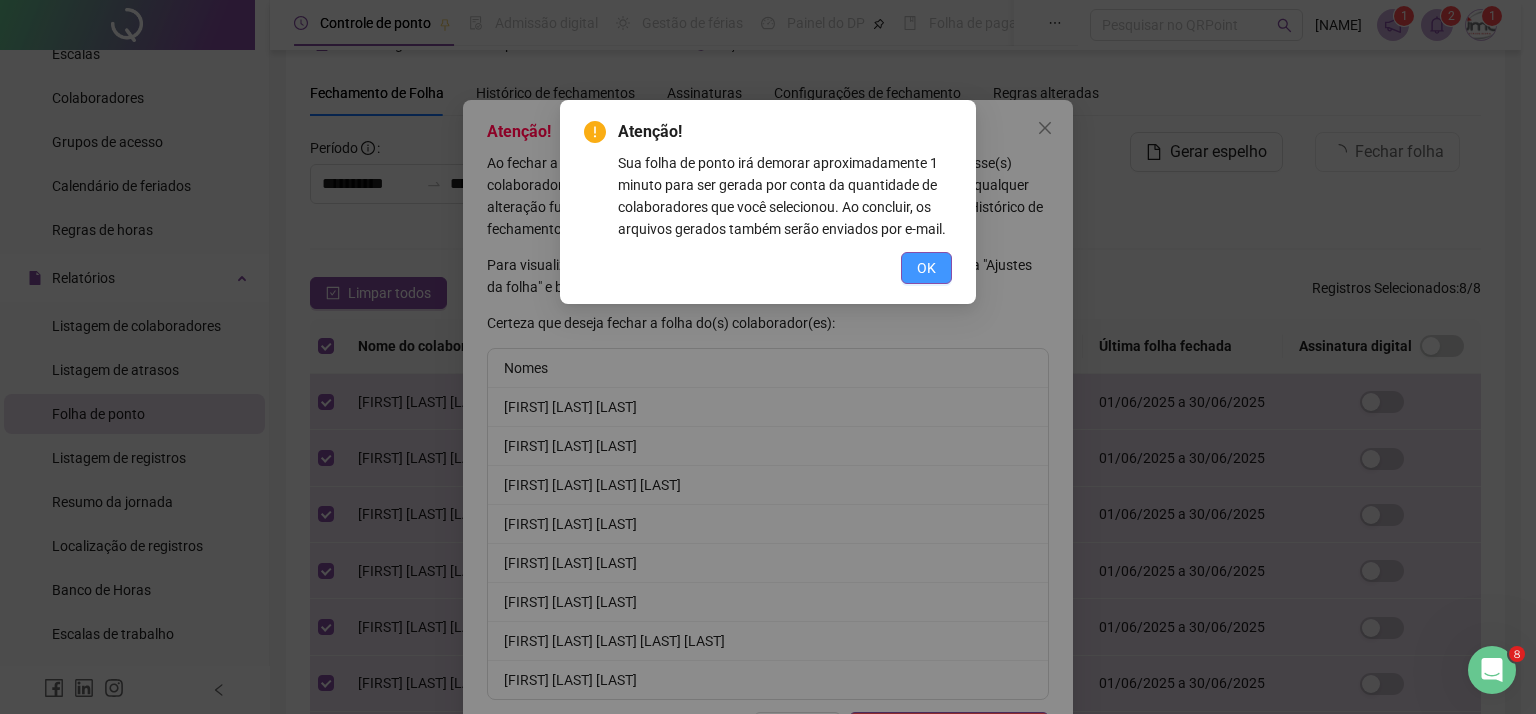 click on "OK" at bounding box center [926, 268] 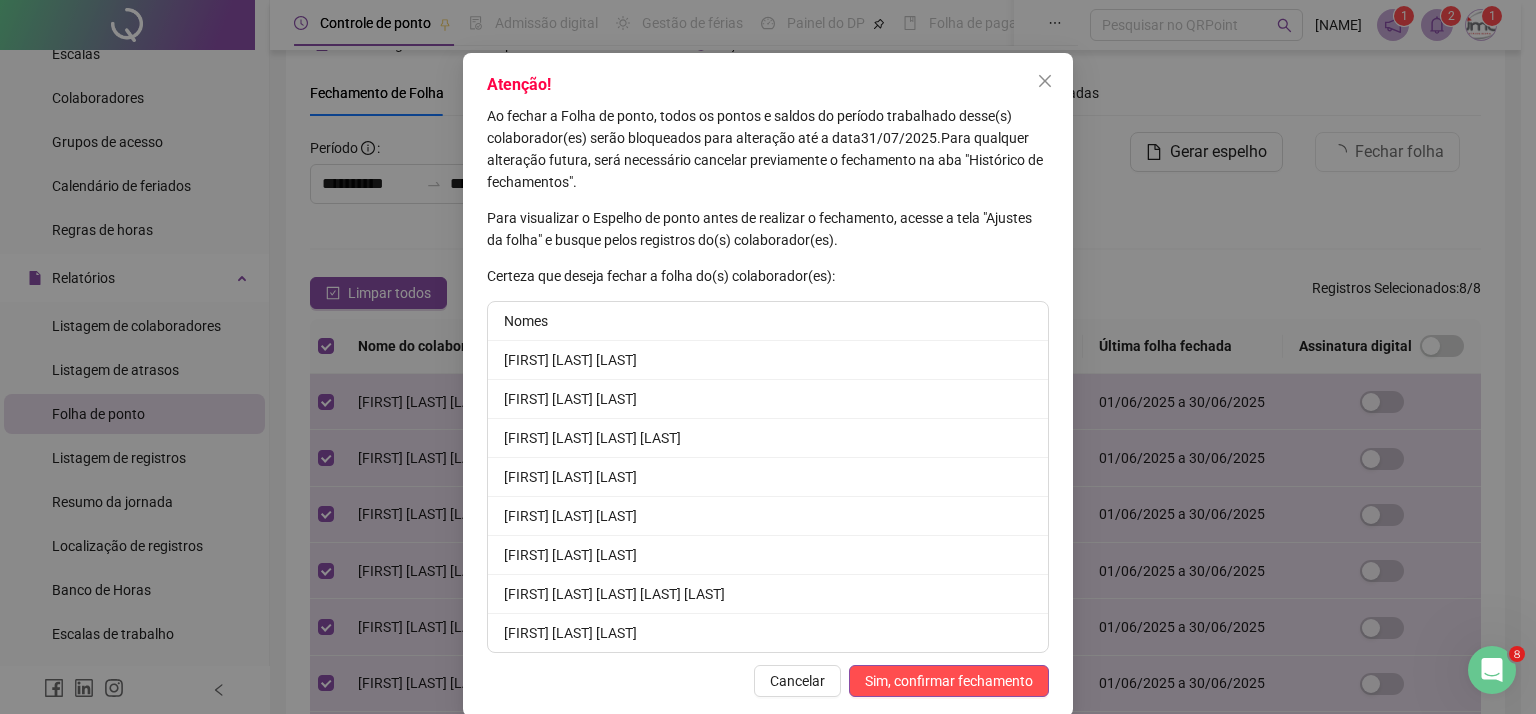 scroll, scrollTop: 72, scrollLeft: 0, axis: vertical 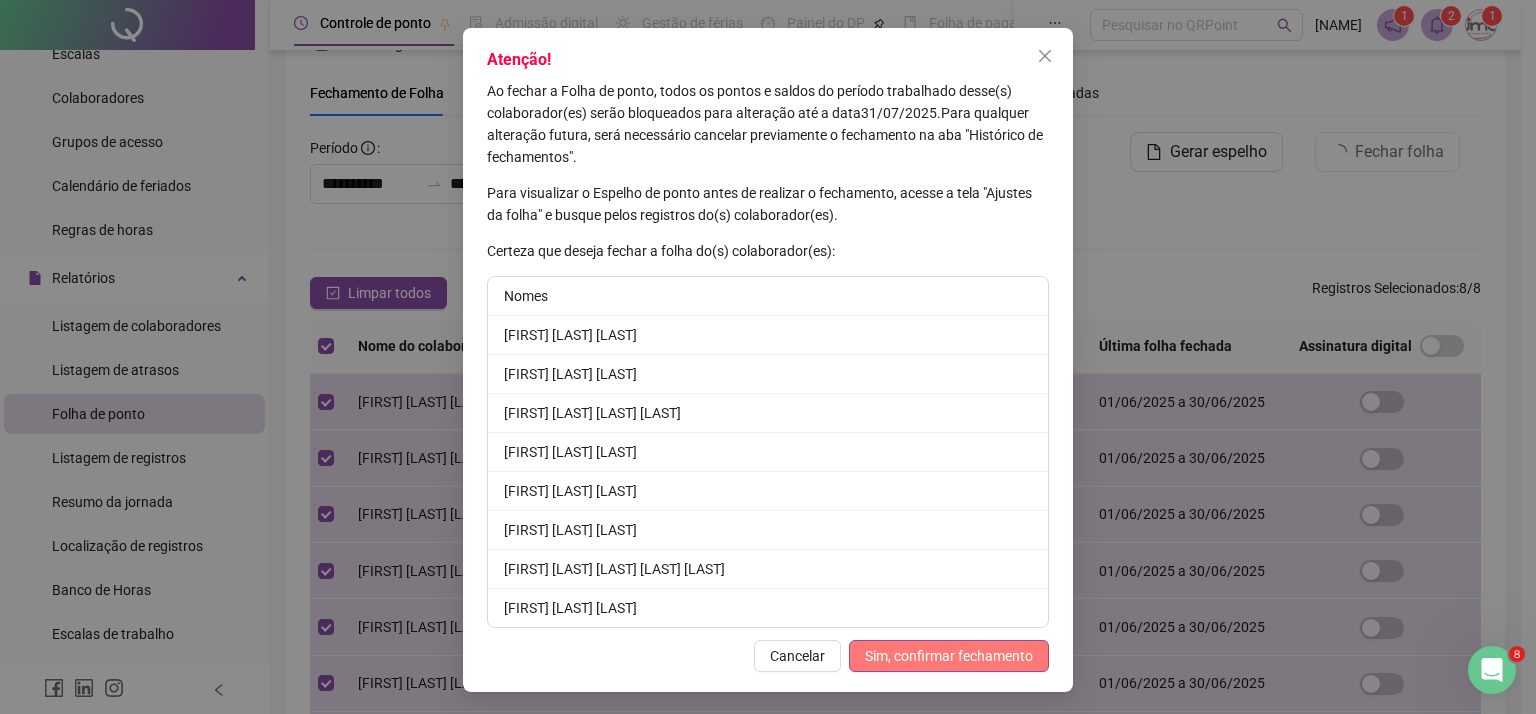 click on "Sim, confirmar fechamento" at bounding box center [949, 656] 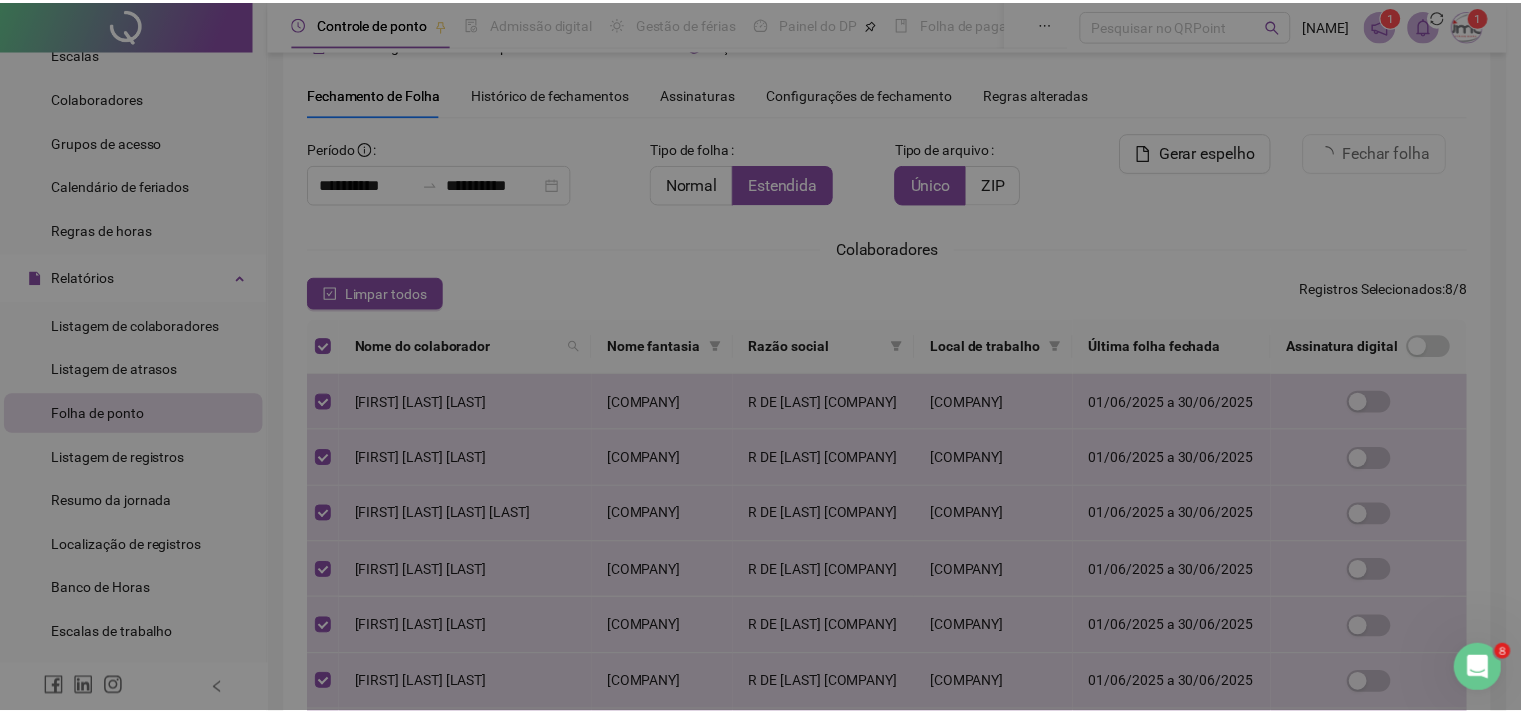 scroll, scrollTop: 0, scrollLeft: 0, axis: both 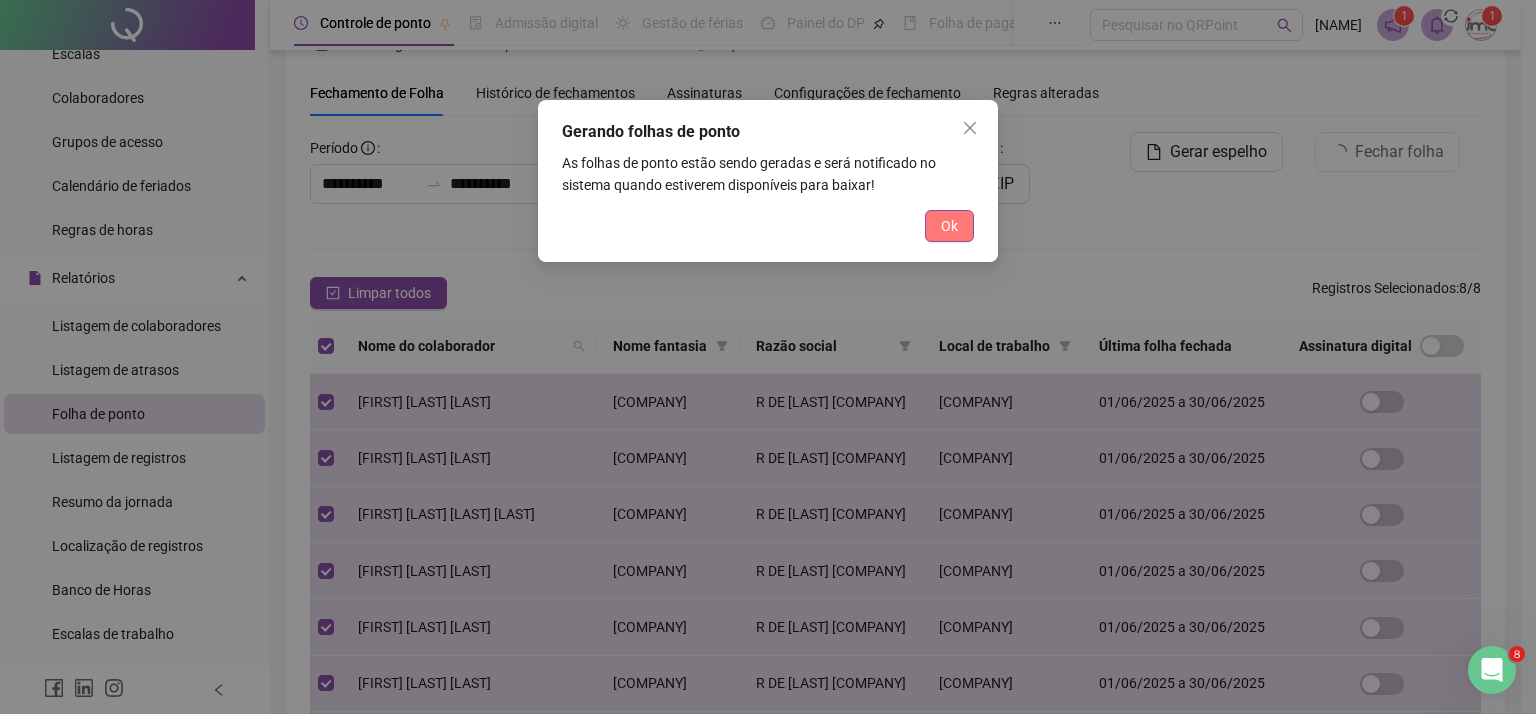 click on "Ok" at bounding box center (949, 226) 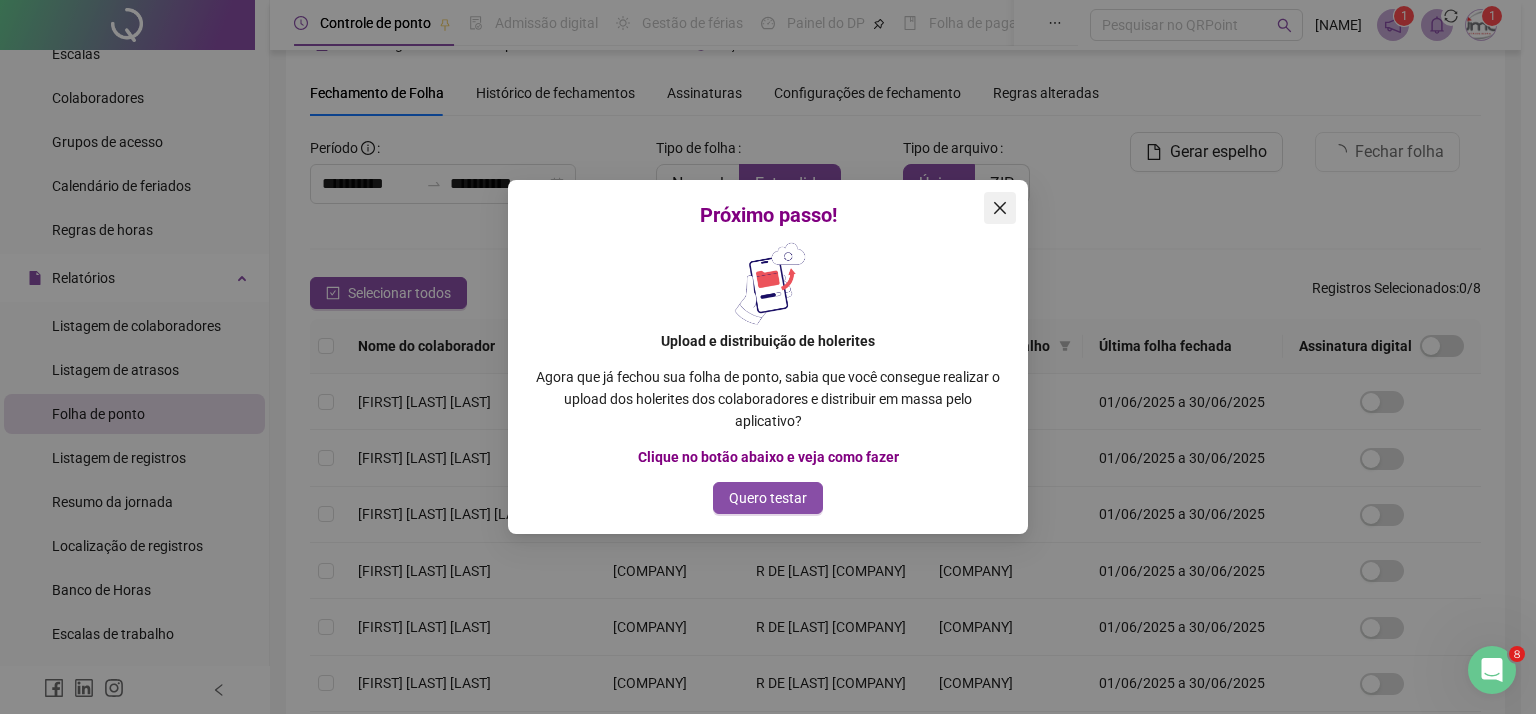 click 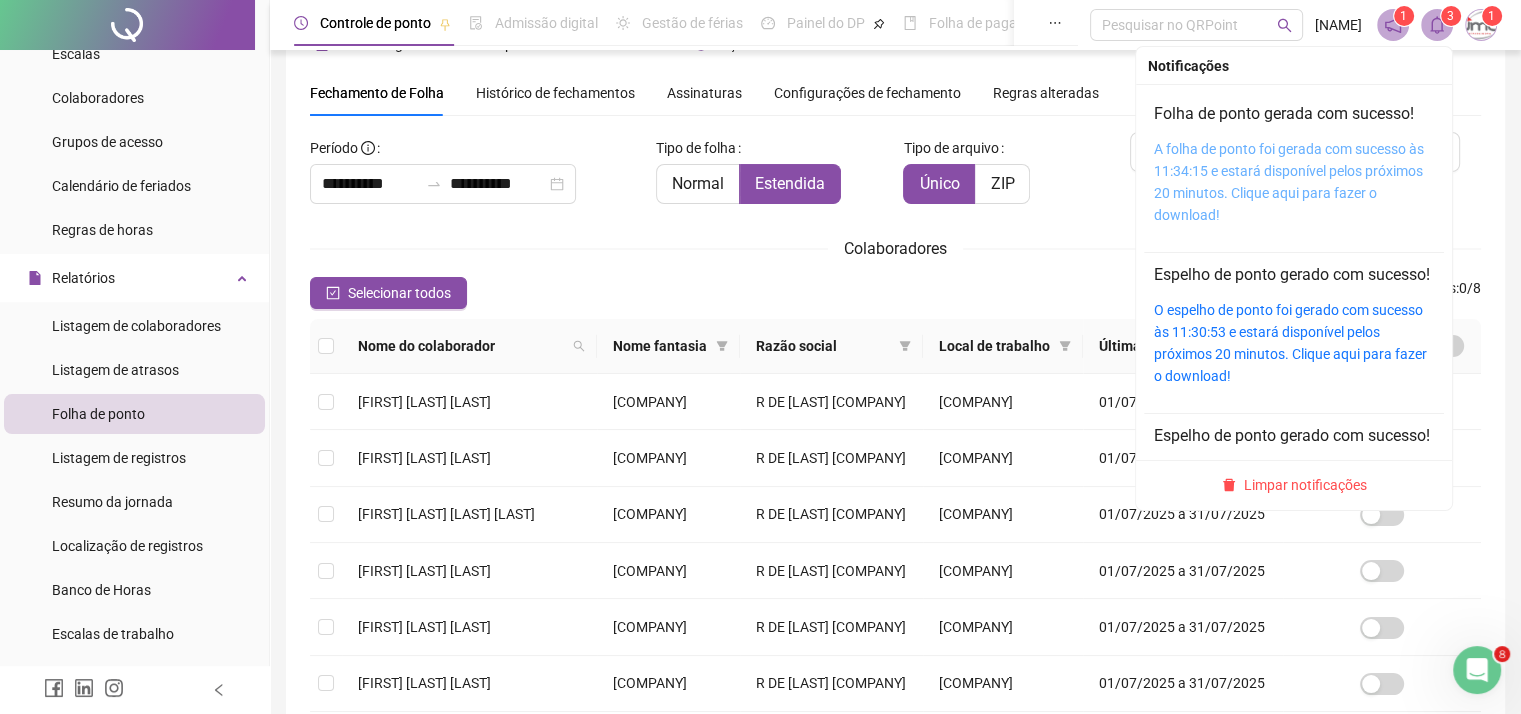 click on "A folha de ponto foi gerada com sucesso às 11:34:15 e estará disponível pelos próximos 20 minutos.
Clique aqui para fazer o download!" at bounding box center (1289, 182) 